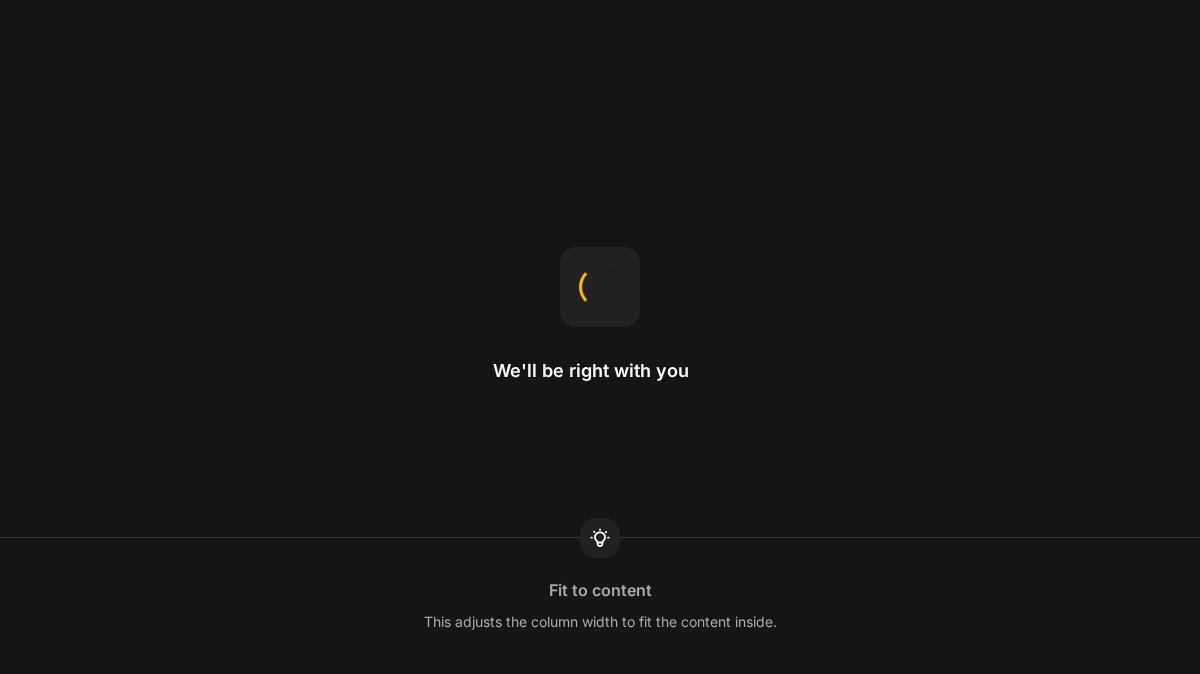 scroll, scrollTop: 0, scrollLeft: 0, axis: both 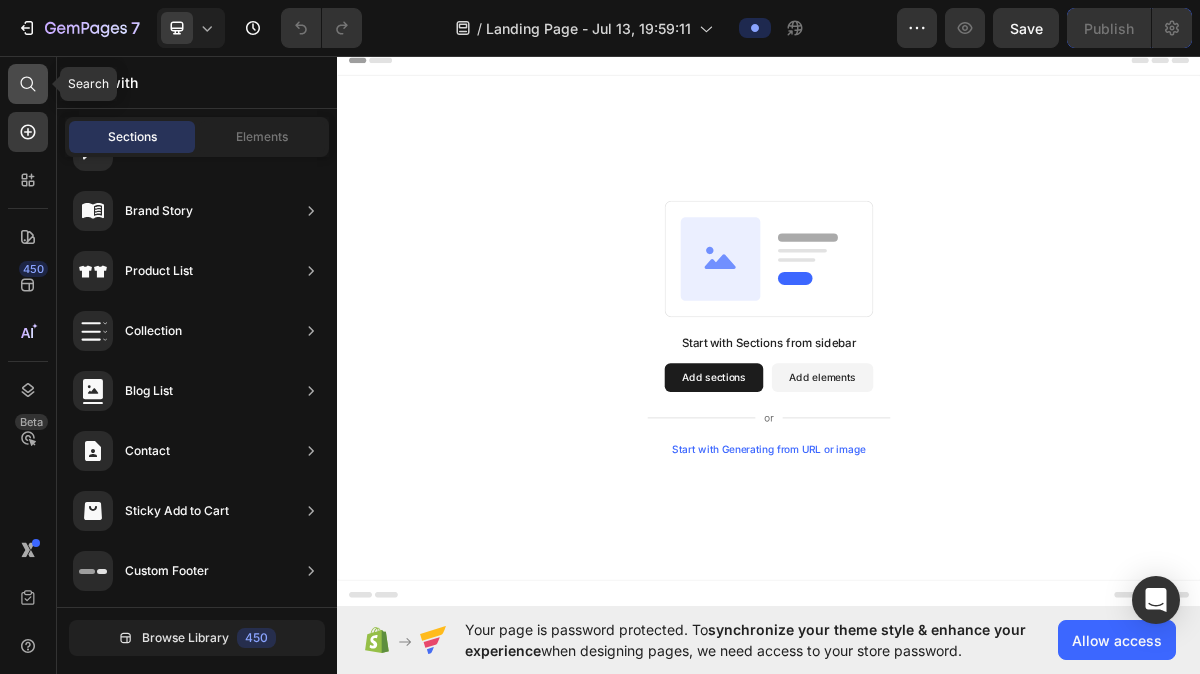 click 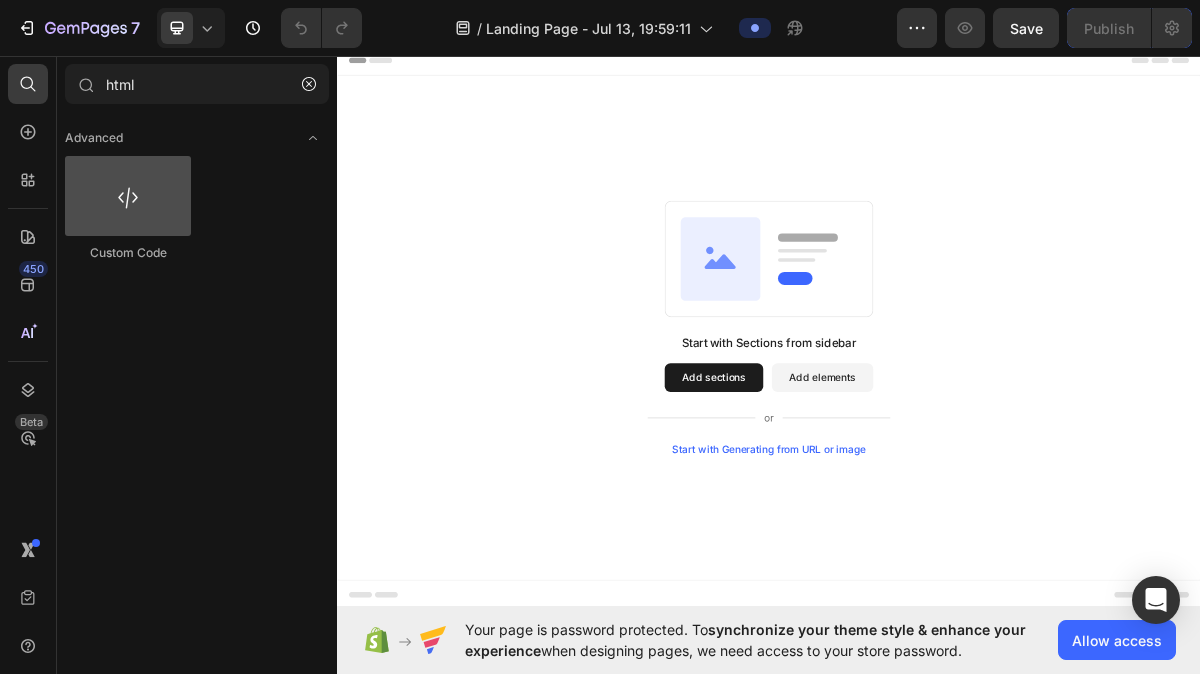type on "html" 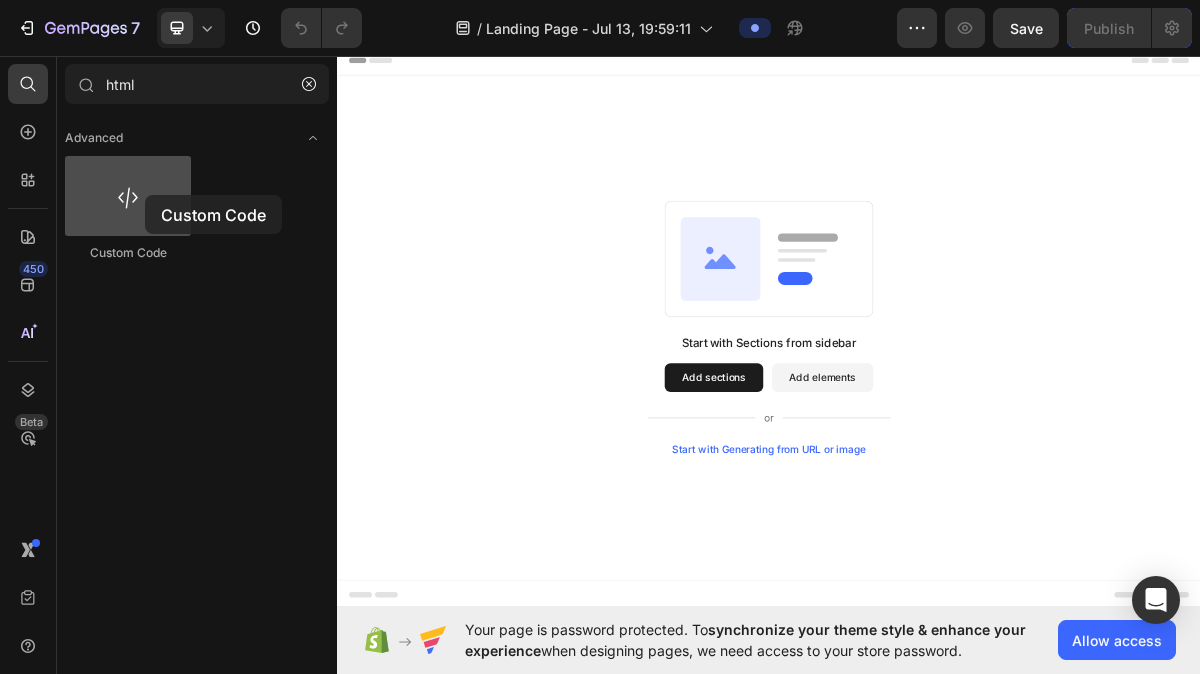 click at bounding box center [128, 196] 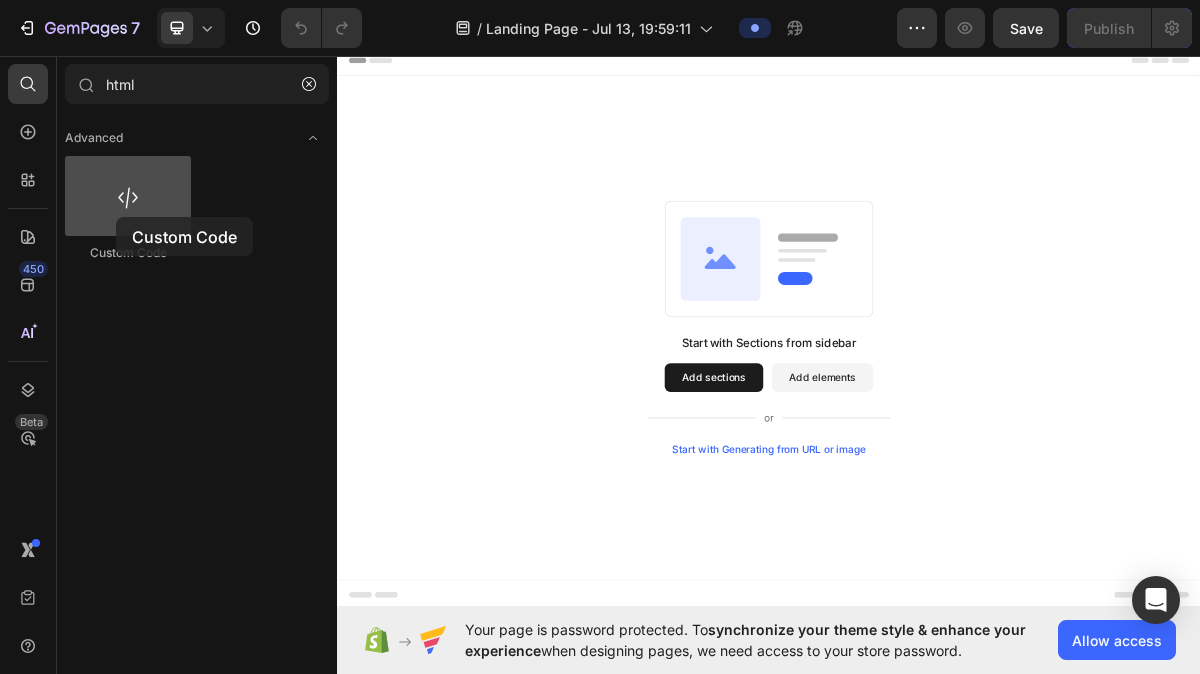 click at bounding box center [128, 196] 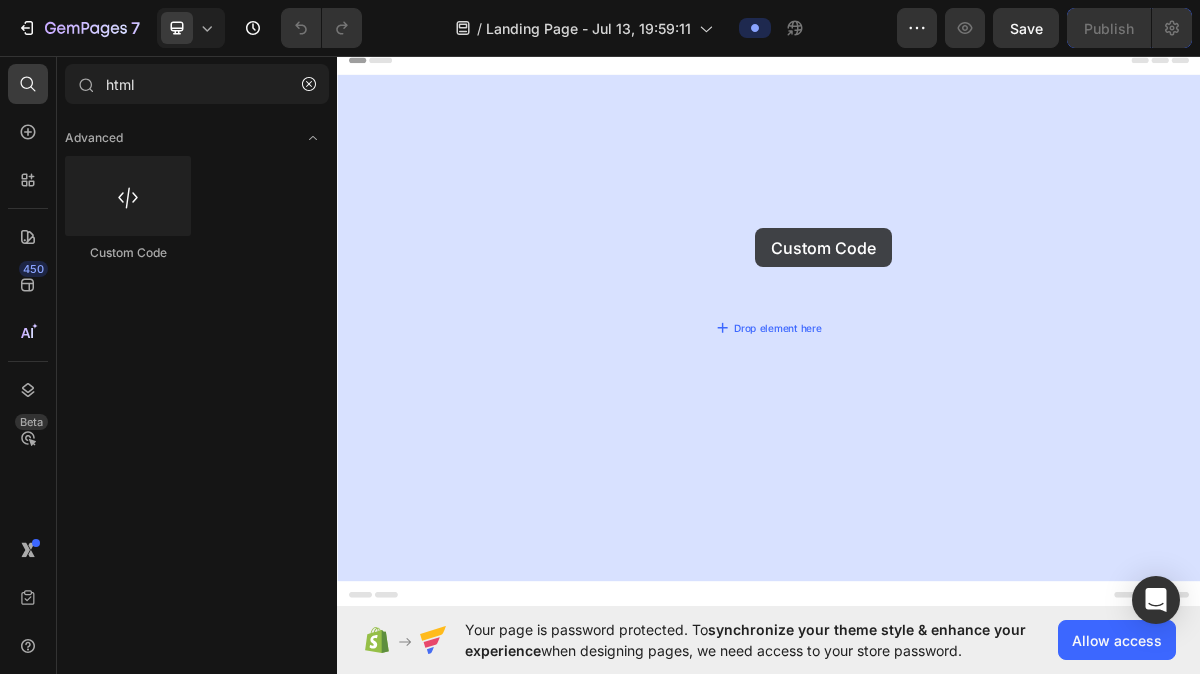 drag, startPoint x: 453, startPoint y: 263, endPoint x: 918, endPoint y: 299, distance: 466.39148 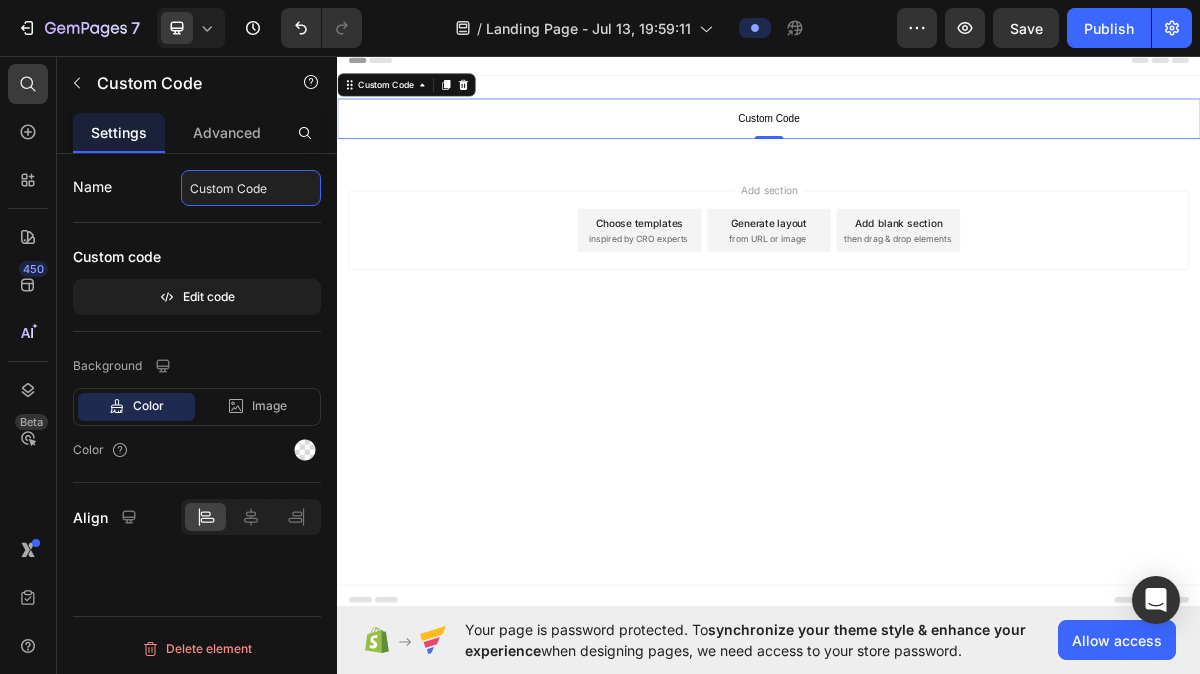 click on "Custom Code" 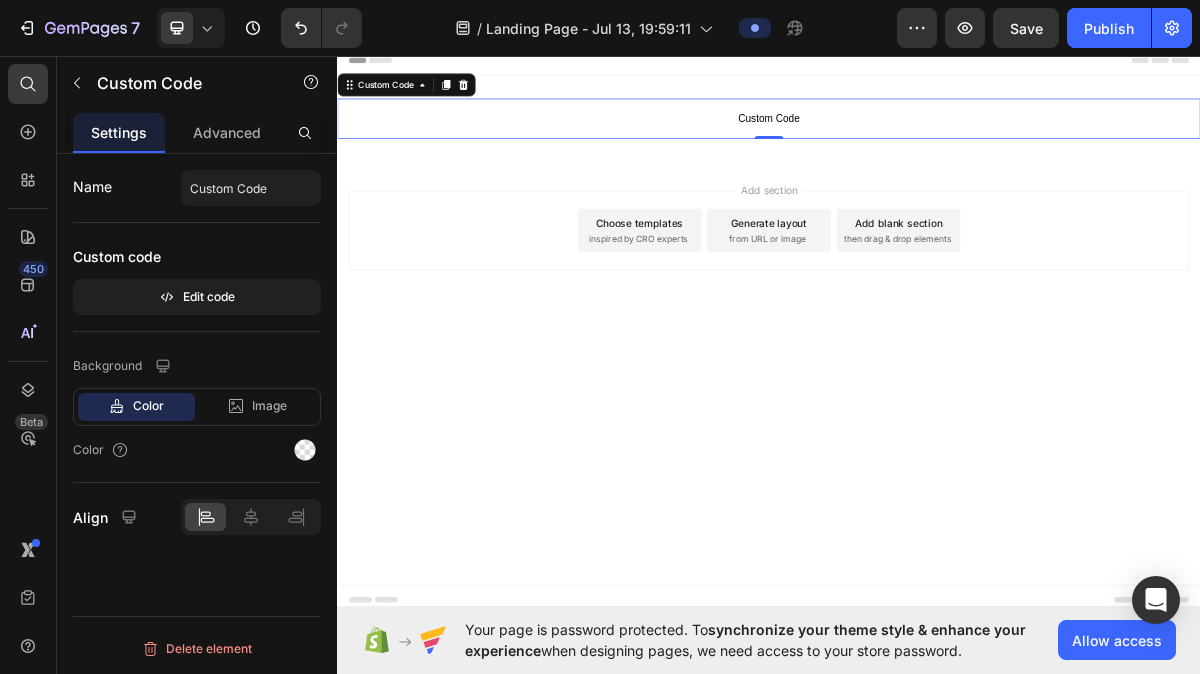 click on "Name Custom Code Custom code  Edit code" 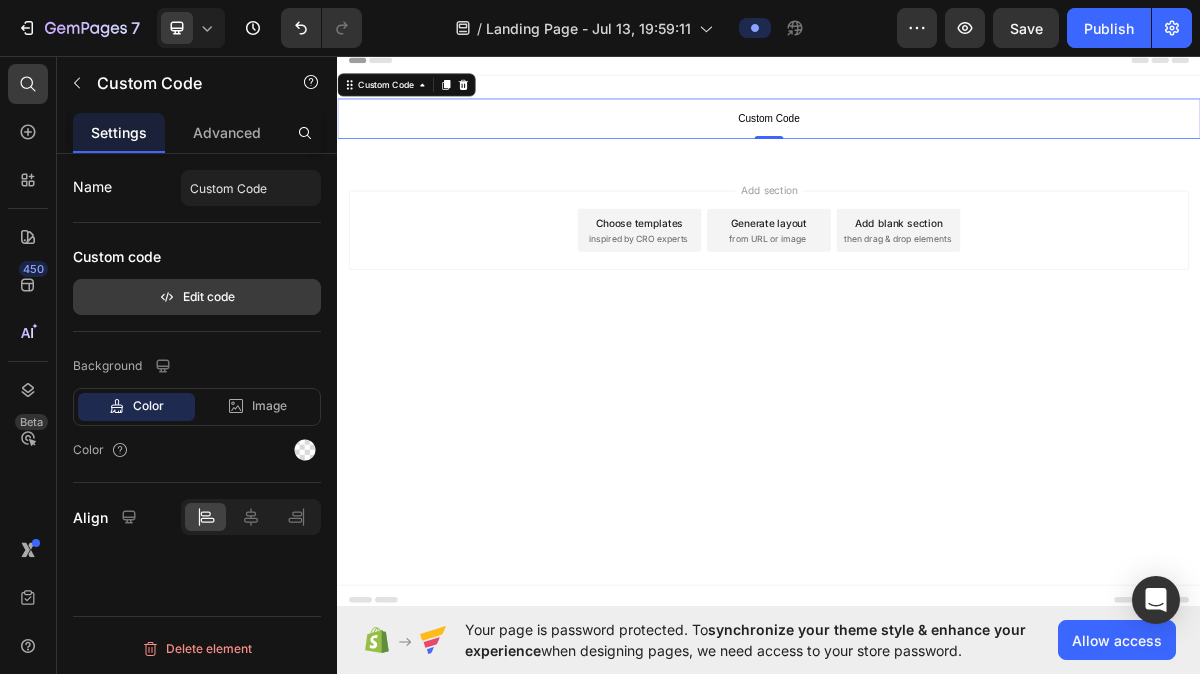 click on "Edit code" at bounding box center (197, 297) 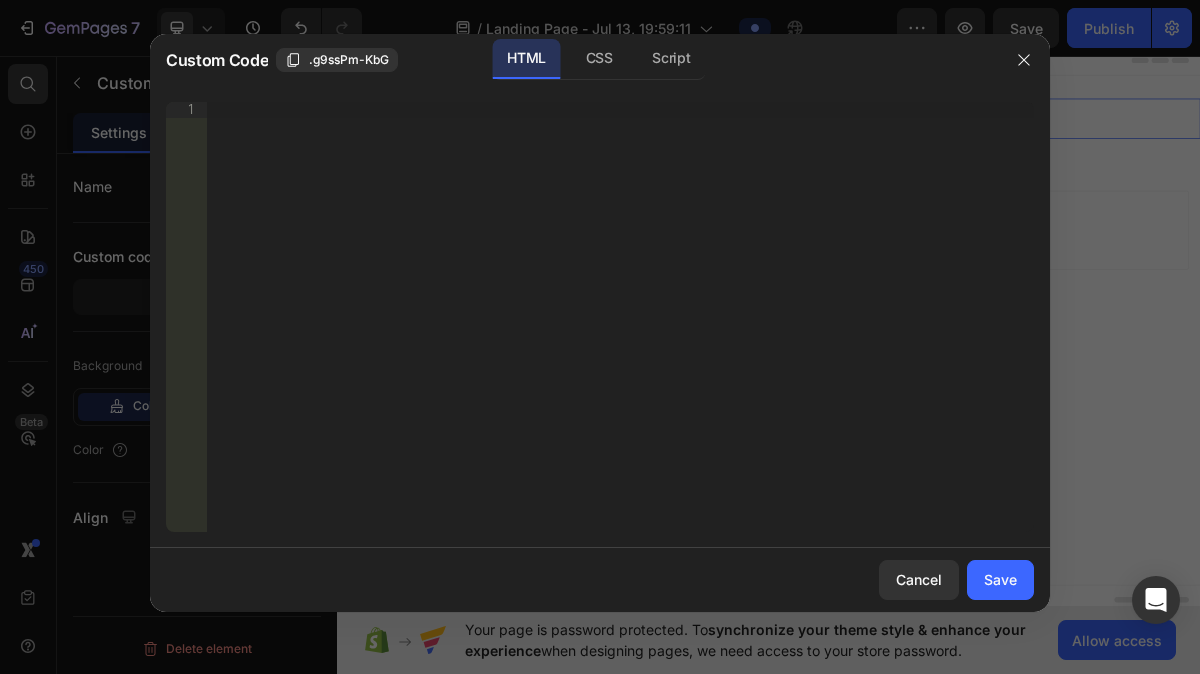 type 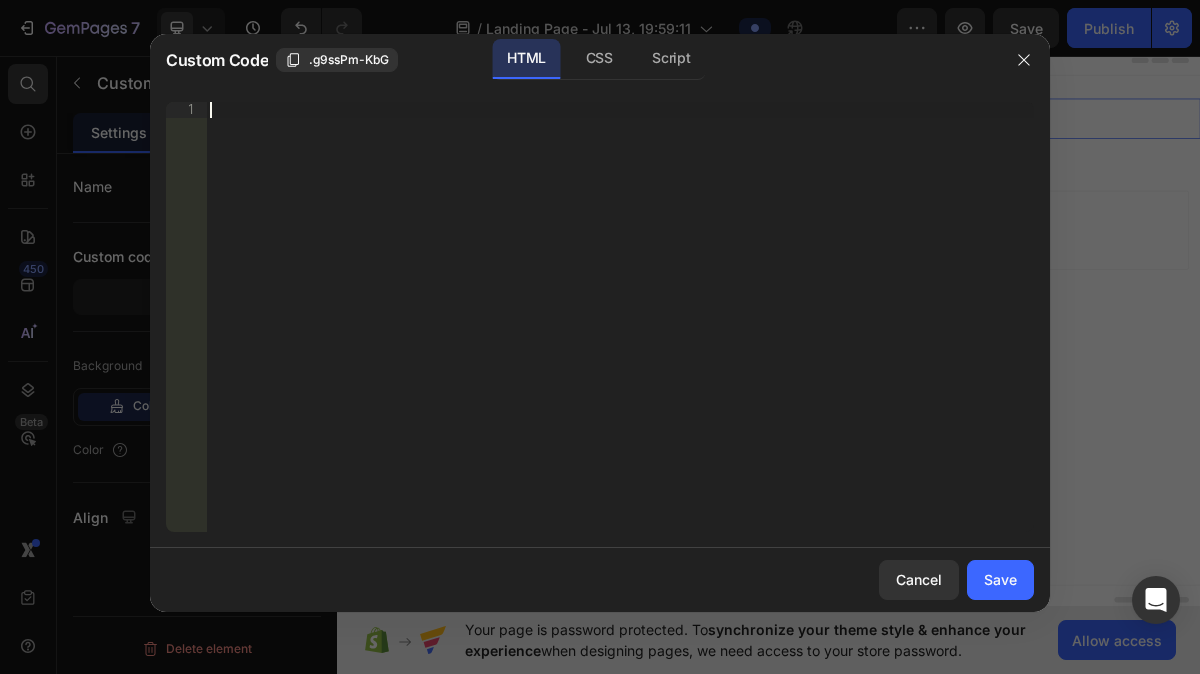 click on "Insert the 3rd-party installation code, HTML code, or Liquid code to display custom content." at bounding box center (620, 333) 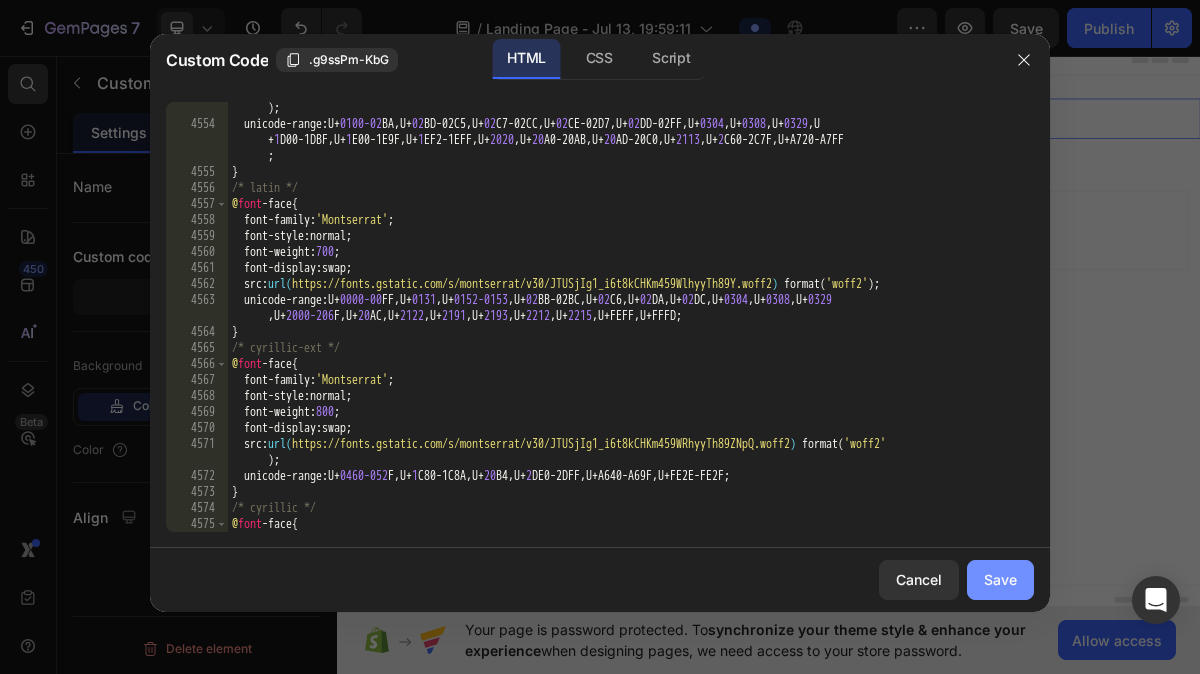 click on "Save" at bounding box center (1000, 579) 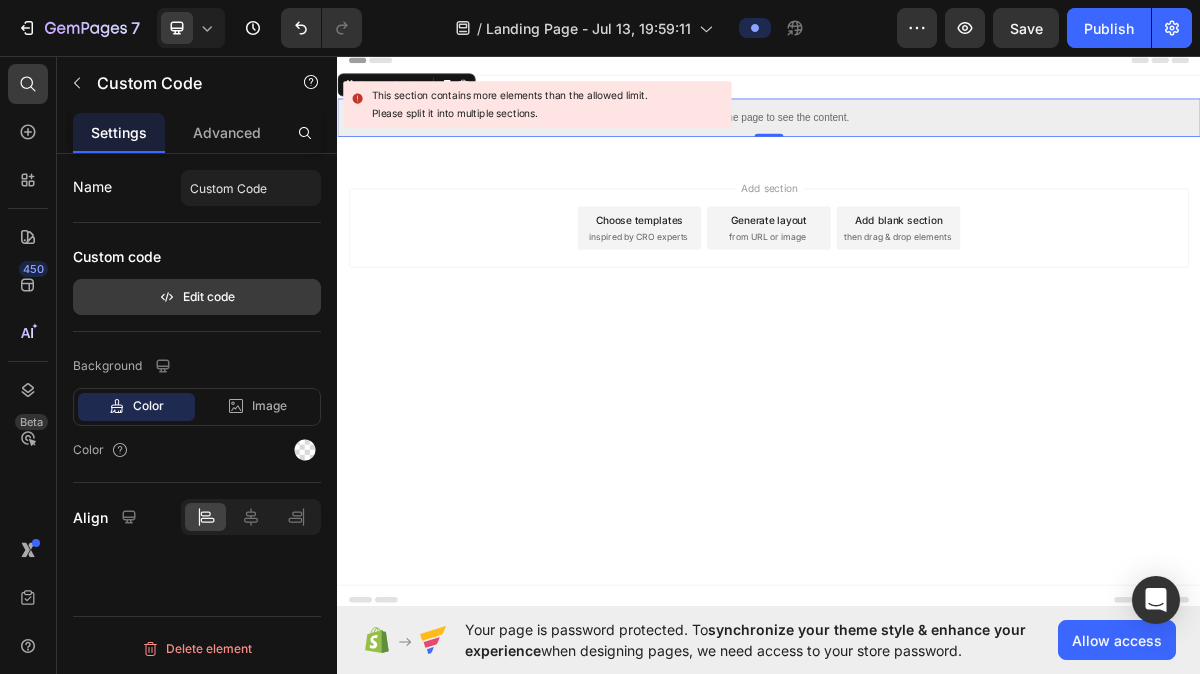 click on "Edit code" at bounding box center [197, 297] 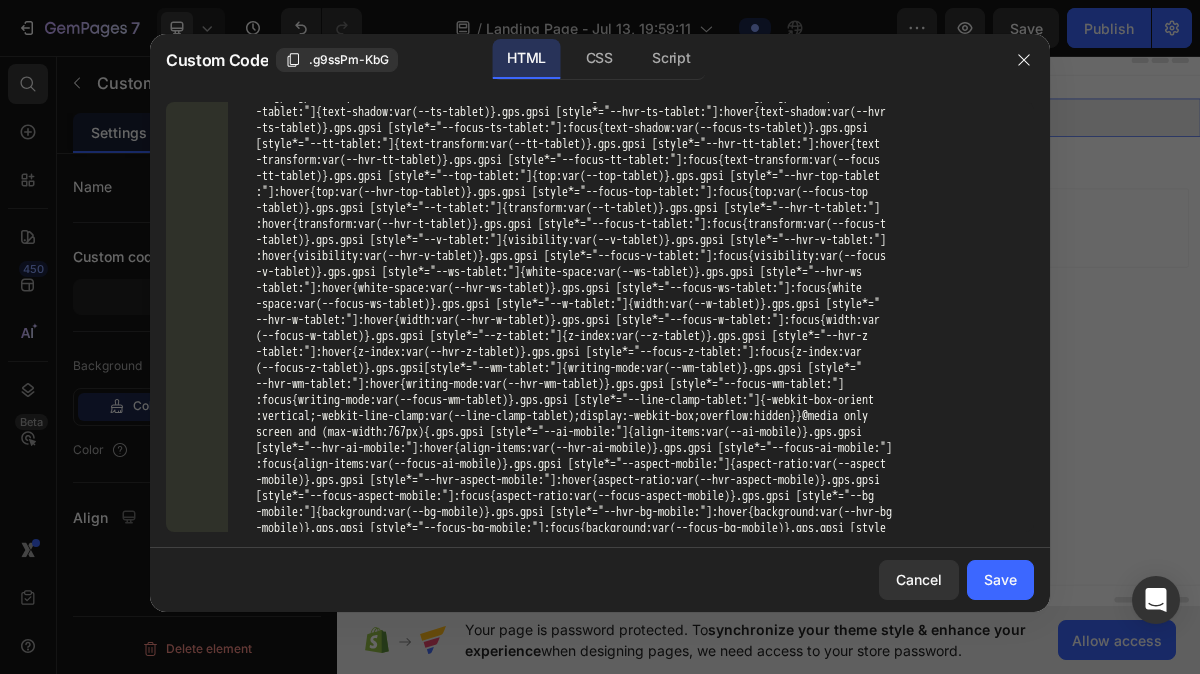 scroll, scrollTop: 4912, scrollLeft: 0, axis: vertical 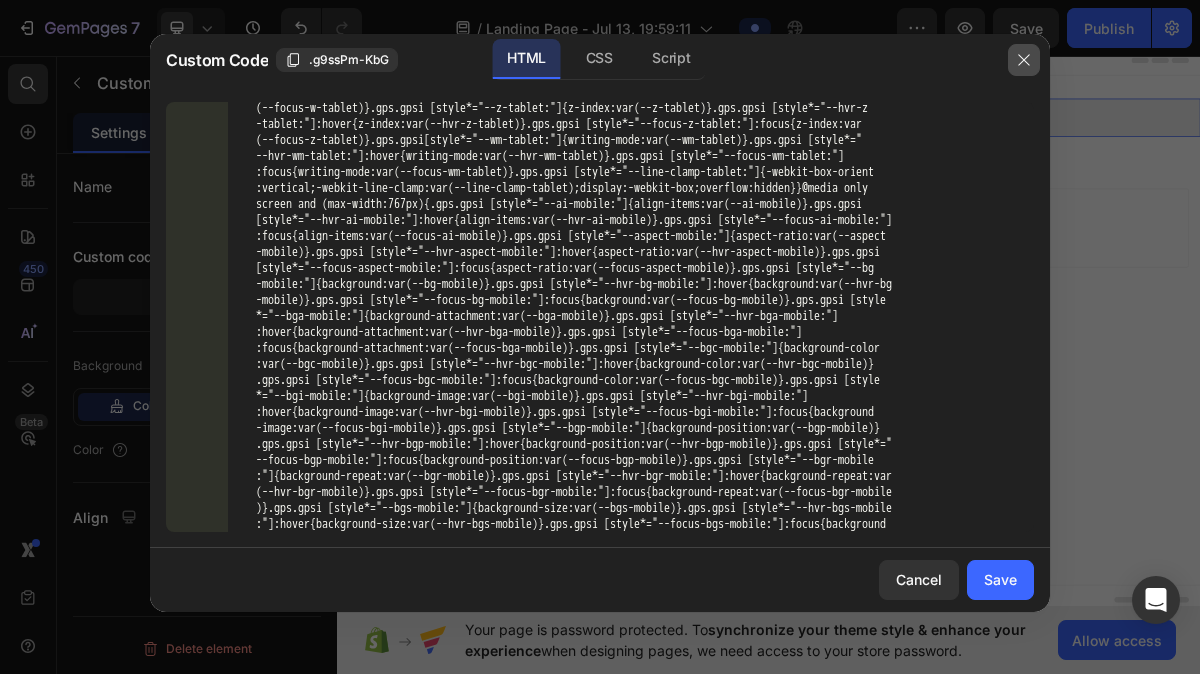 click 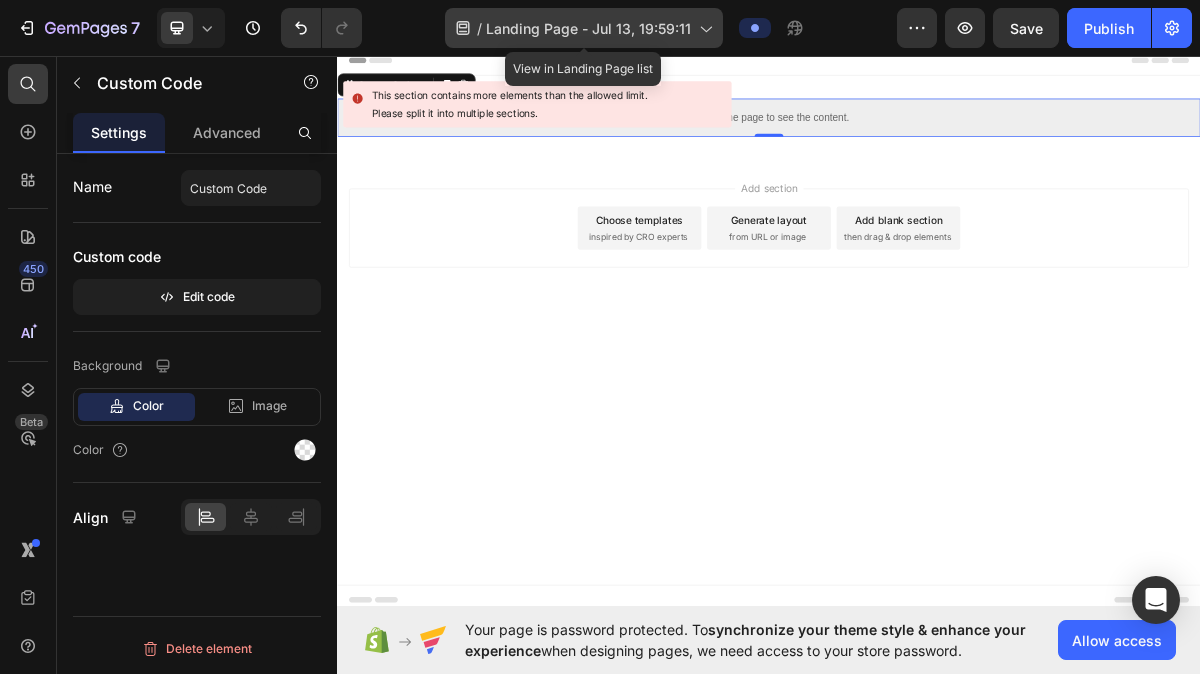 click on "Landing Page - Jul 13, 19:59:11" at bounding box center (588, 28) 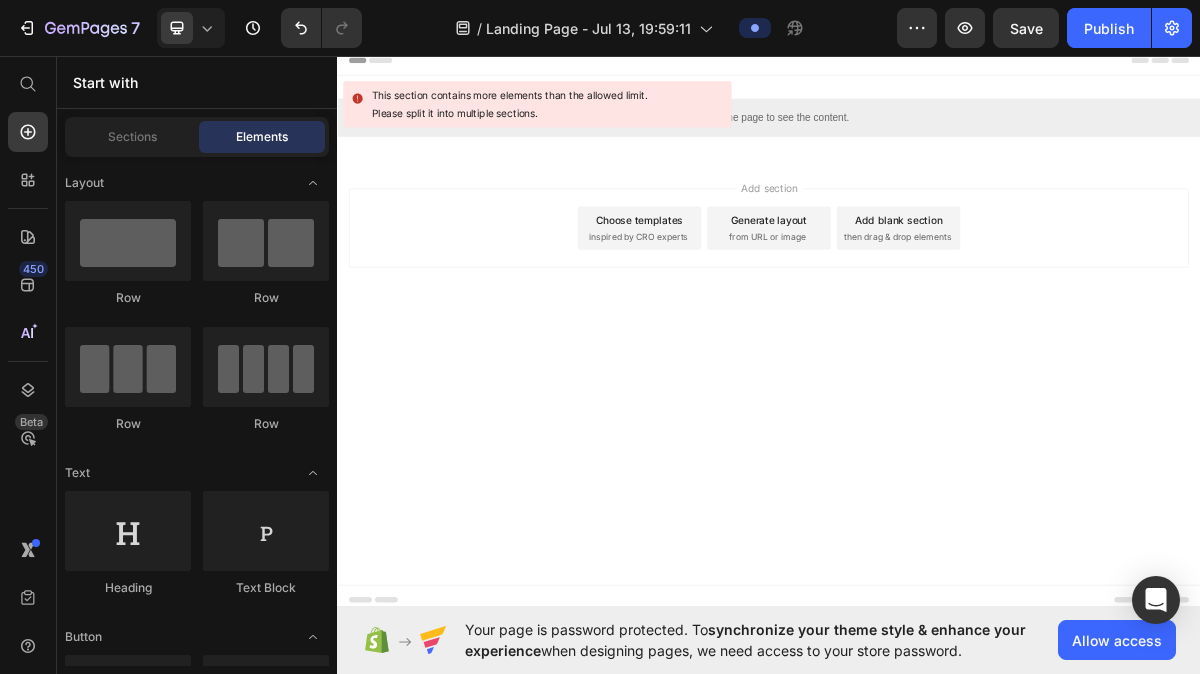 click on "Add section Choose templates inspired by CRO experts Generate layout from URL or image Add blank section then drag & drop elements" at bounding box center [937, 299] 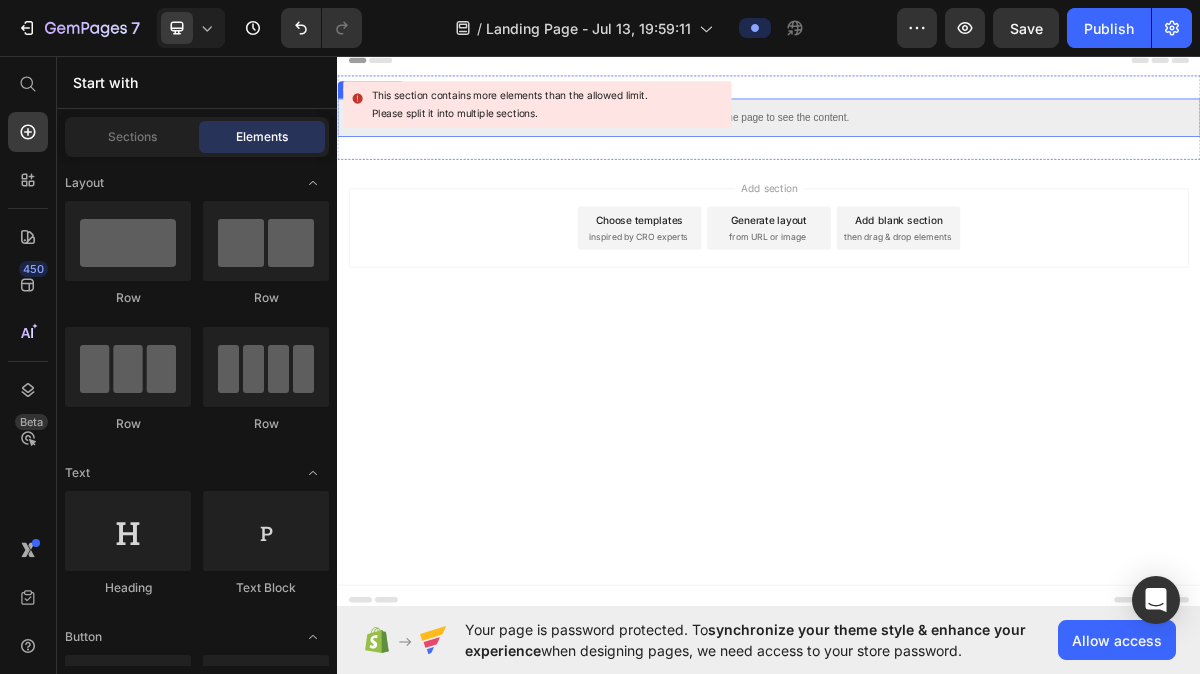 click on "This section contains more elements than the allowed limit.  Please split it into multiple sections." at bounding box center (537, 105) 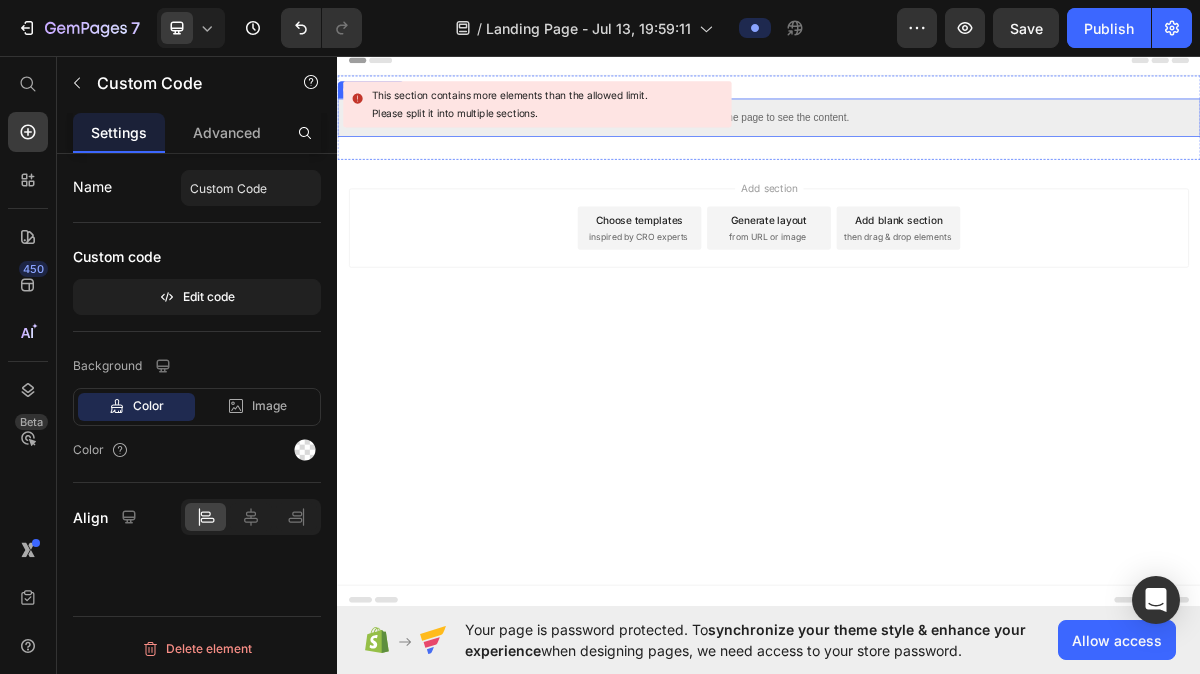 click on "Publish the page to see the content." at bounding box center (937, 145) 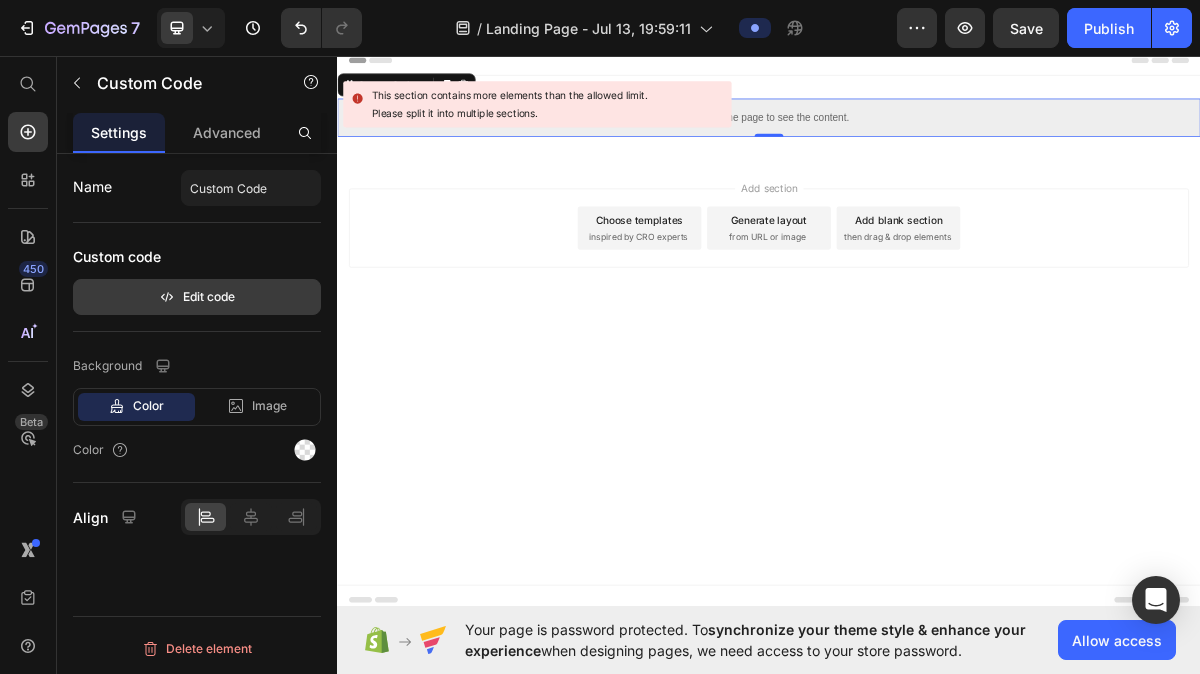 click on "Edit code" at bounding box center [197, 297] 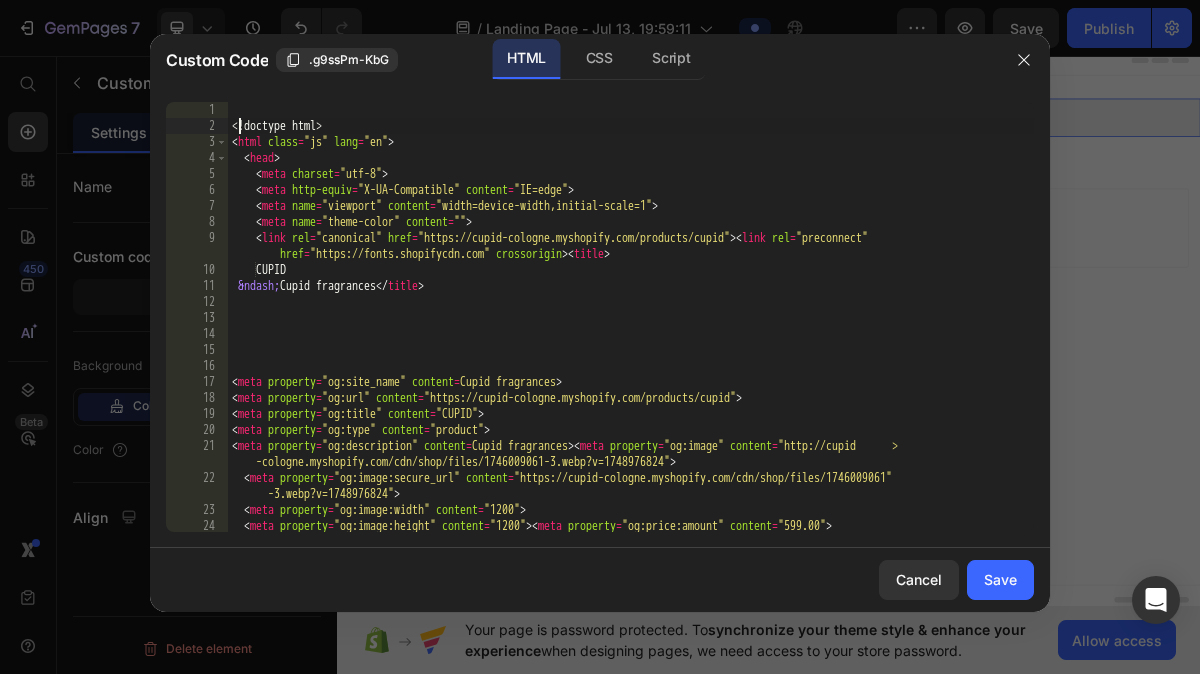 click on "<! doctype   html > < html   class = "js"   lang = "en" >    < head >      < meta   charset = "utf-8" >      < meta   http-equiv = "X-UA-Compatible"   content = "IE=edge" >      < meta   name = "viewport"   content = "width=device-width,initial-scale=1" >      < meta   name = "theme-color"   content = "" >      < link   rel = "canonical"   href = "https://cupid-cologne.myshopify.com/products/cupid" > < link   rel = "preconnect"   href = "https://fonts.shopifycdn.com"   crossorigin > < title >        CUPID   &ndash;  Cupid fragrances < / title >           < meta   property = "og:site_name"   content = "Cupid fragrances" > < meta   property = "og:url"   content = "https://cupid-cologne.myshopify.com/products/cupid" > < meta   property = "og:title"   content = "CUPID" > < meta   property = "og:type"   content = "product" > < meta   property = "og:description"   content = "Cupid fragrances" > < meta   property = "og:image"   content = "http://cupid      >    < meta   property =   content = > < / >" at bounding box center (631, 333) 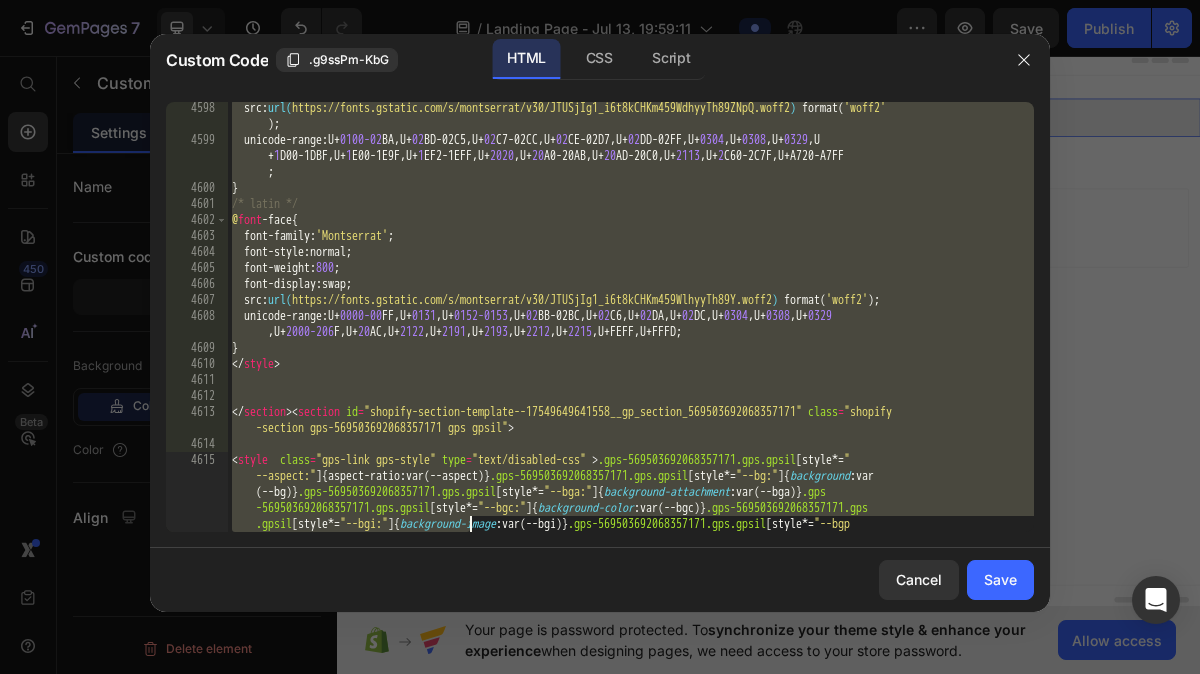 scroll, scrollTop: 32338, scrollLeft: 0, axis: vertical 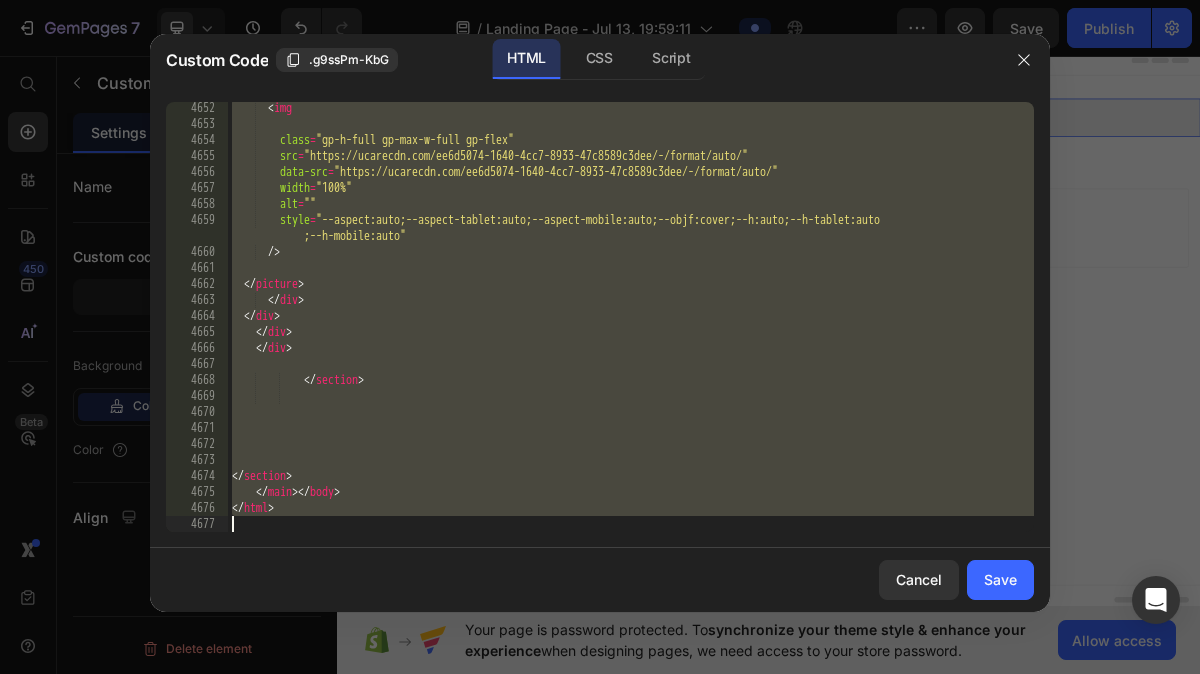 drag, startPoint x: 288, startPoint y: 465, endPoint x: 467, endPoint y: 765, distance: 349.34366 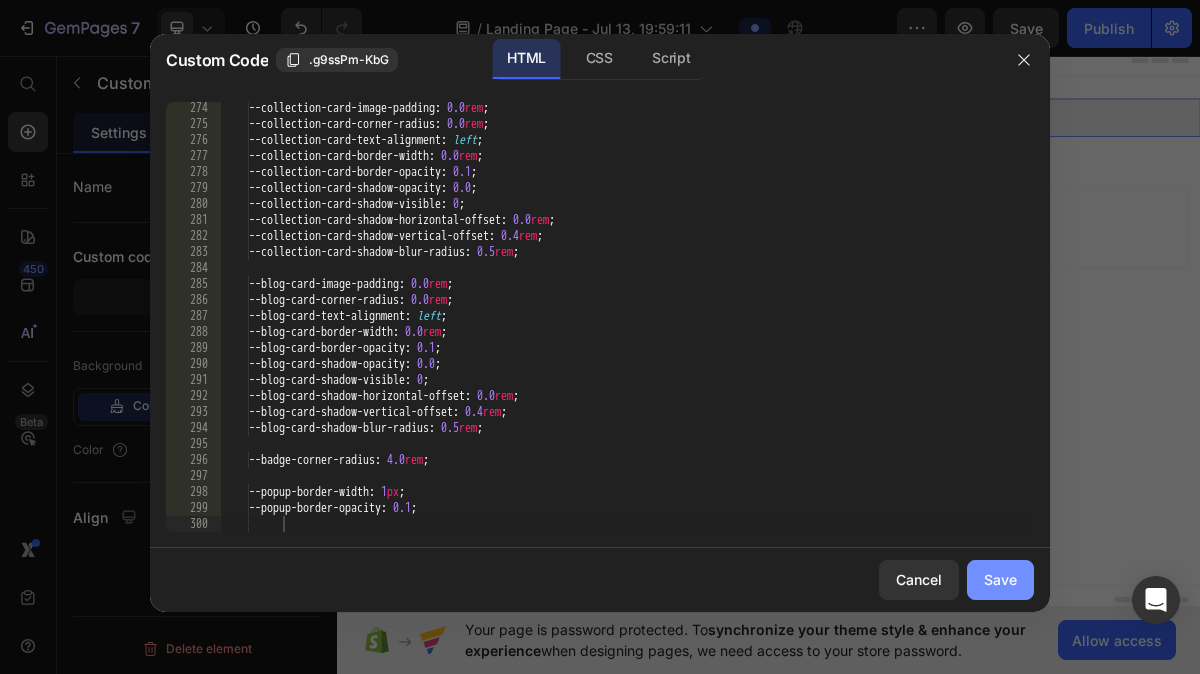 click on "Save" 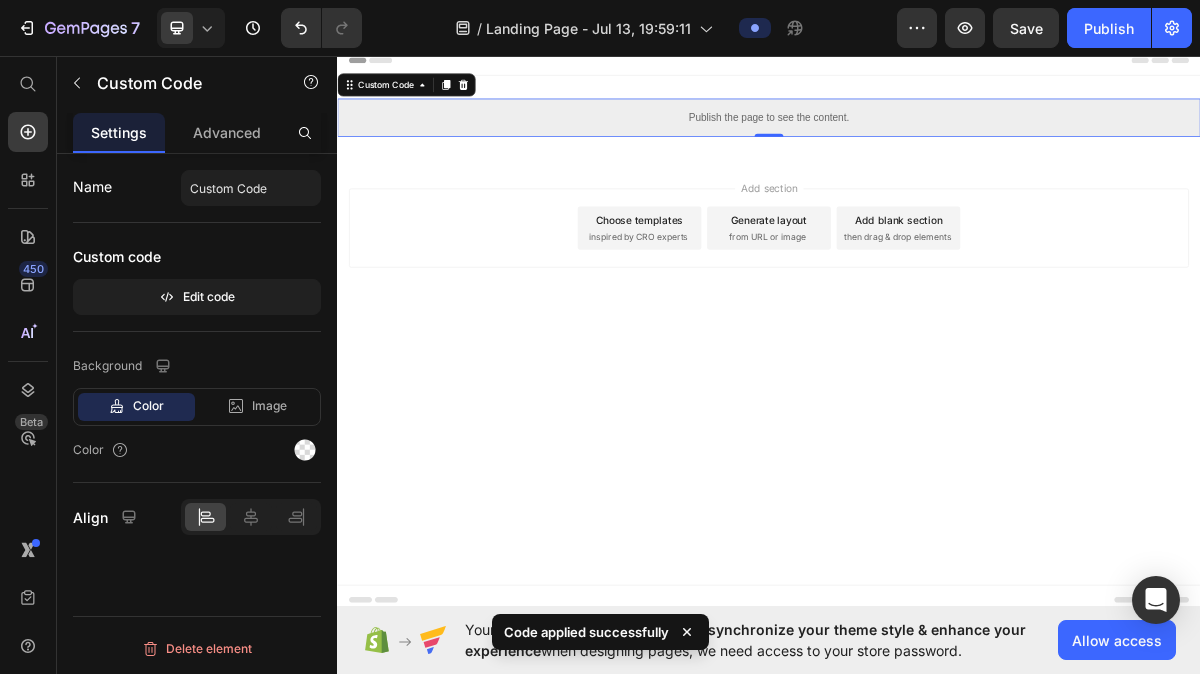 click on "Publish the page to see the content." at bounding box center [937, 145] 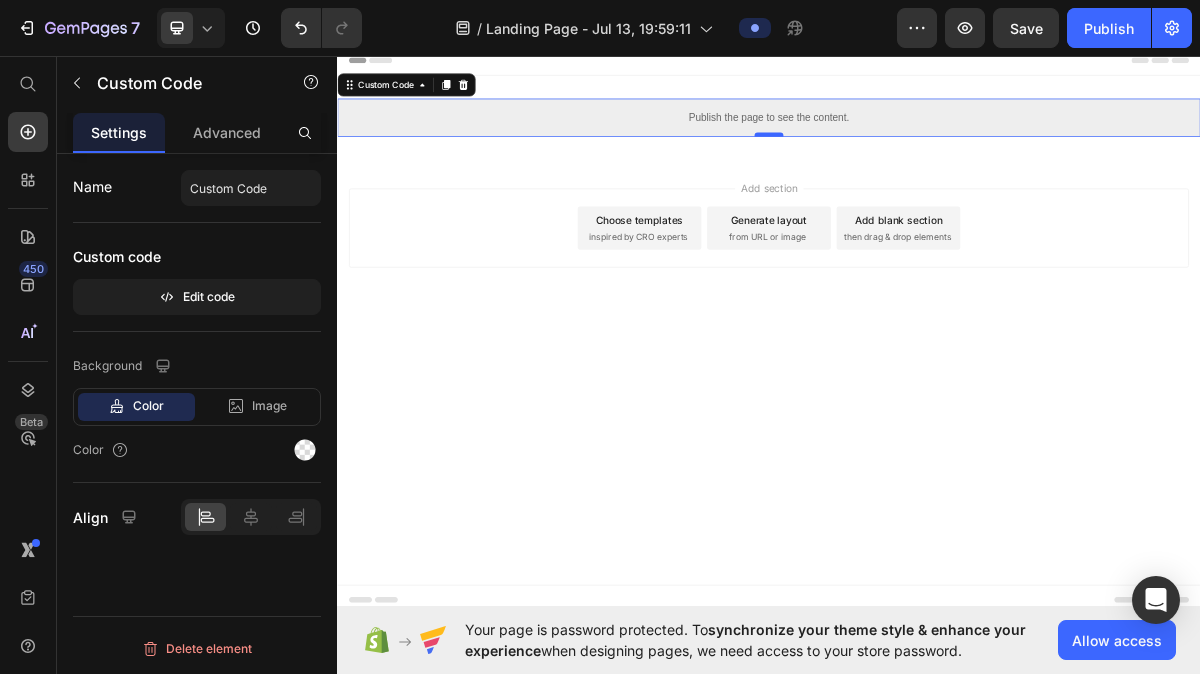 click at bounding box center [937, 169] 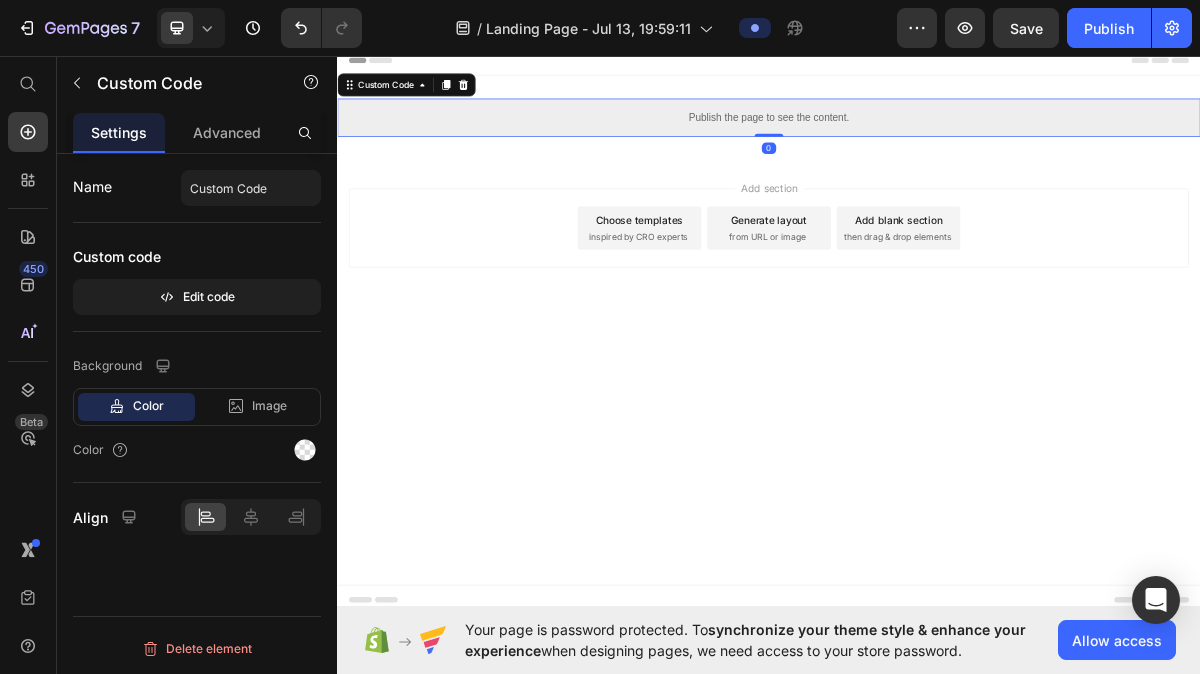 click on "Custom Code" at bounding box center (433, 100) 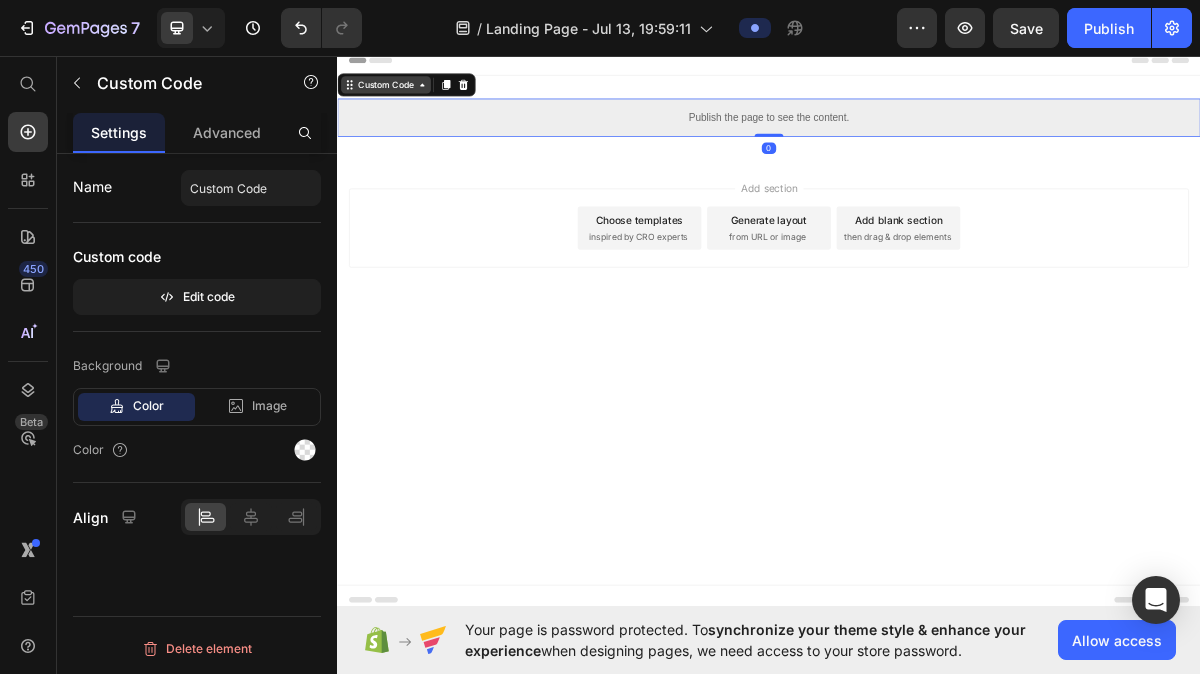 click on "Custom Code" at bounding box center (404, 100) 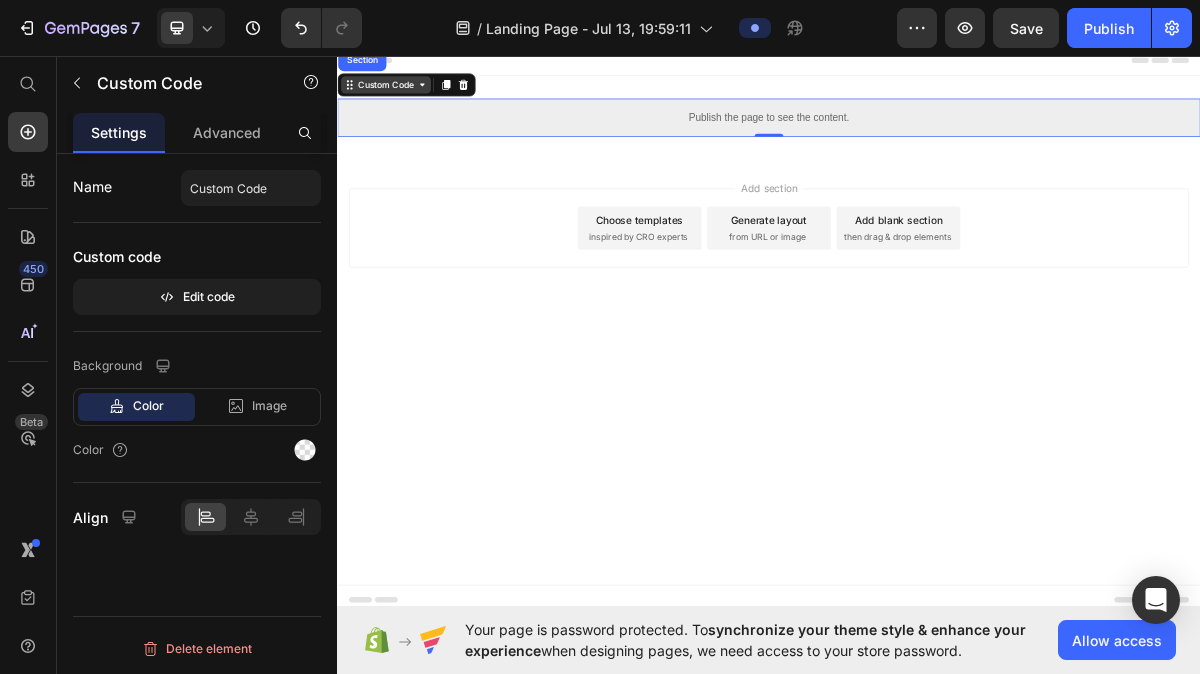 click on "Custom Code" at bounding box center [404, 100] 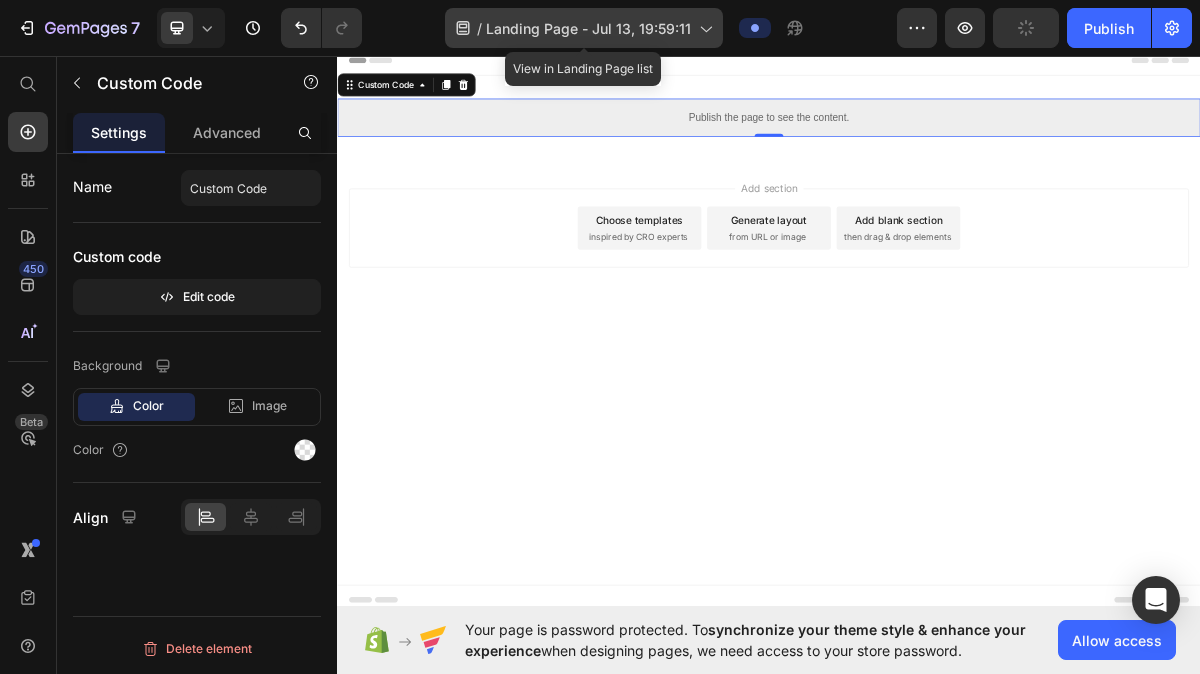 click on "Landing Page - Jul 13, 19:59:11" at bounding box center [588, 28] 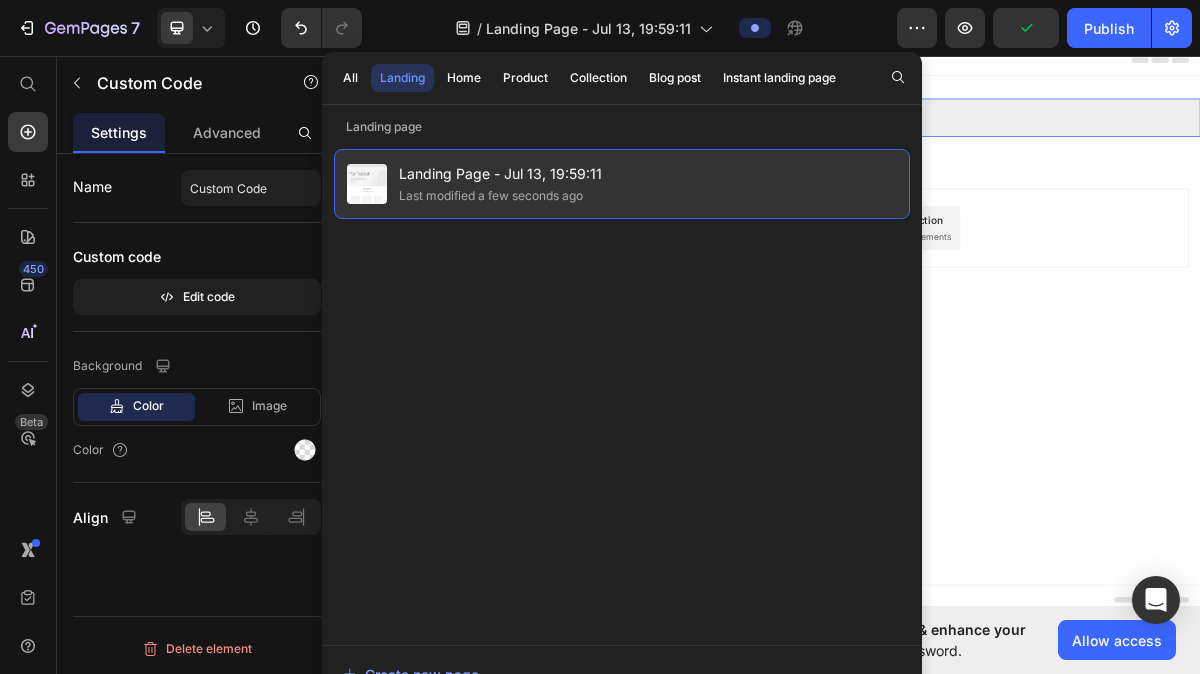 click on "Last modified a few seconds ago" 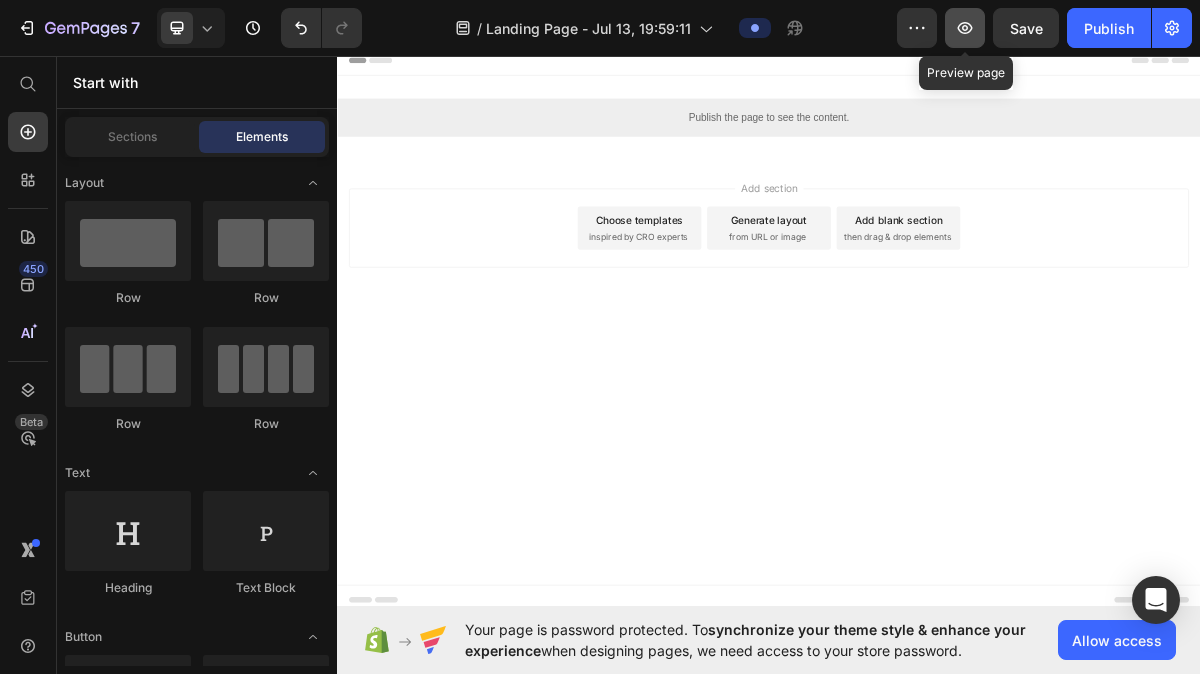 click 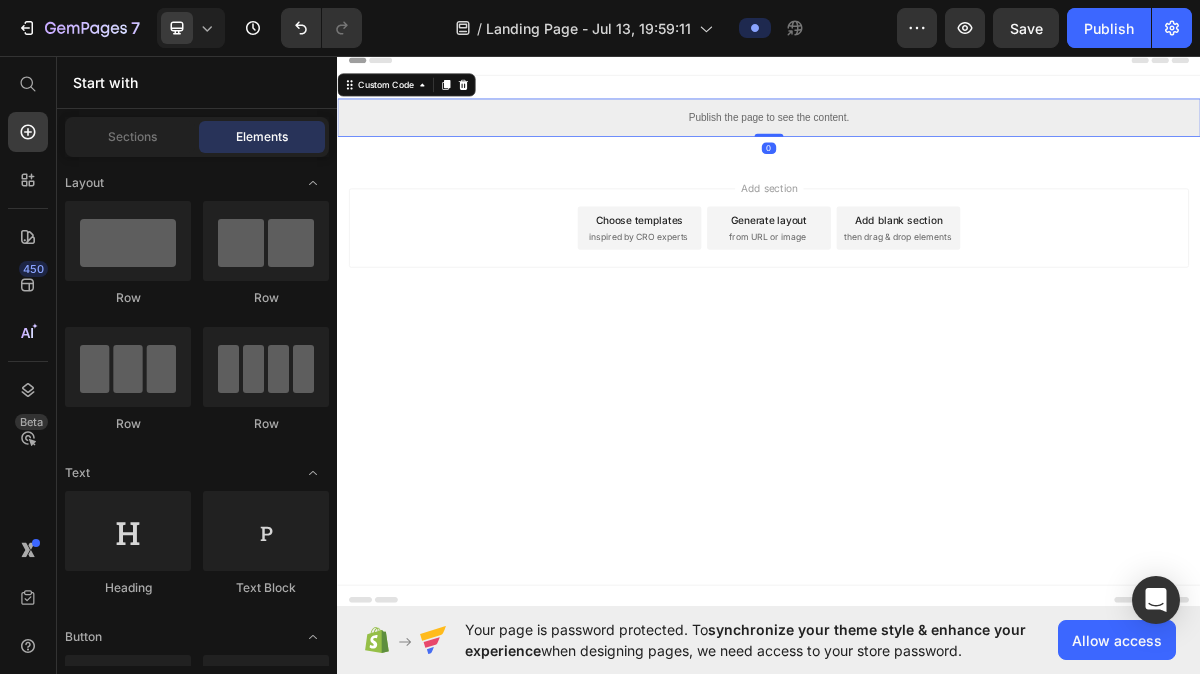 click on "Publish the page to see the content." at bounding box center [937, 145] 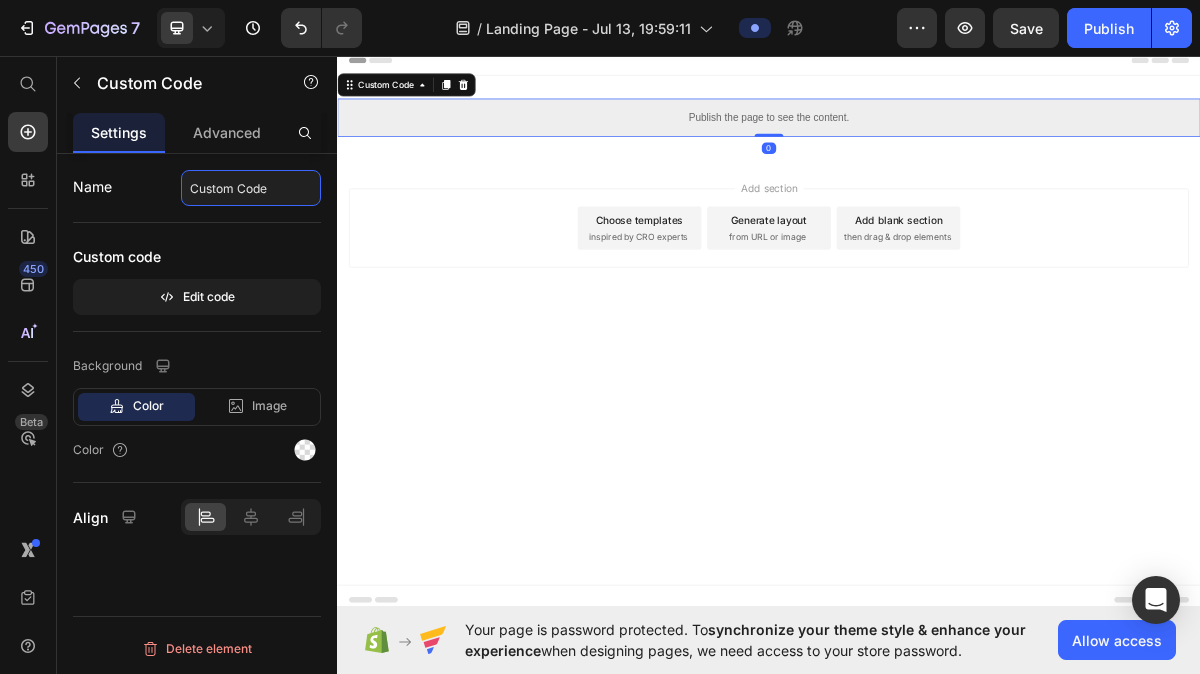click on "Custom Code" 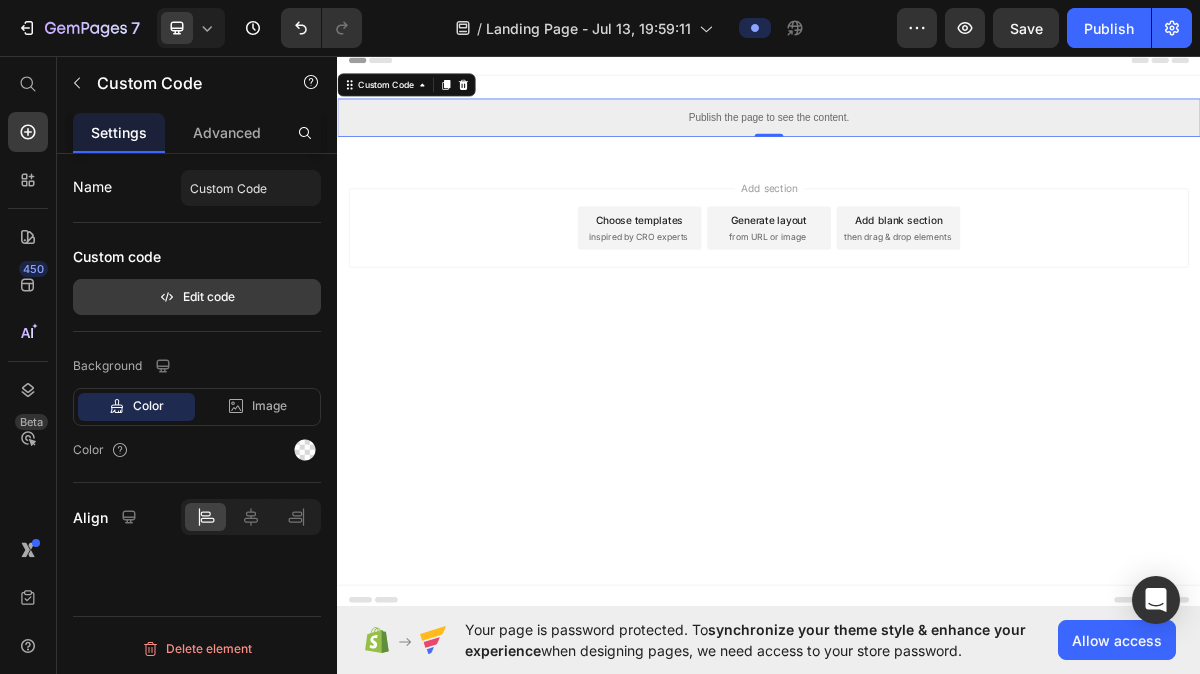 click on "Edit code" at bounding box center [197, 297] 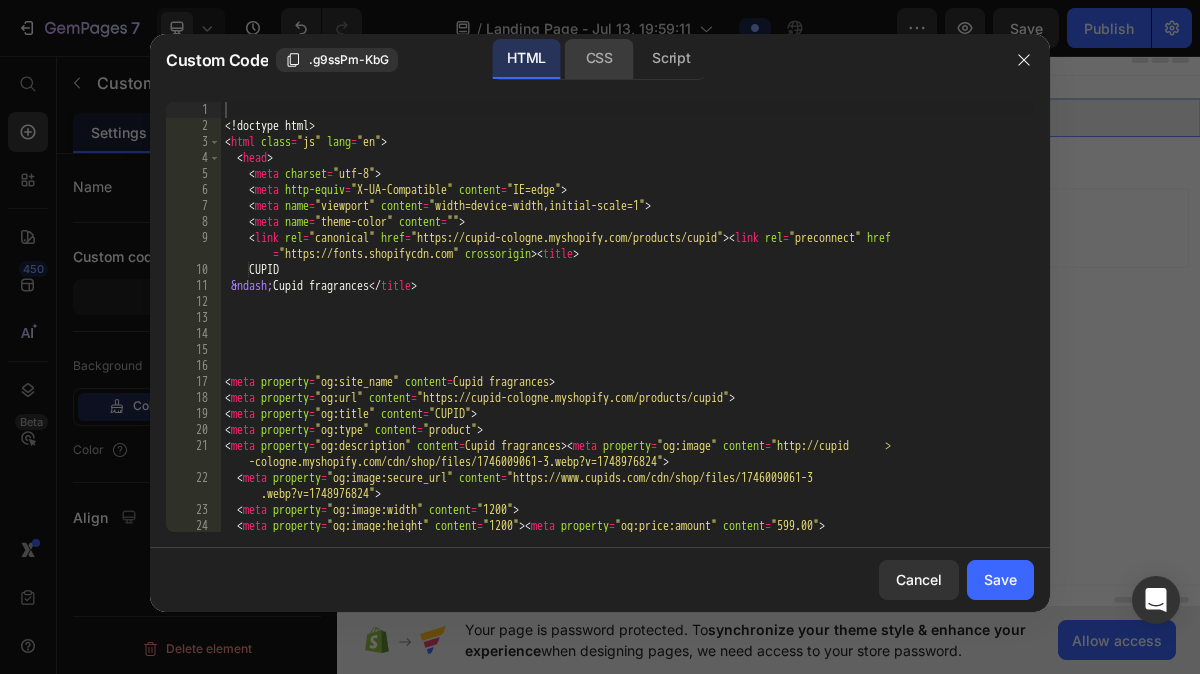click on "CSS" 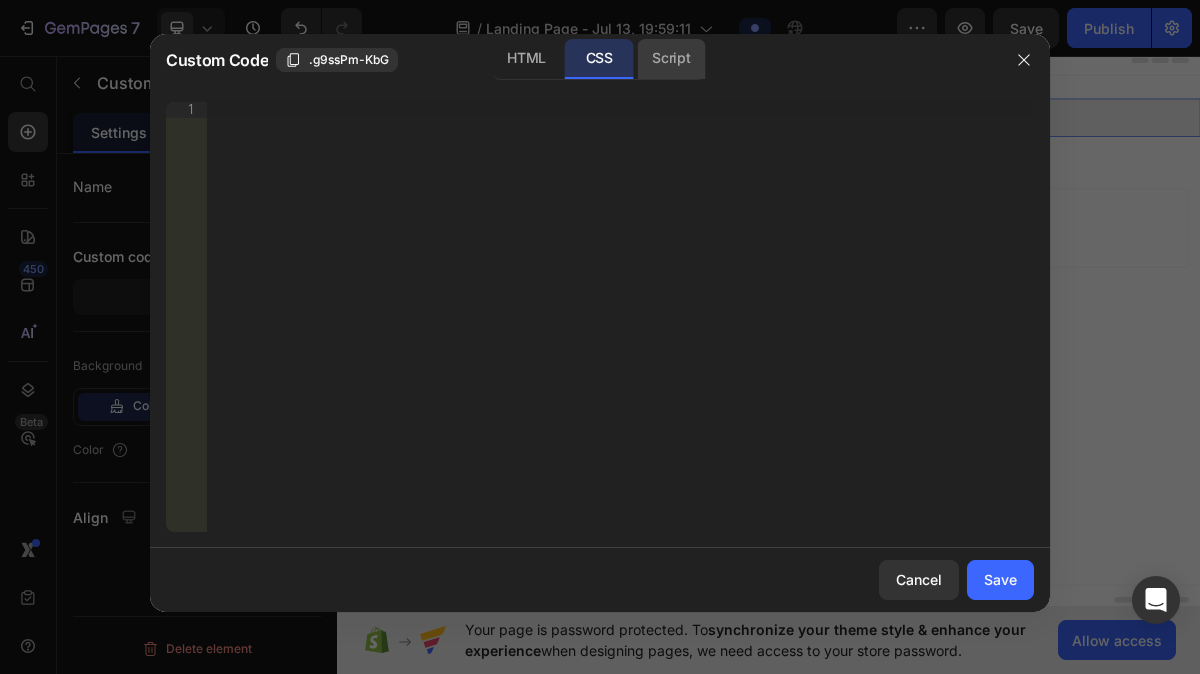 click on "Script" 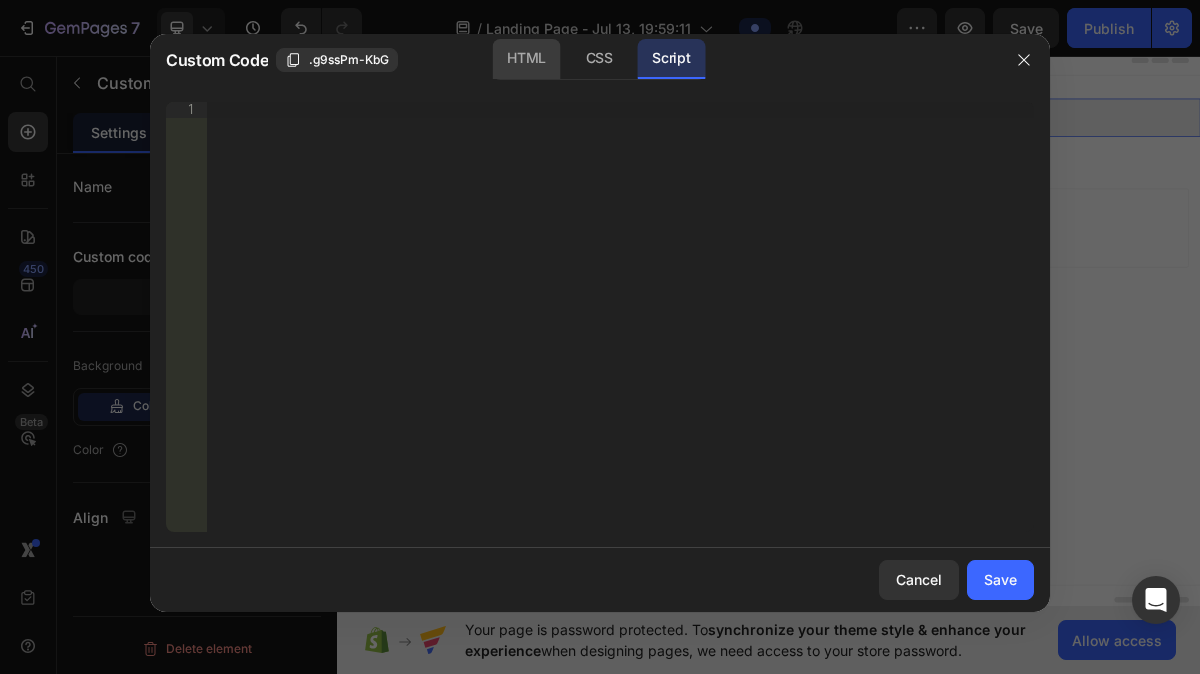 click on "HTML" 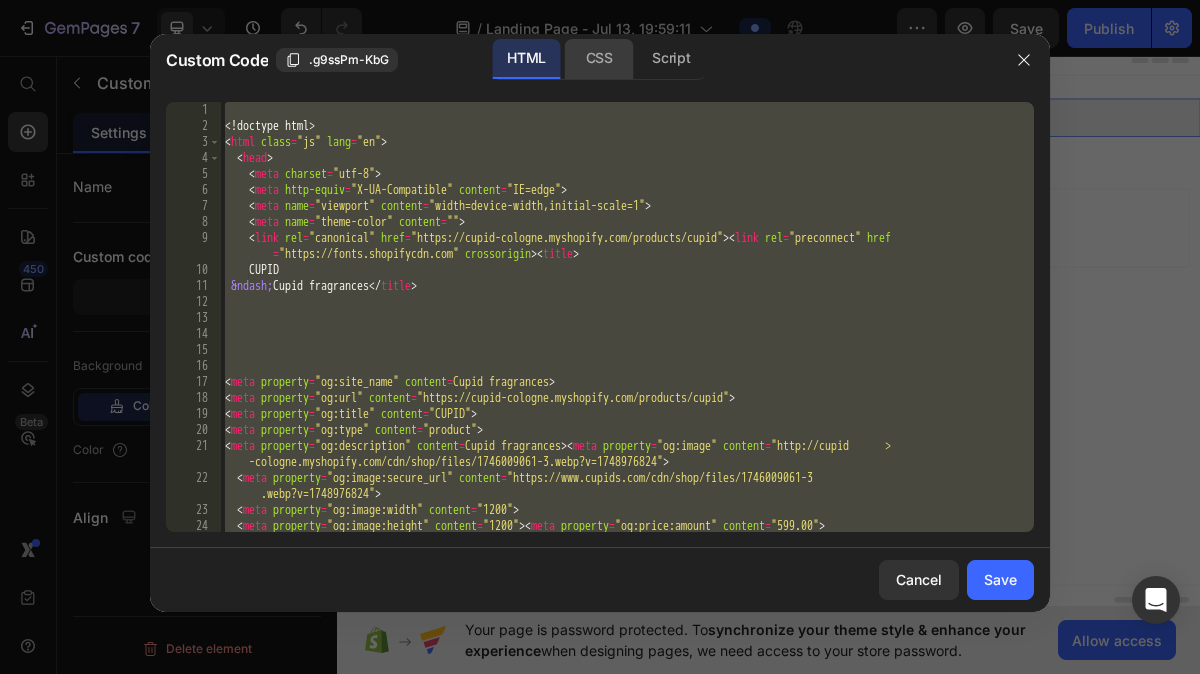 click on "CSS" 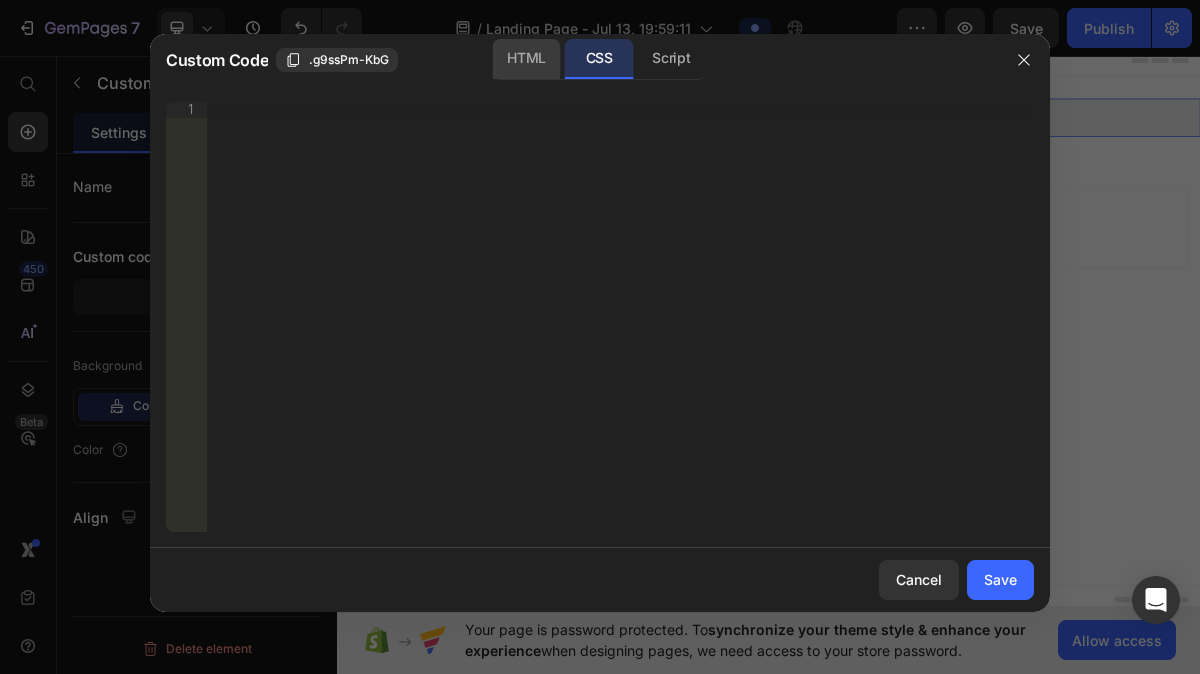click on "HTML" 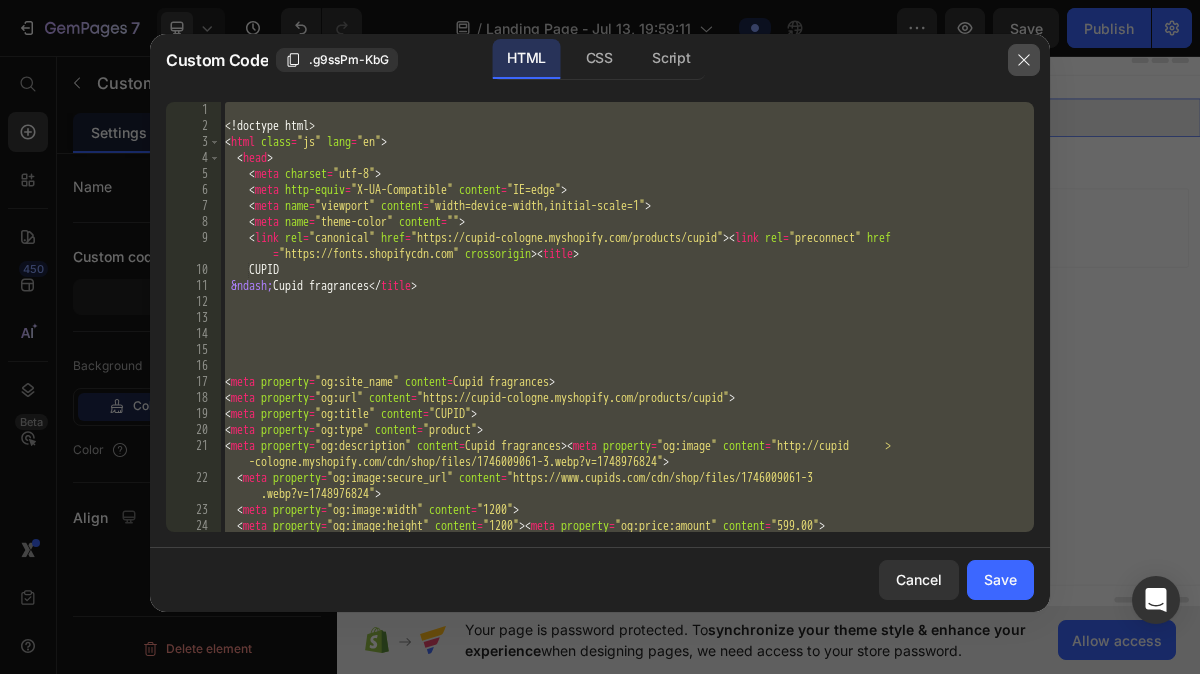 click at bounding box center [1024, 60] 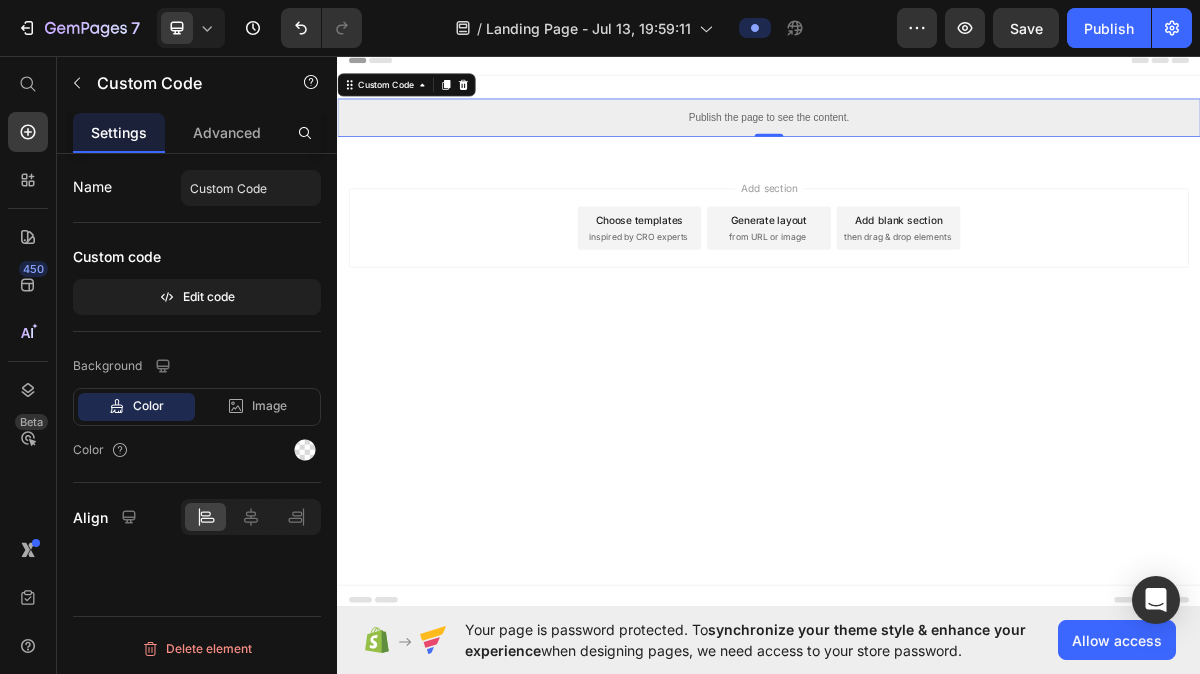 drag, startPoint x: 935, startPoint y: 204, endPoint x: 944, endPoint y: 348, distance: 144.28098 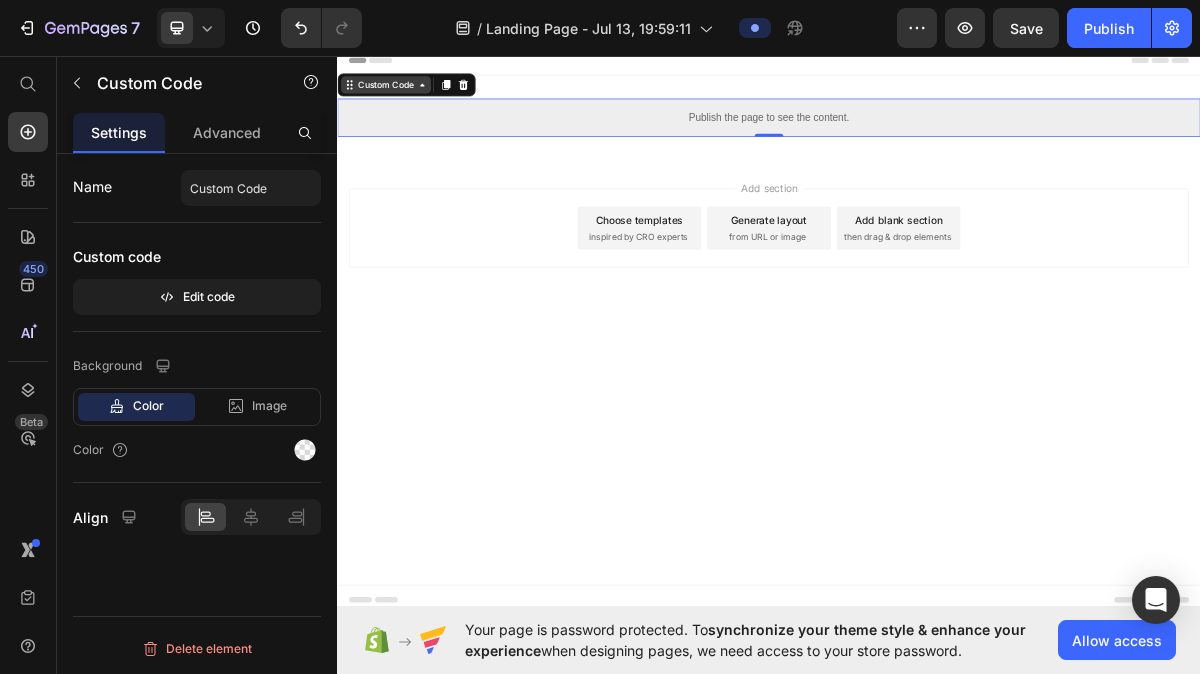 click on "Custom Code" at bounding box center [404, 100] 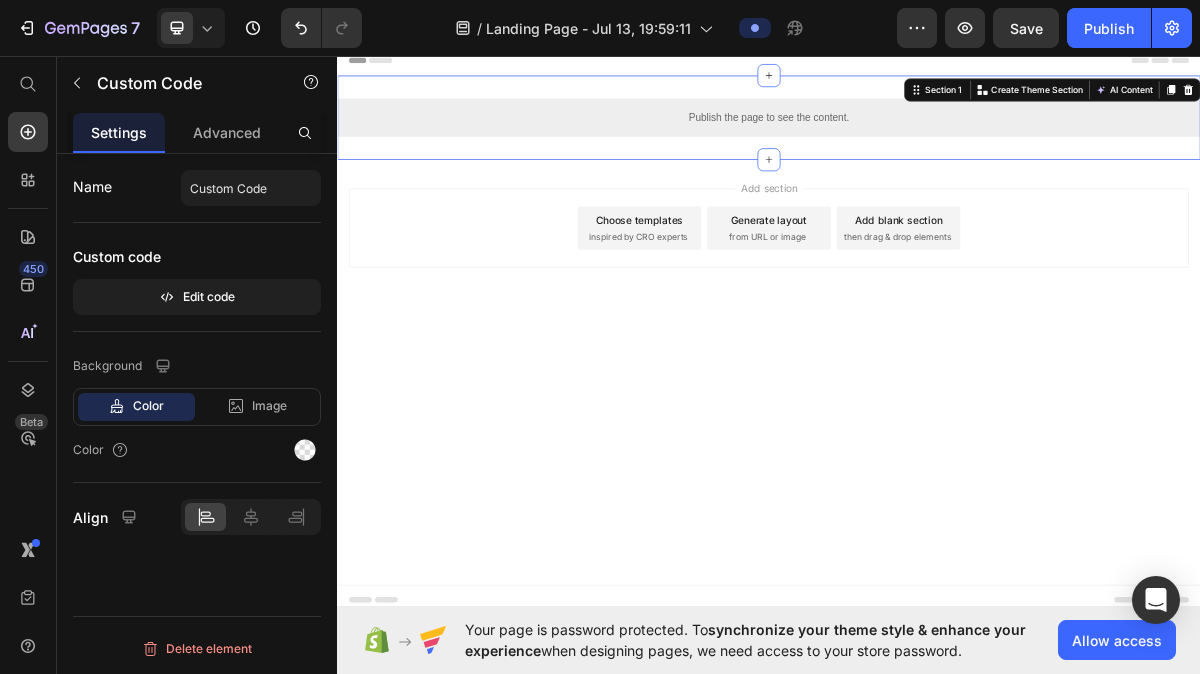 click on "Publish the page to see the content.
Custom Code Section 1   You can create reusable sections Create Theme Section AI Content Write with GemAI What would you like to describe here? Tone and Voice Persuasive Product Getting products... Show more Generate" at bounding box center (937, 145) 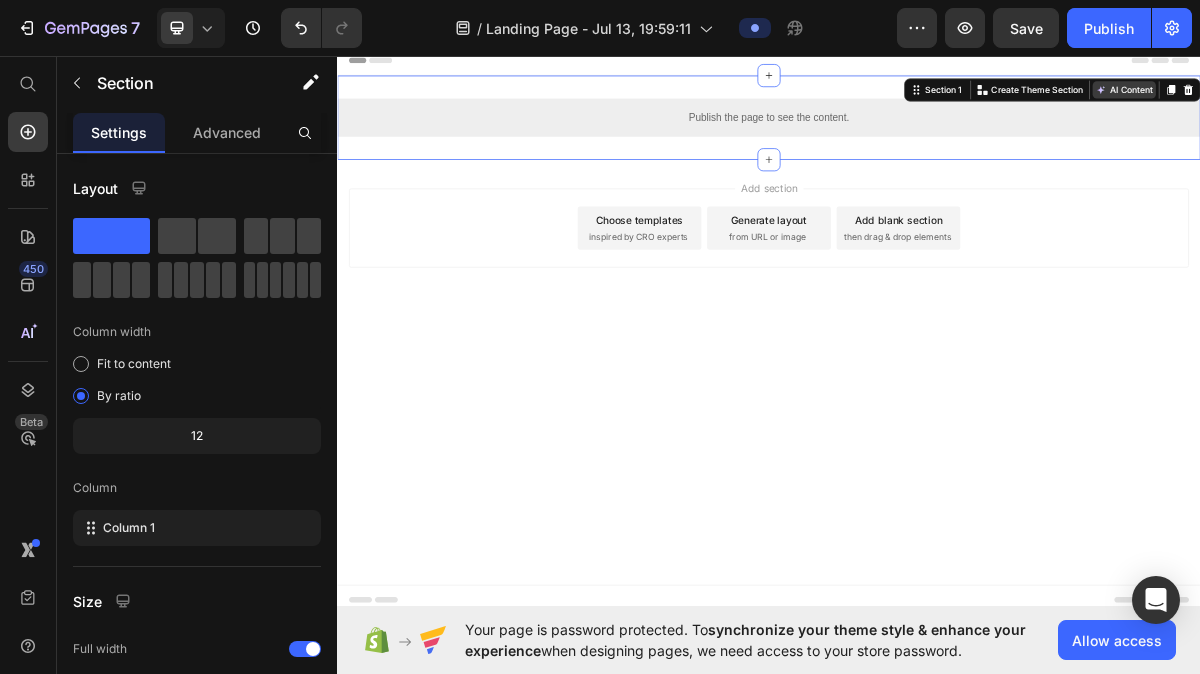 click 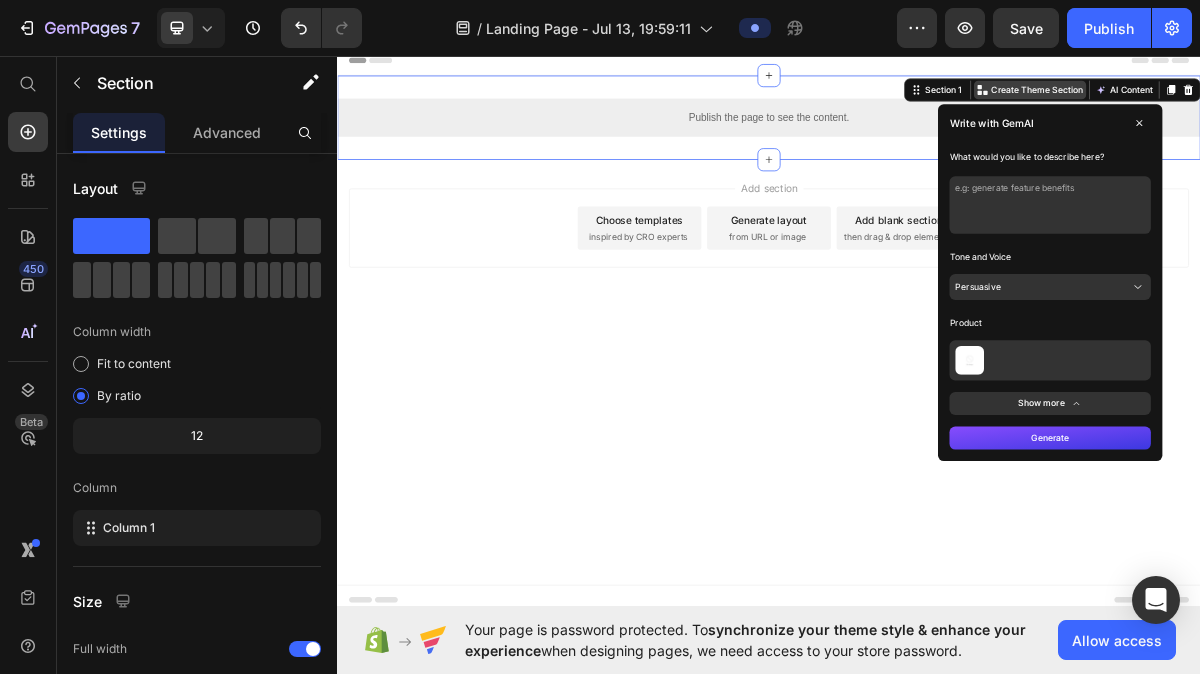 click on "Create Theme Section" at bounding box center (1310, 107) 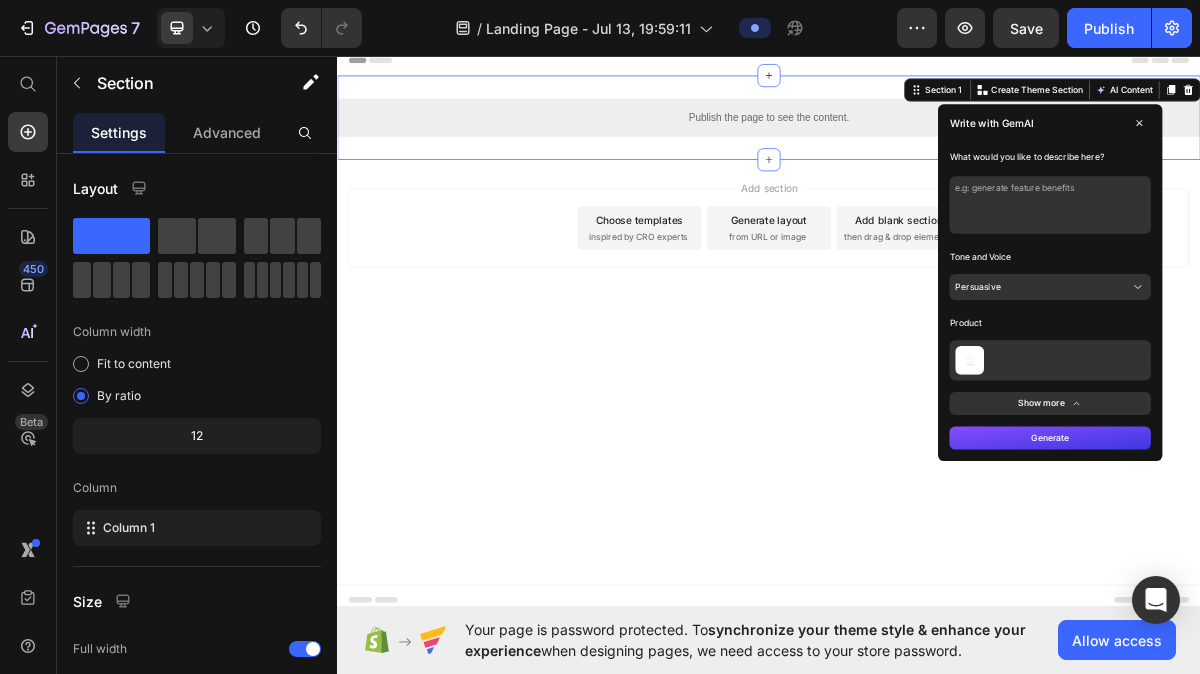 click on "Create Theme Section" at bounding box center (1300, 107) 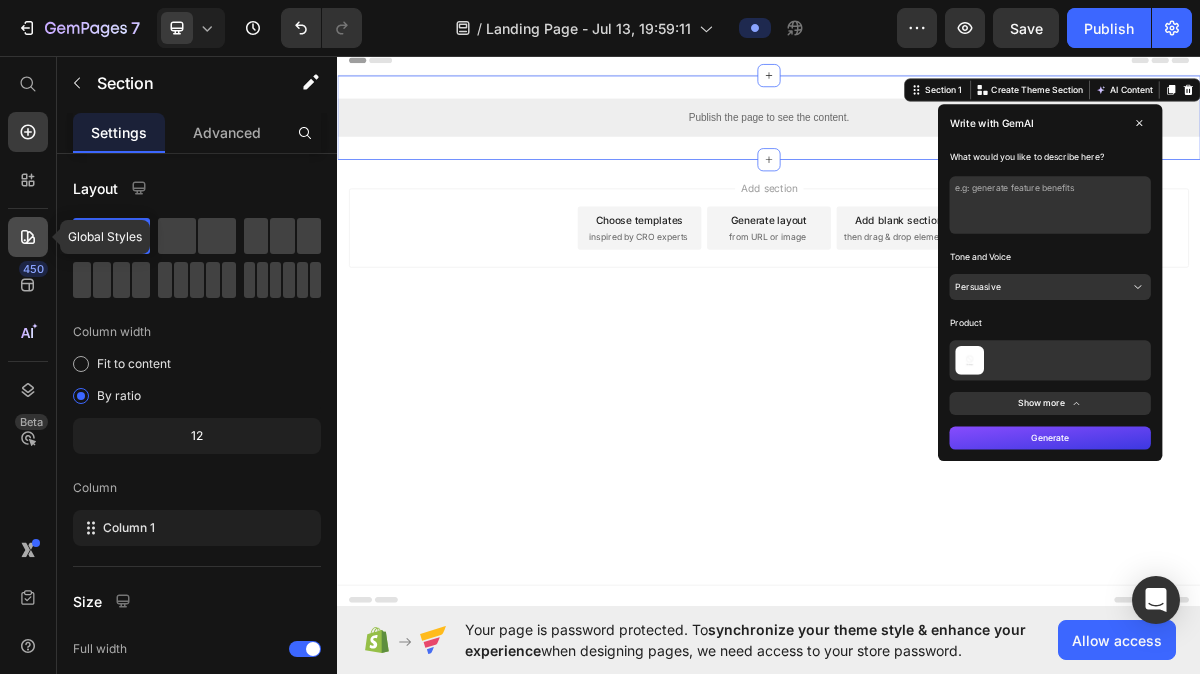 click 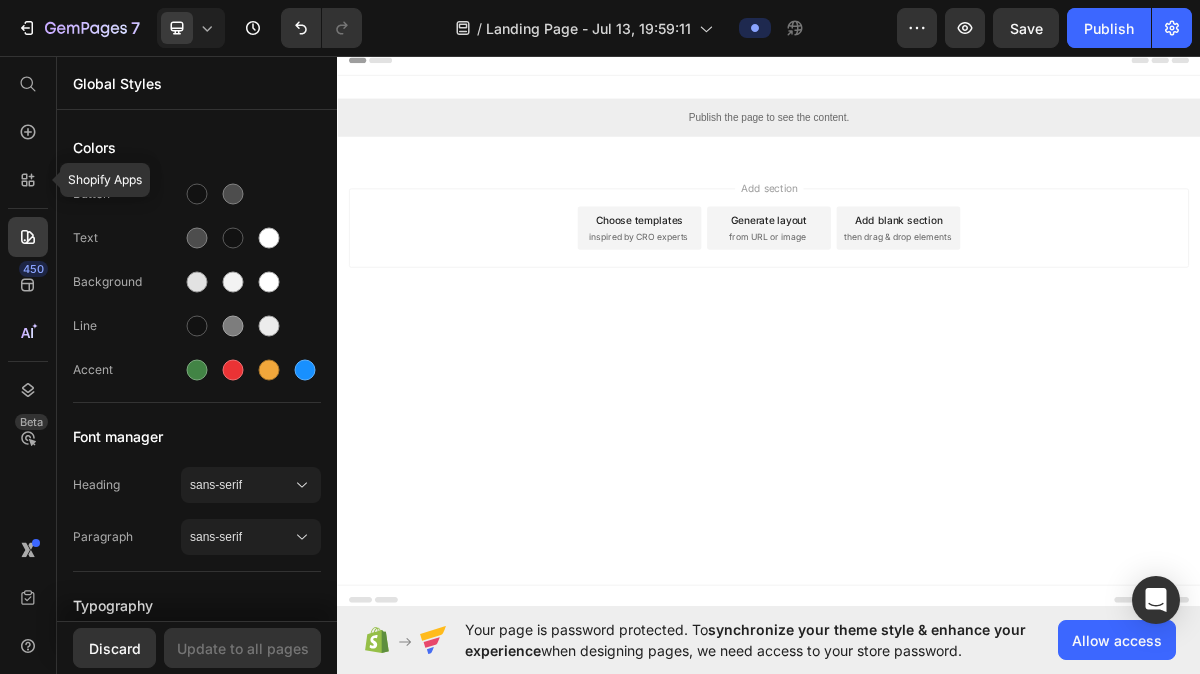 click 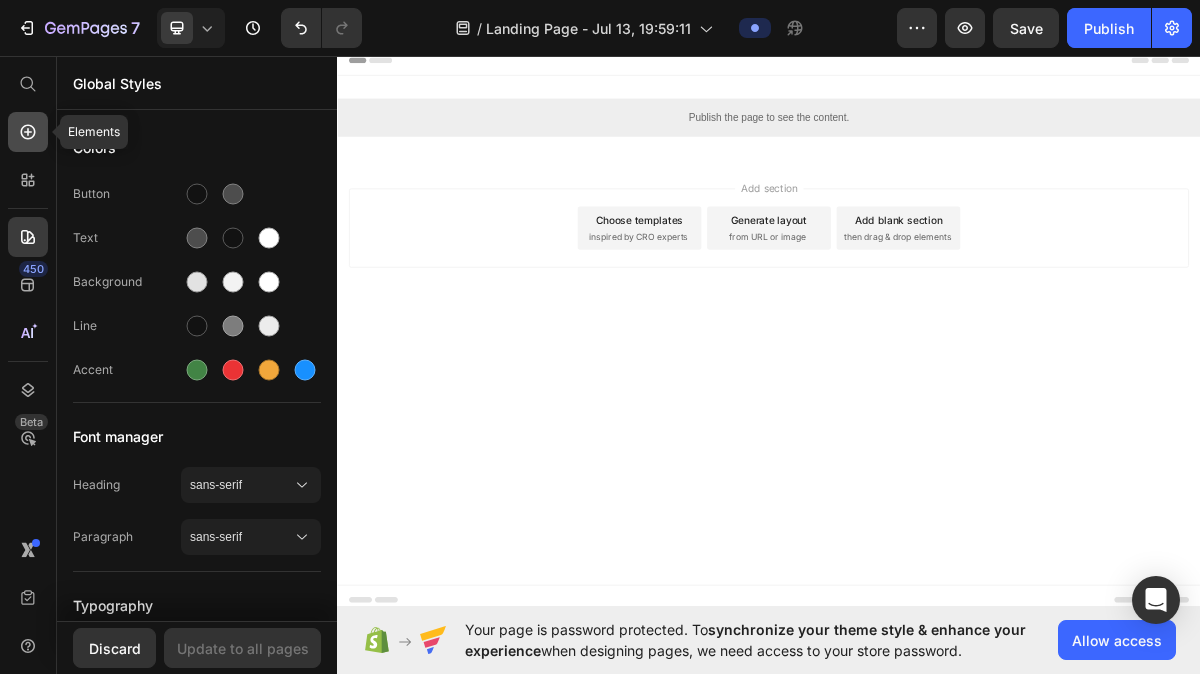 click 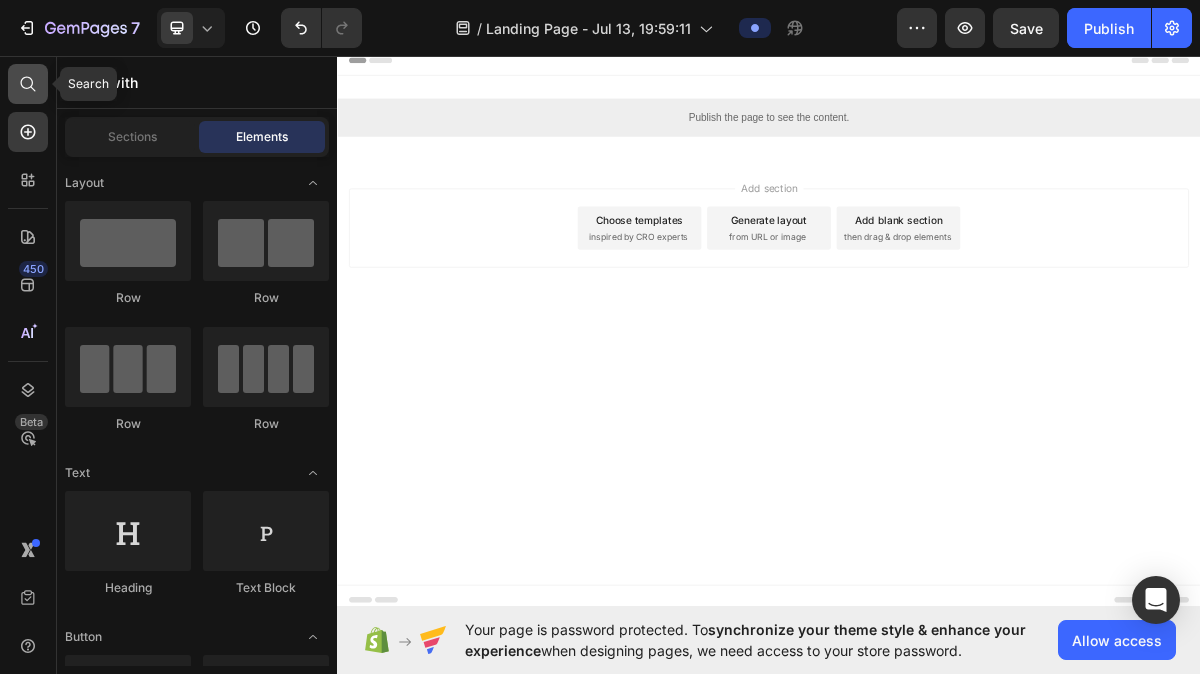 click 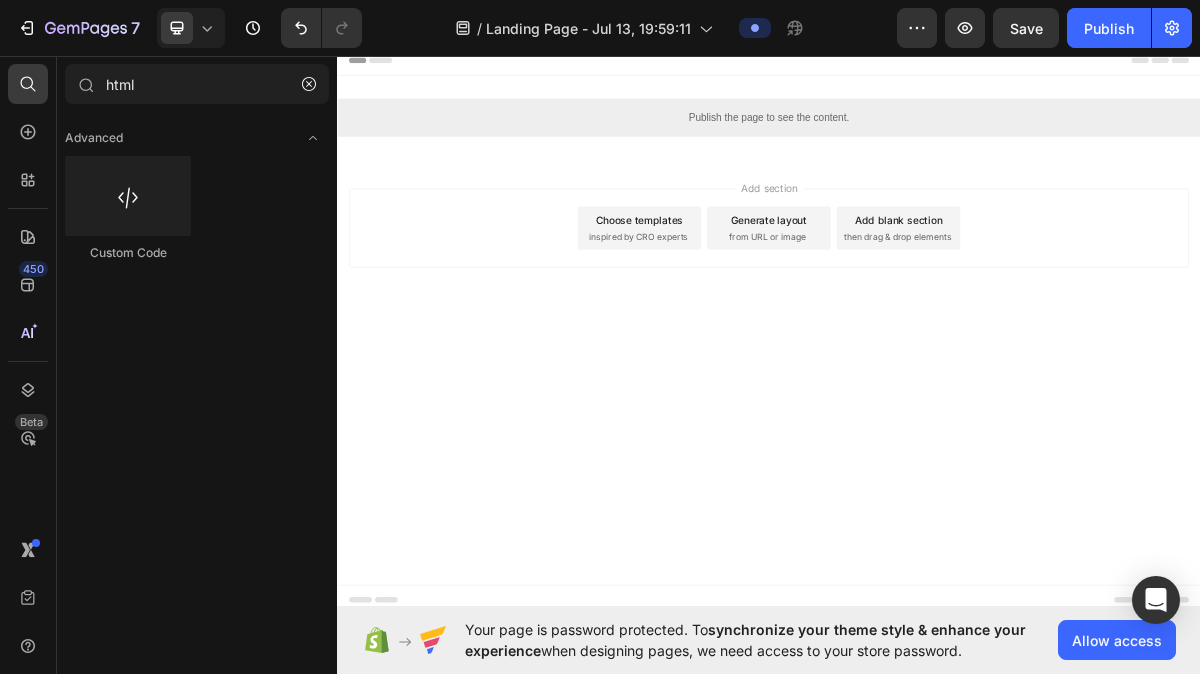 click on "Custom Code" 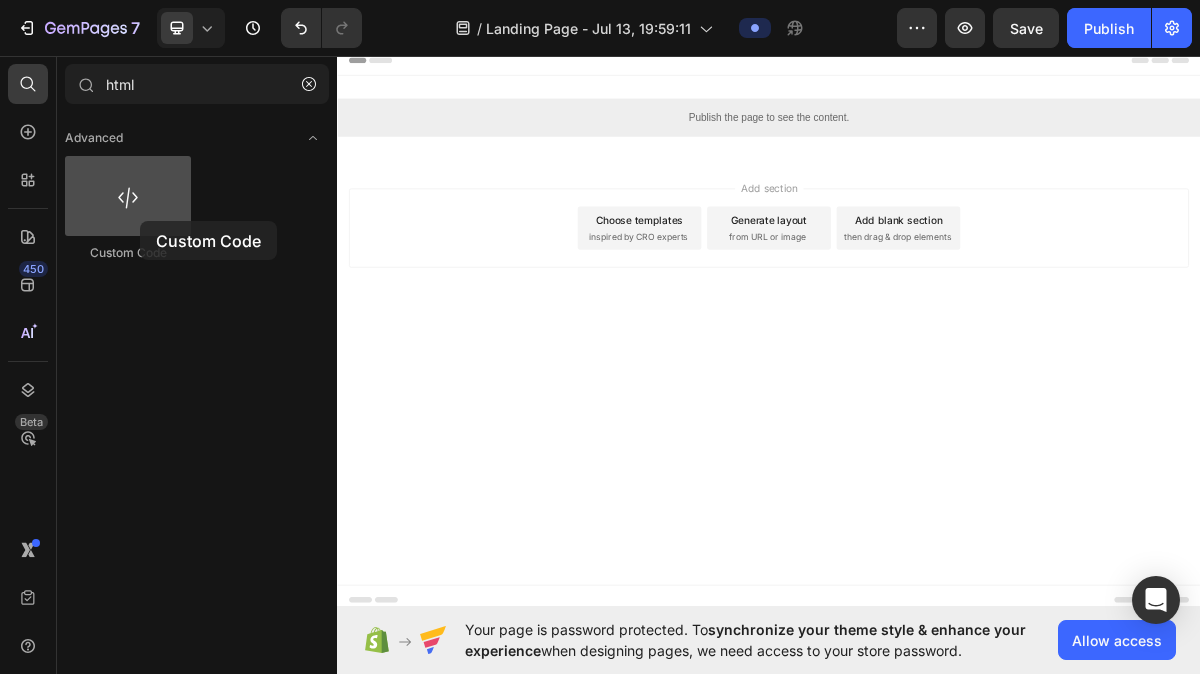 click at bounding box center (128, 196) 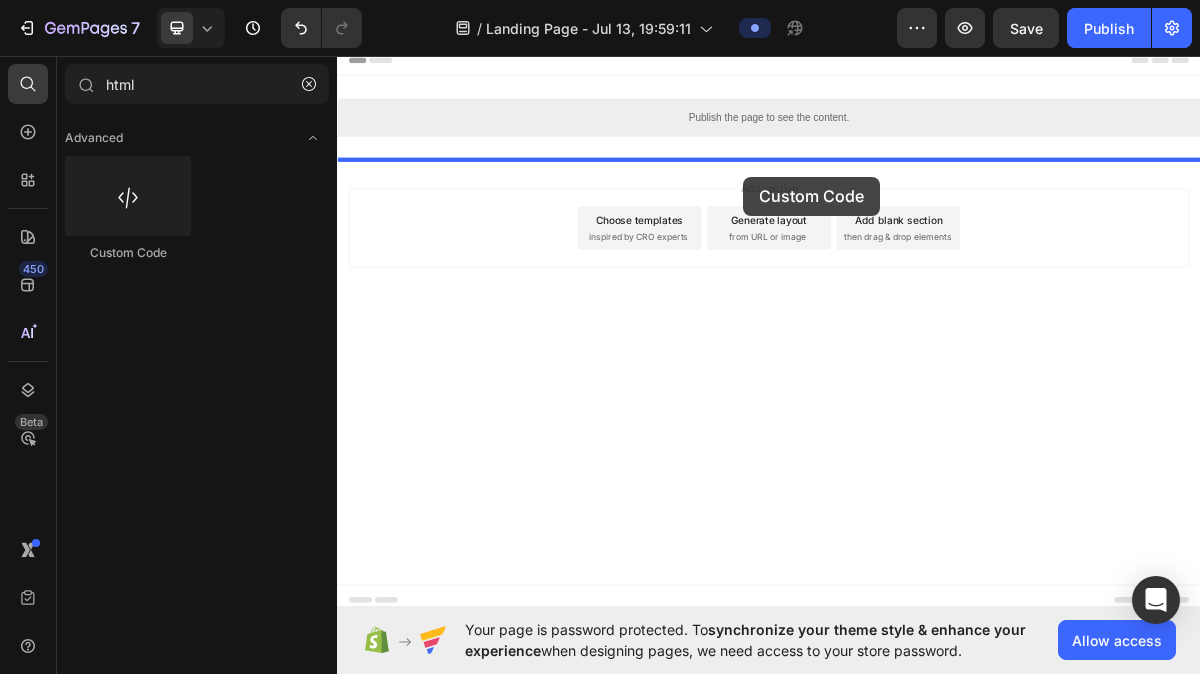 drag, startPoint x: 484, startPoint y: 245, endPoint x: 902, endPoint y: 219, distance: 418.80783 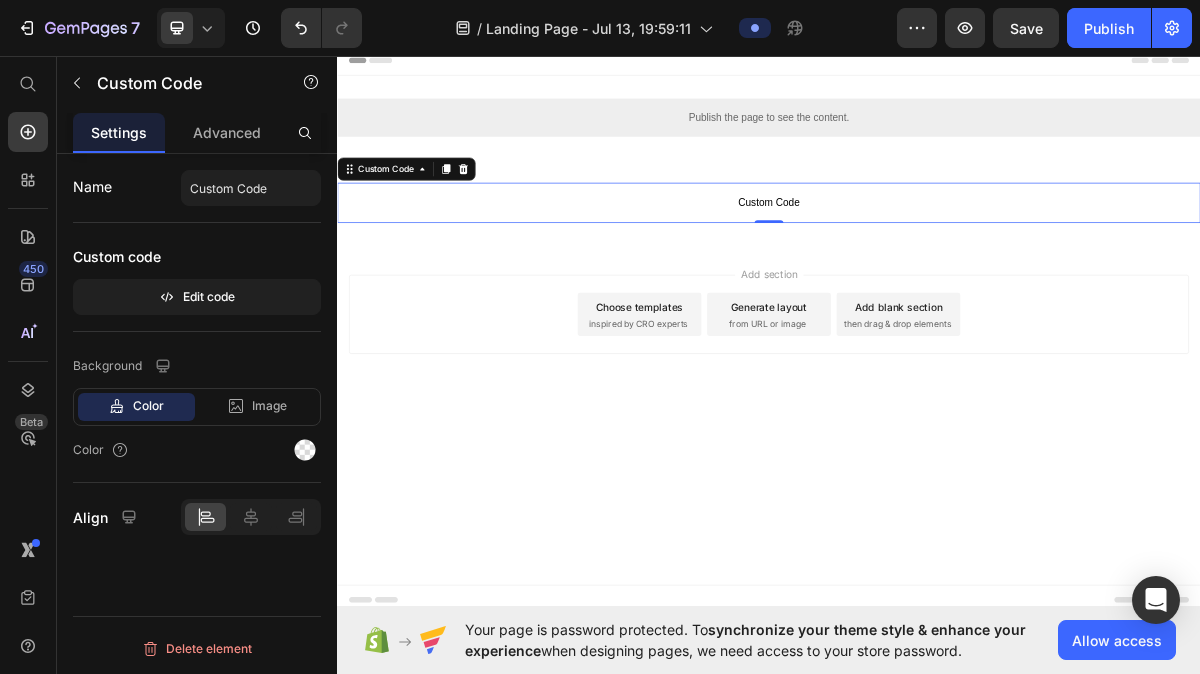 click on "Custom Code" at bounding box center (937, 264) 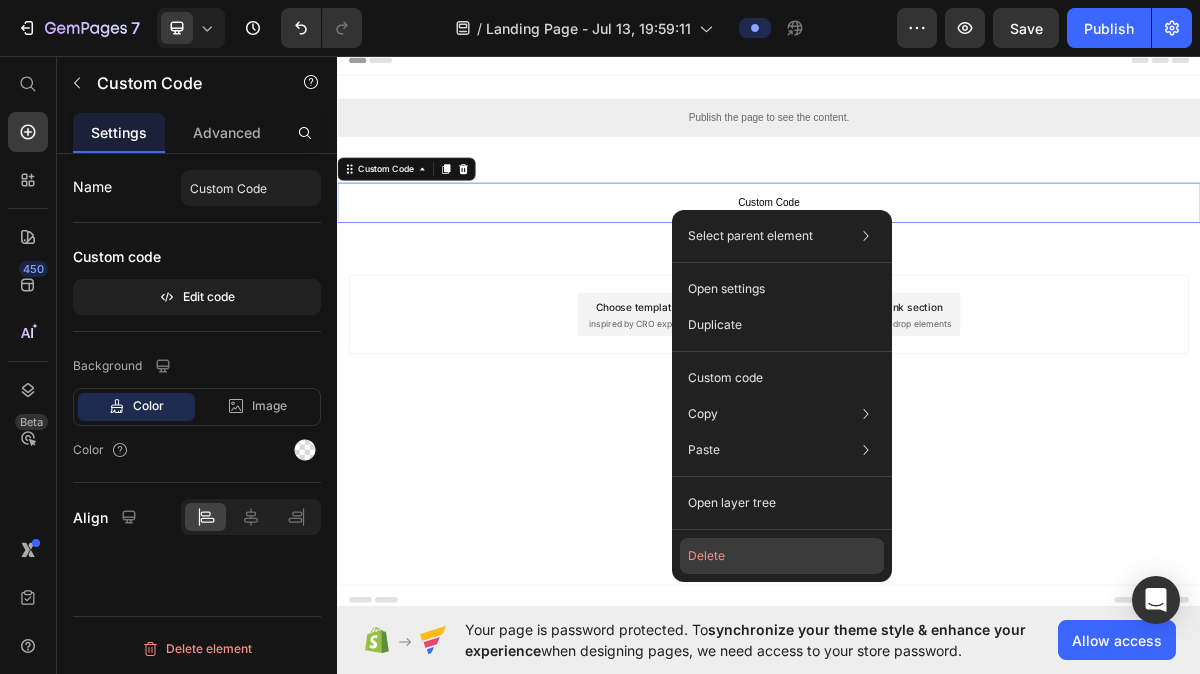click on "Delete" 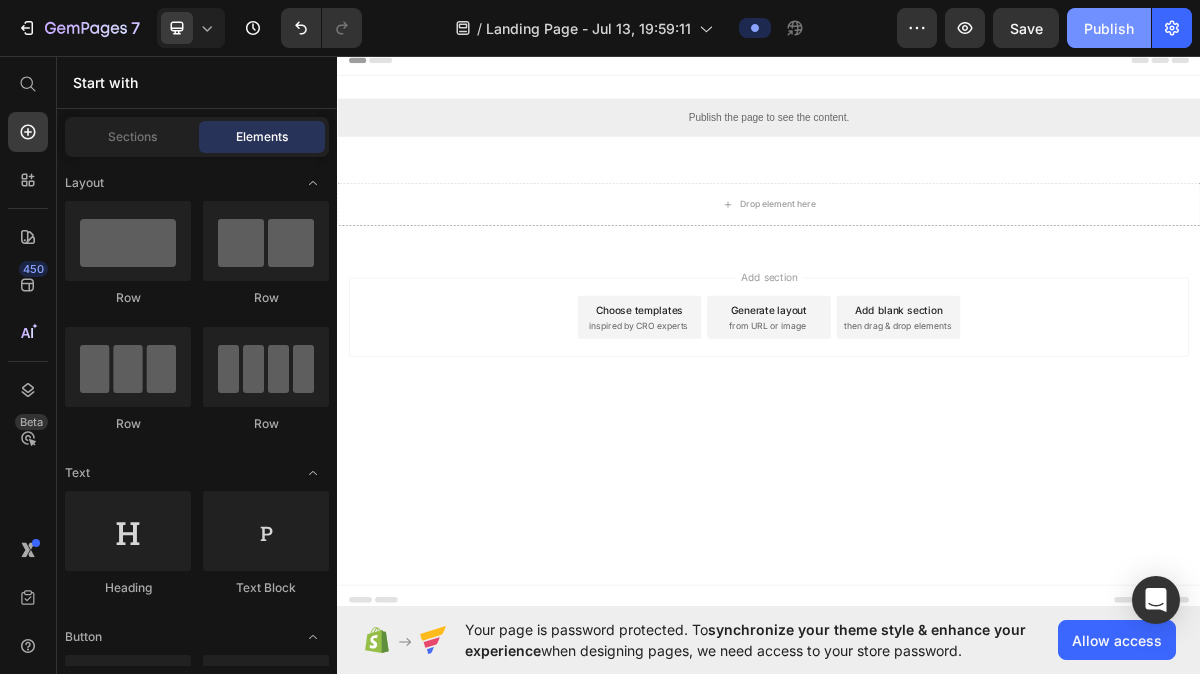click on "Publish" at bounding box center (1109, 28) 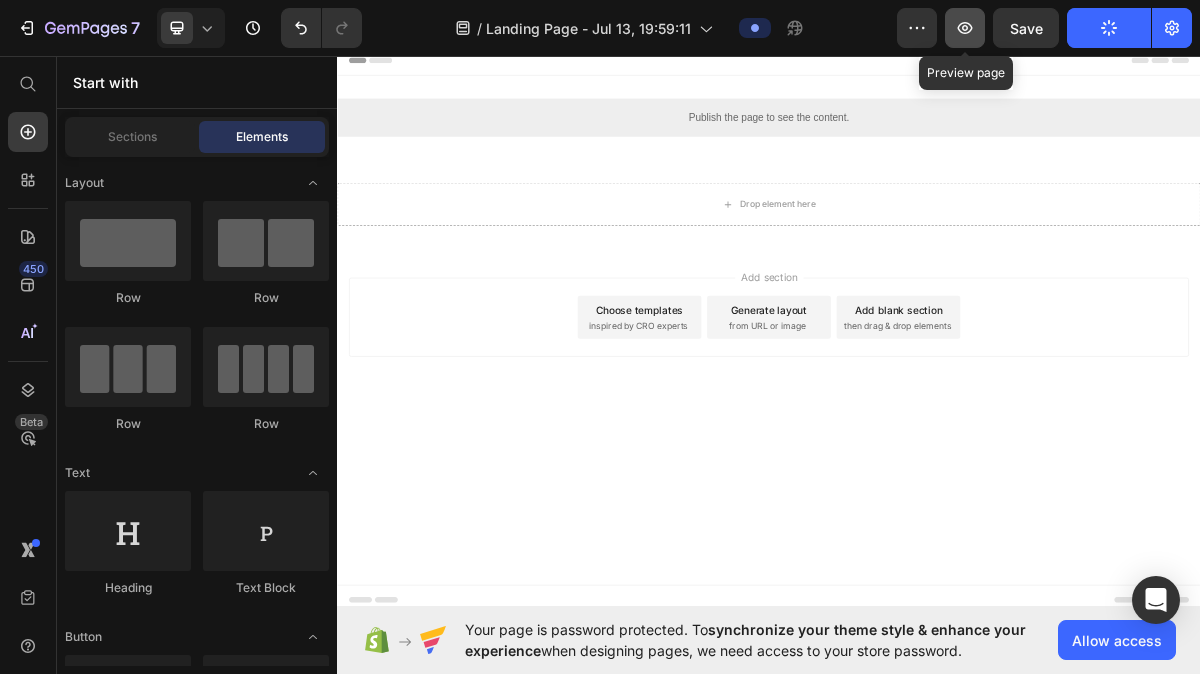 click 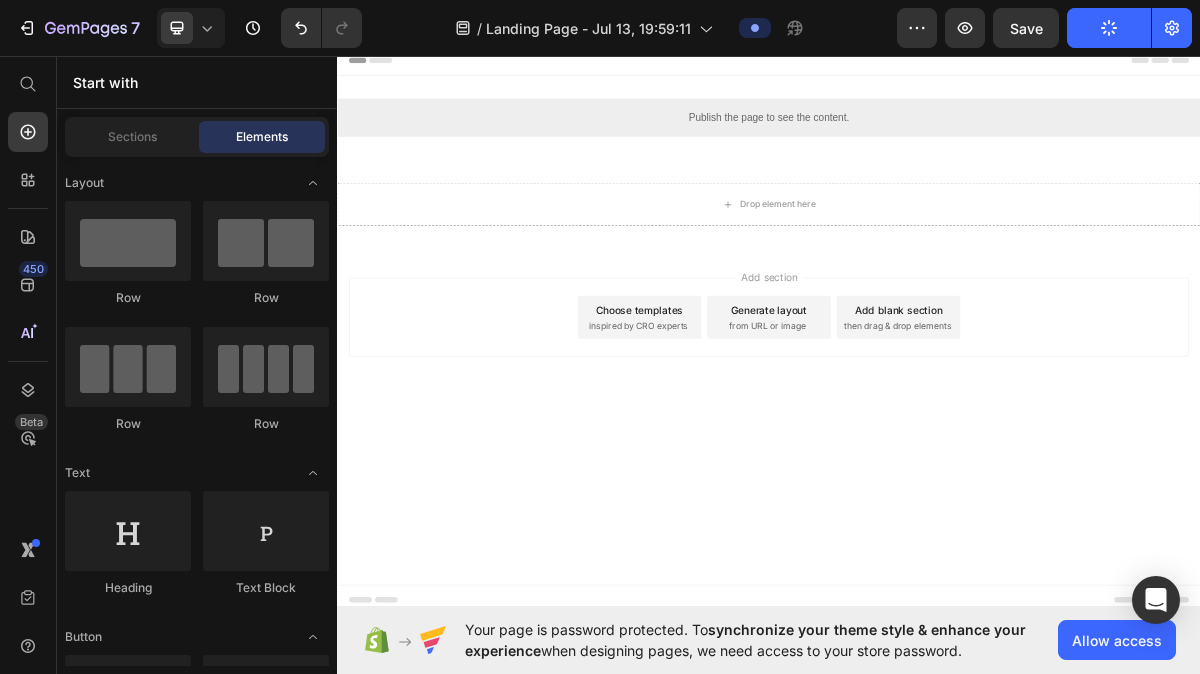 click on "Publish" 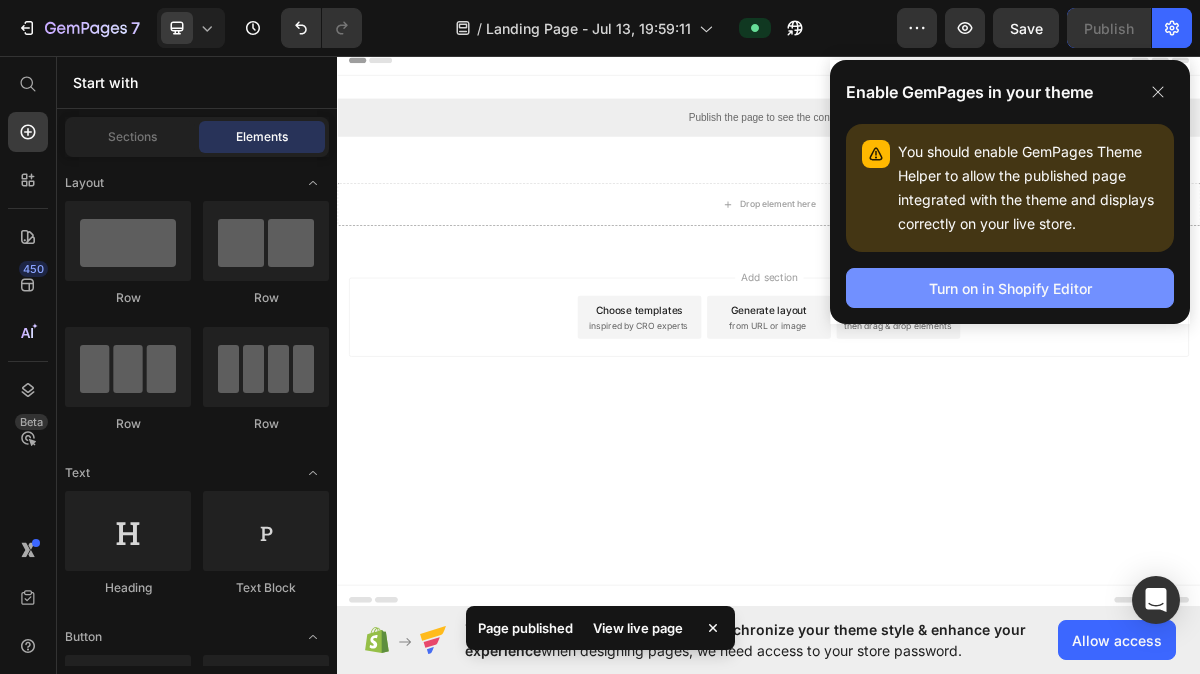 click on "Turn on in Shopify Editor" at bounding box center (1010, 288) 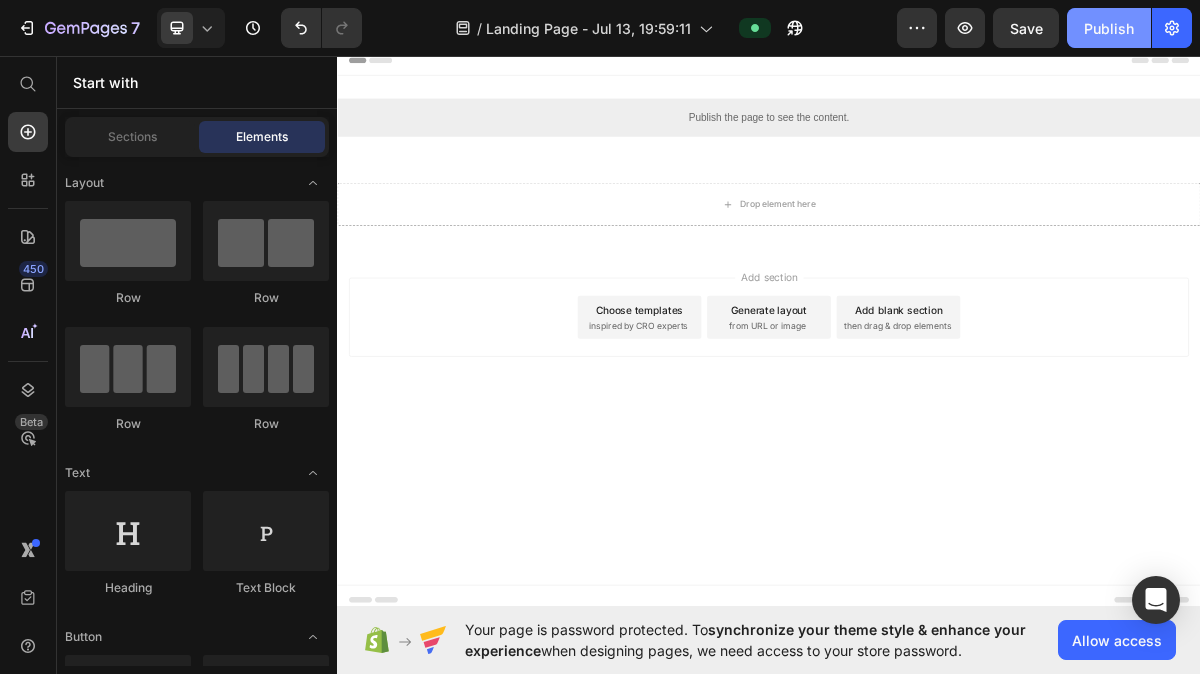 click on "Publish" at bounding box center (1109, 28) 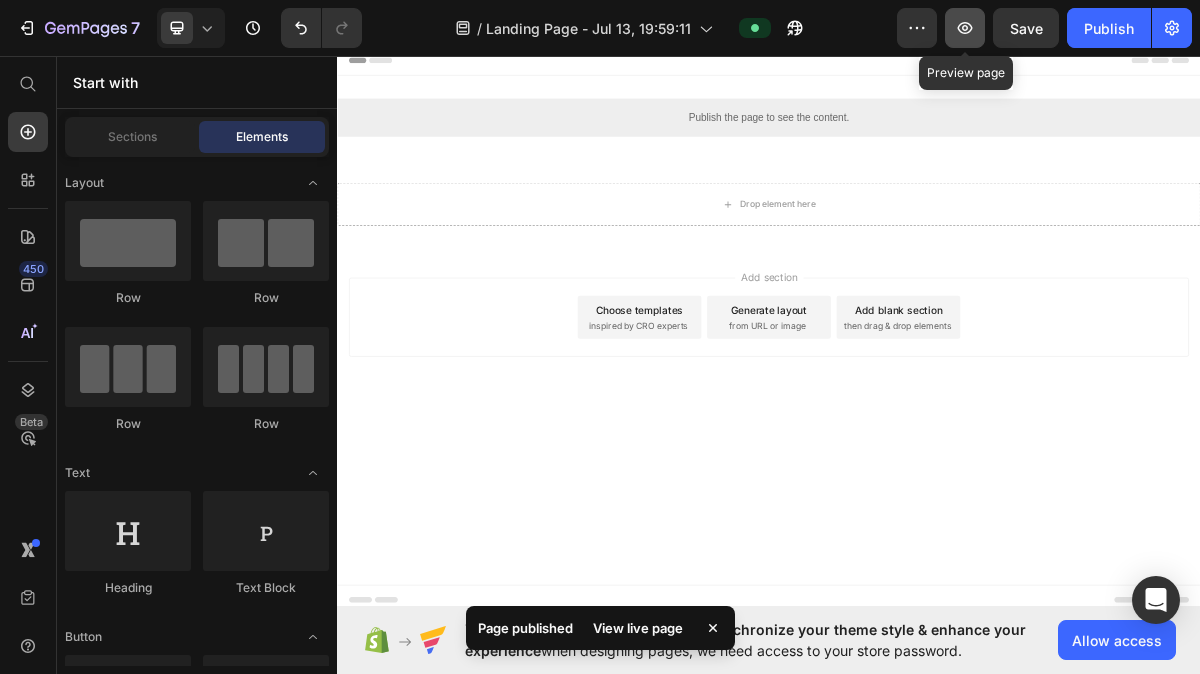 click 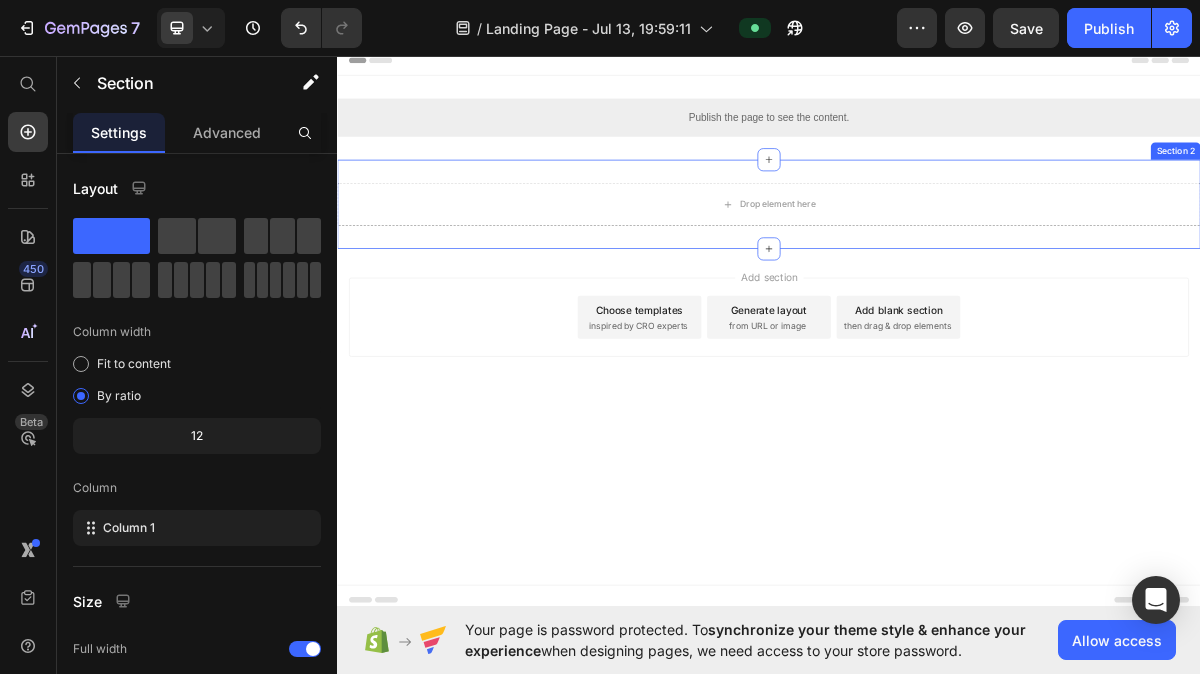 click on "Drop element here Section 2" at bounding box center [937, 266] 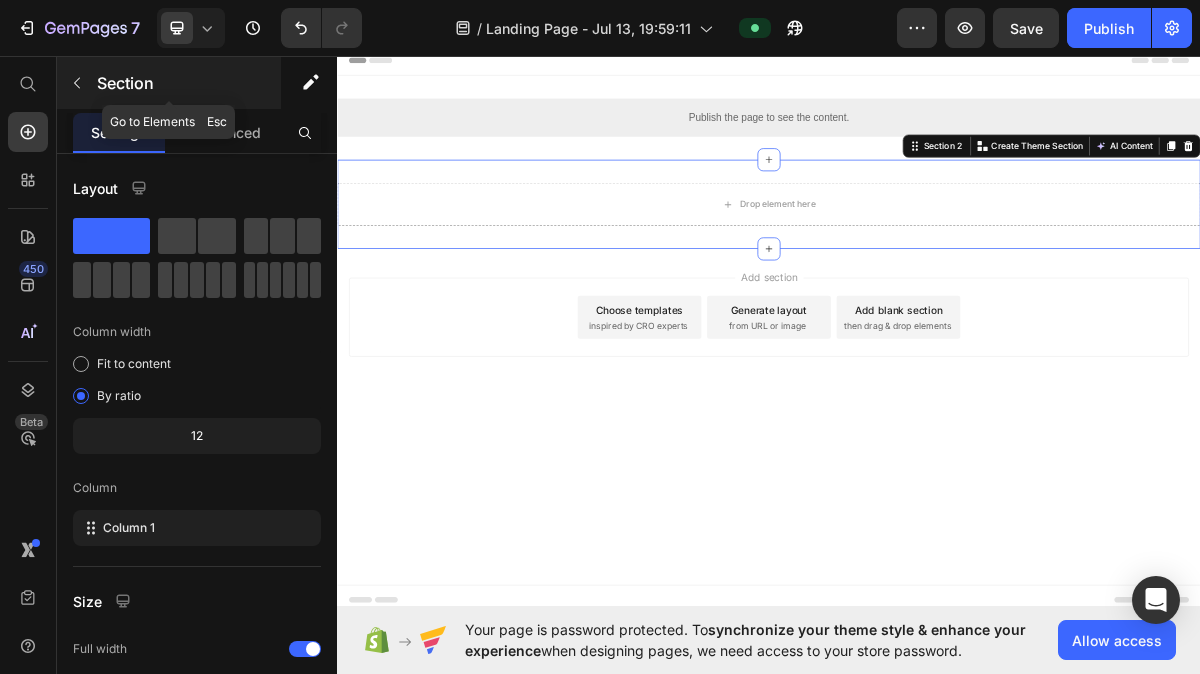 click at bounding box center [77, 83] 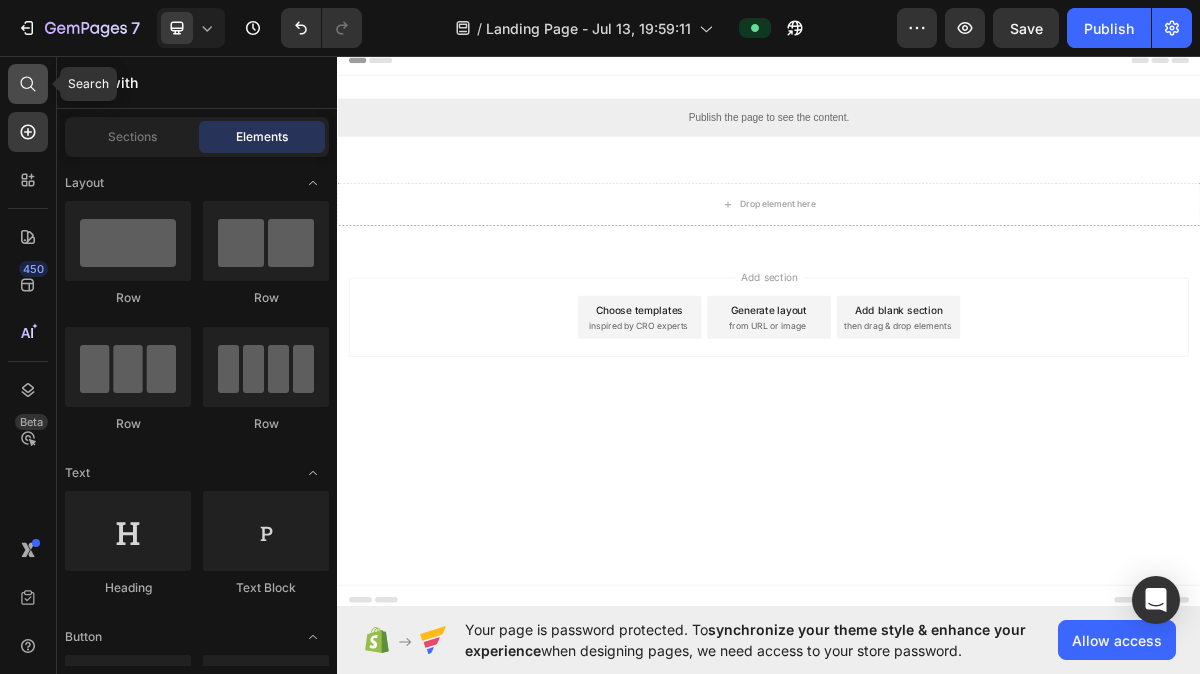 click 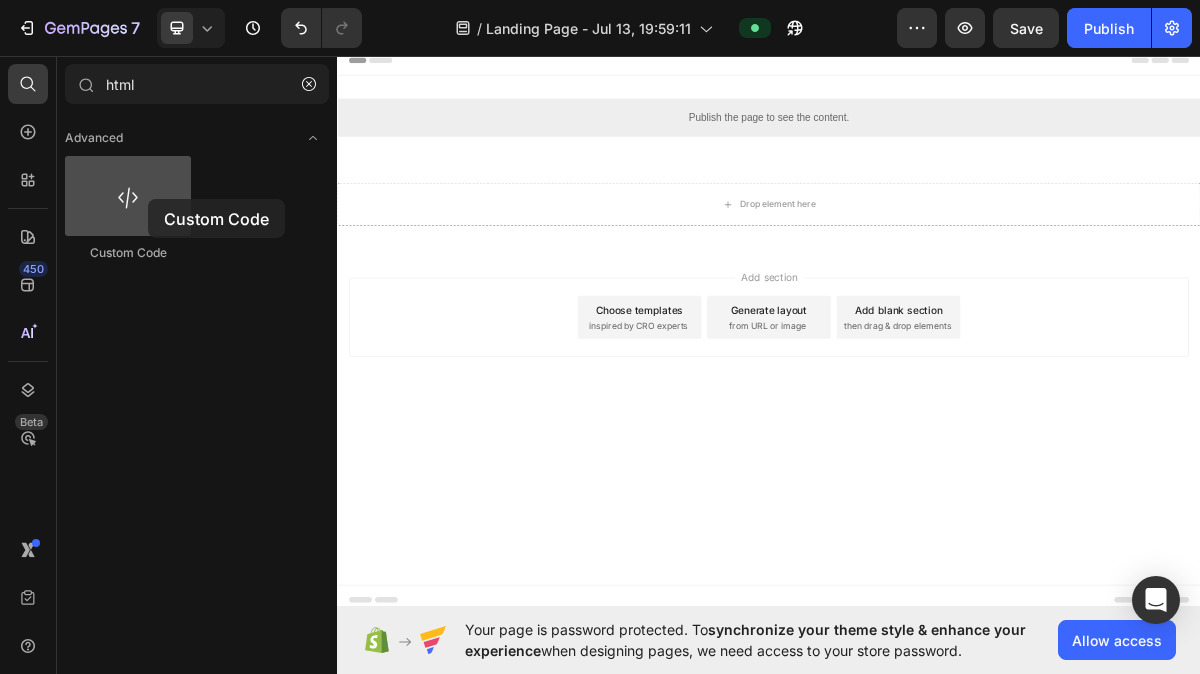 click at bounding box center [128, 196] 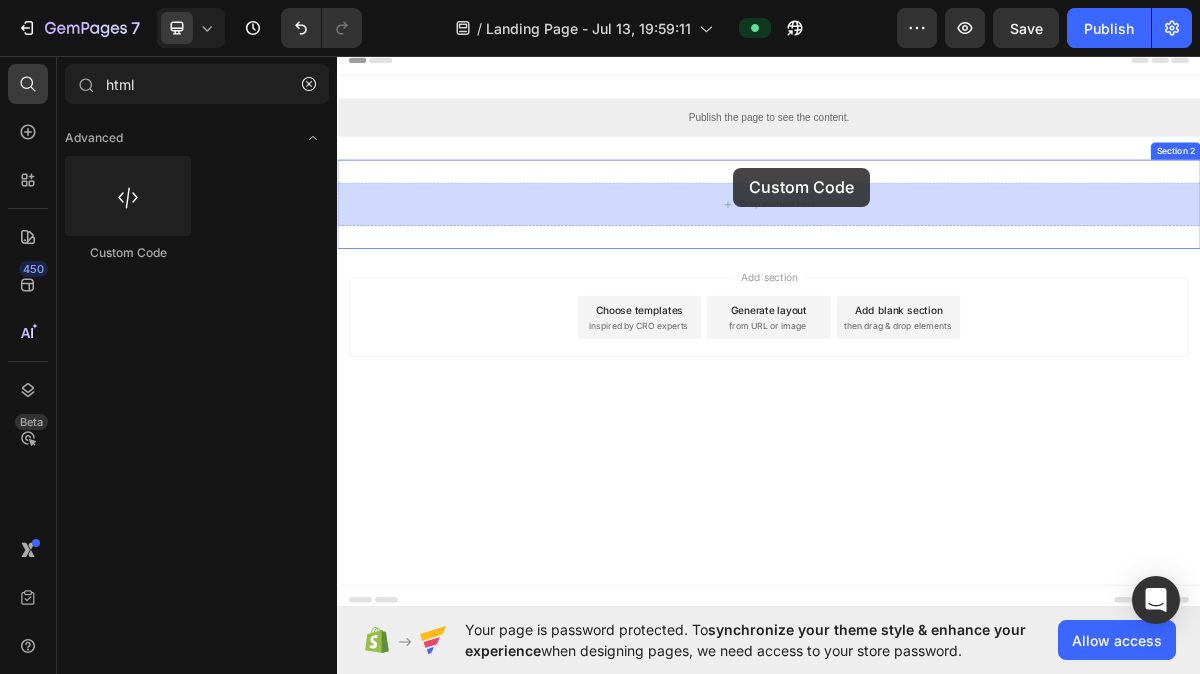 drag, startPoint x: 477, startPoint y: 254, endPoint x: 888, endPoint y: 215, distance: 412.84622 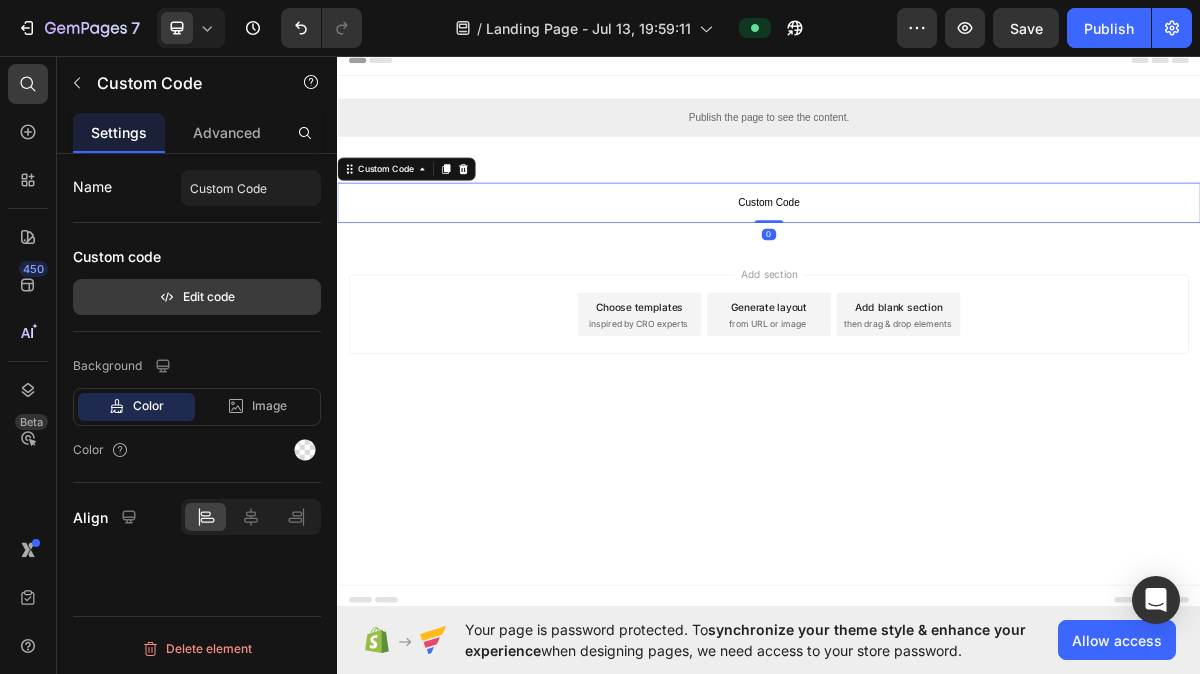 click on "Edit code" at bounding box center [197, 297] 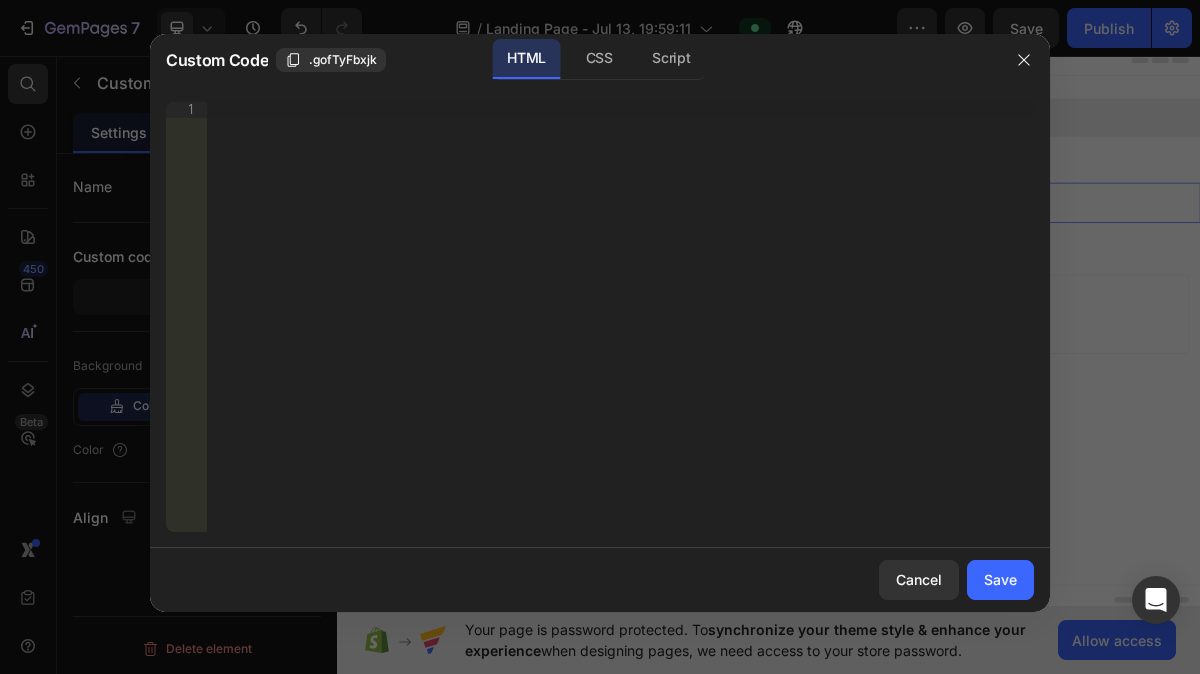 type 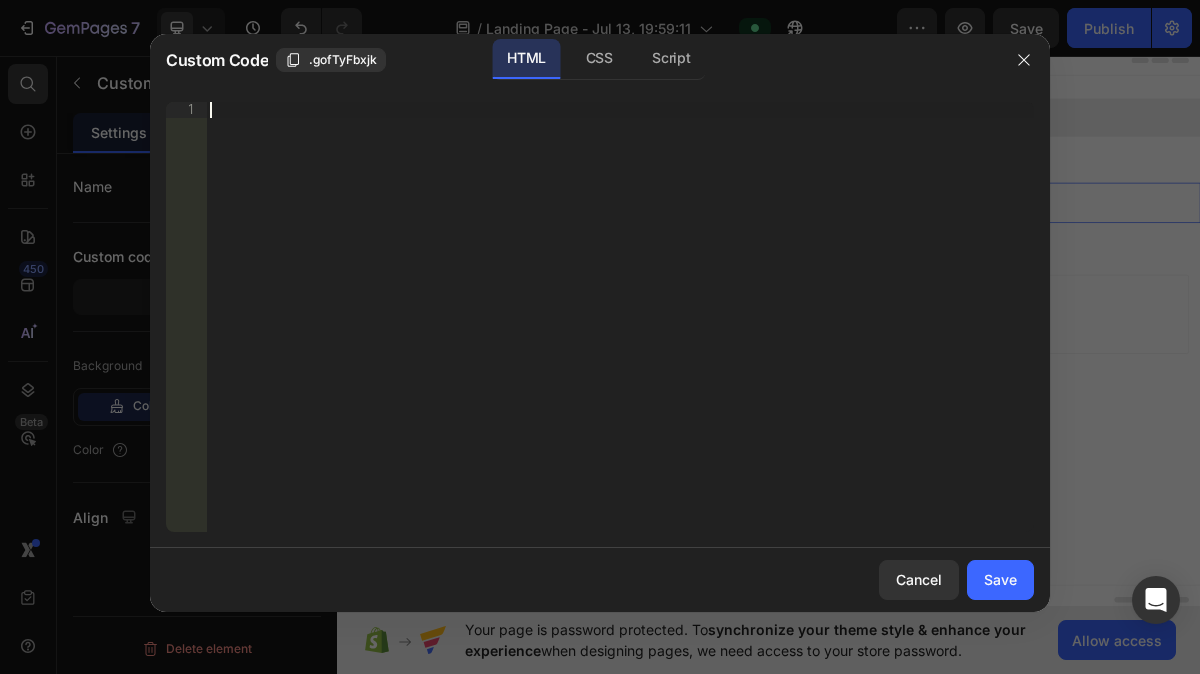 click on "Insert the 3rd-party installation code, HTML code, or Liquid code to display custom content." at bounding box center (620, 333) 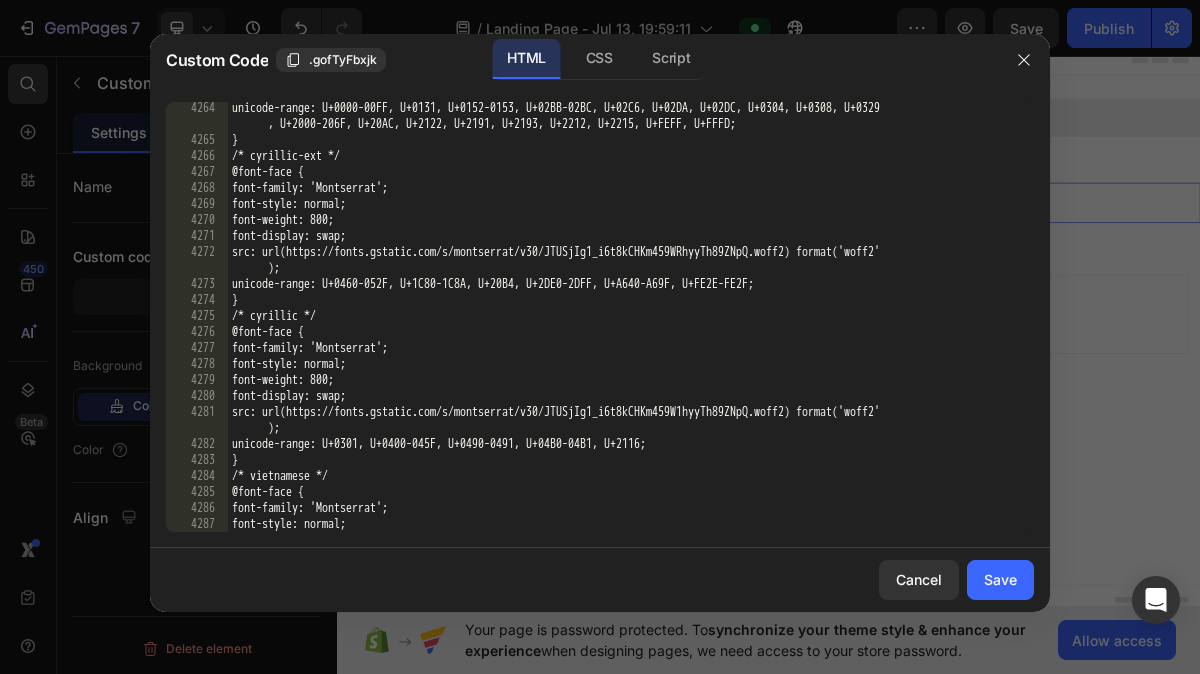 scroll, scrollTop: 32338, scrollLeft: 0, axis: vertical 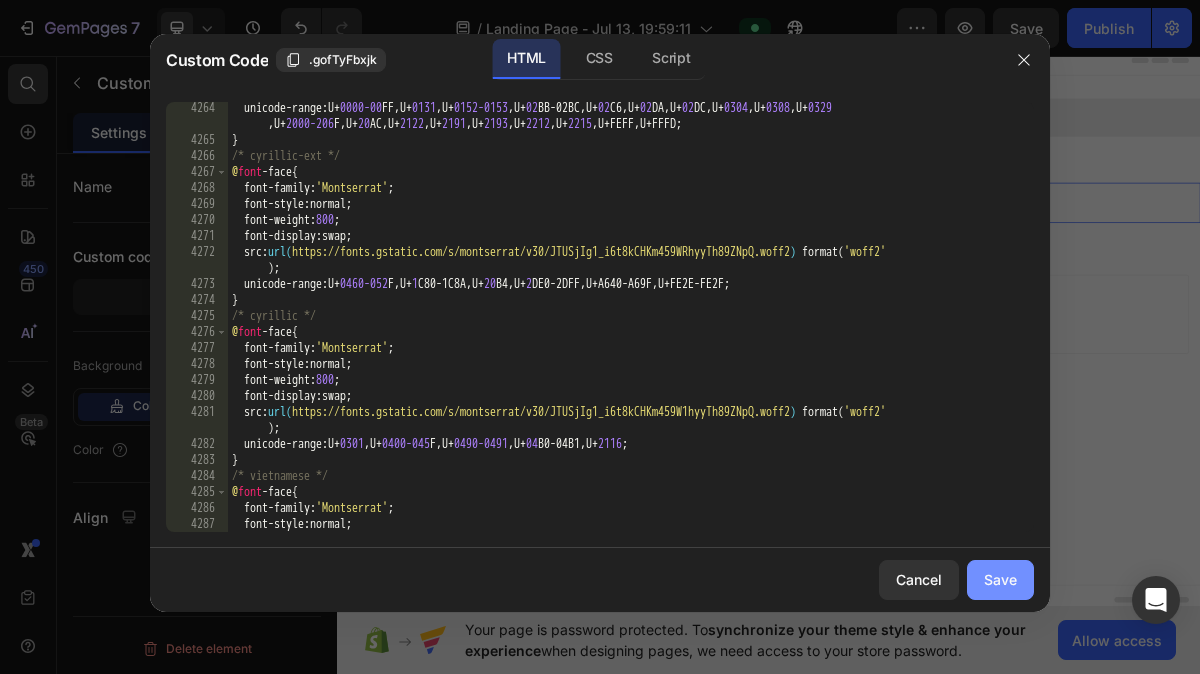 click on "Save" 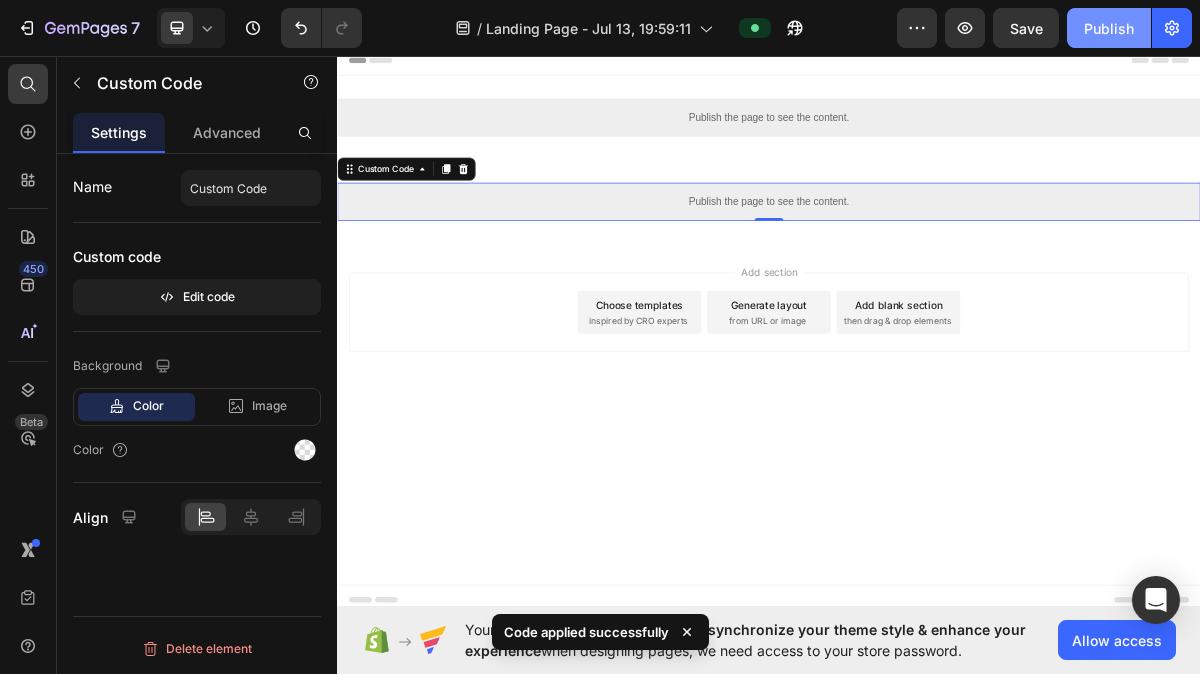 click on "Publish" 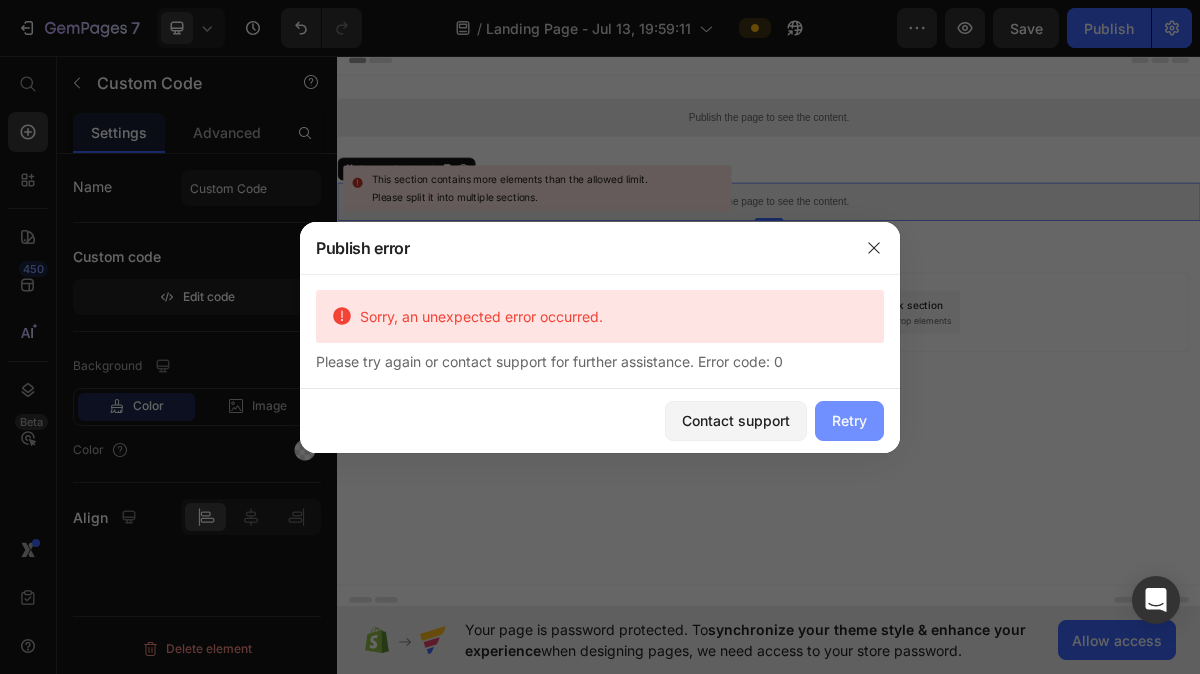 click on "Retry" at bounding box center (849, 421) 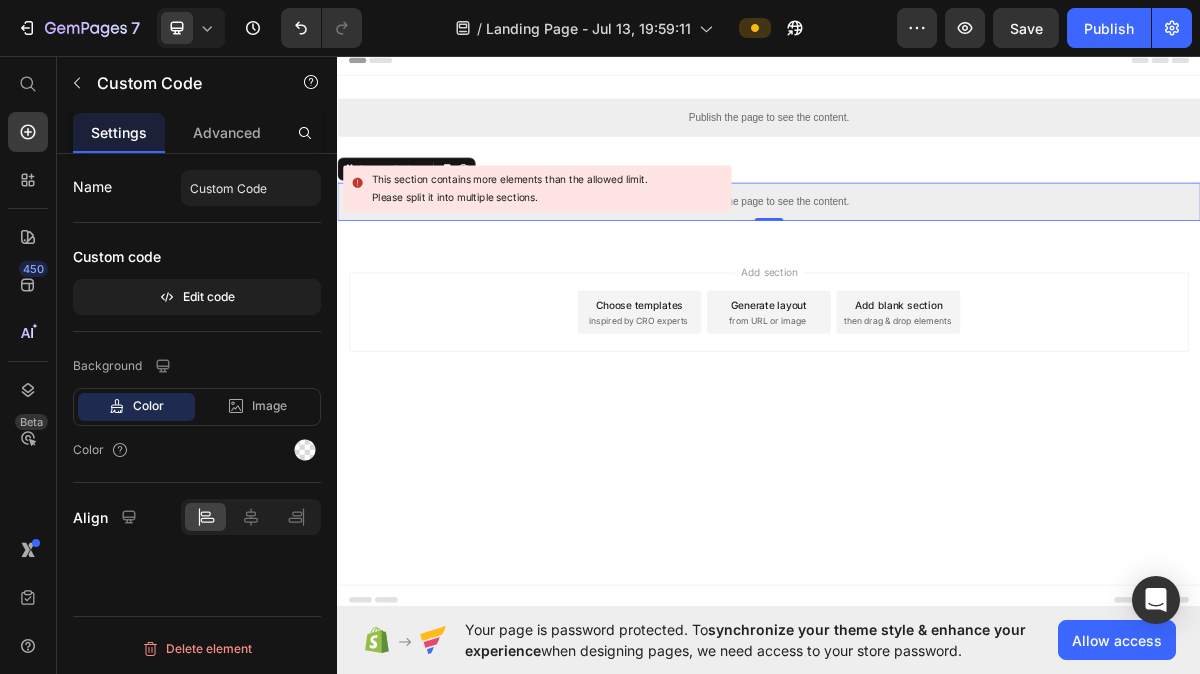 click on "Publish the page to see the content." at bounding box center (937, 262) 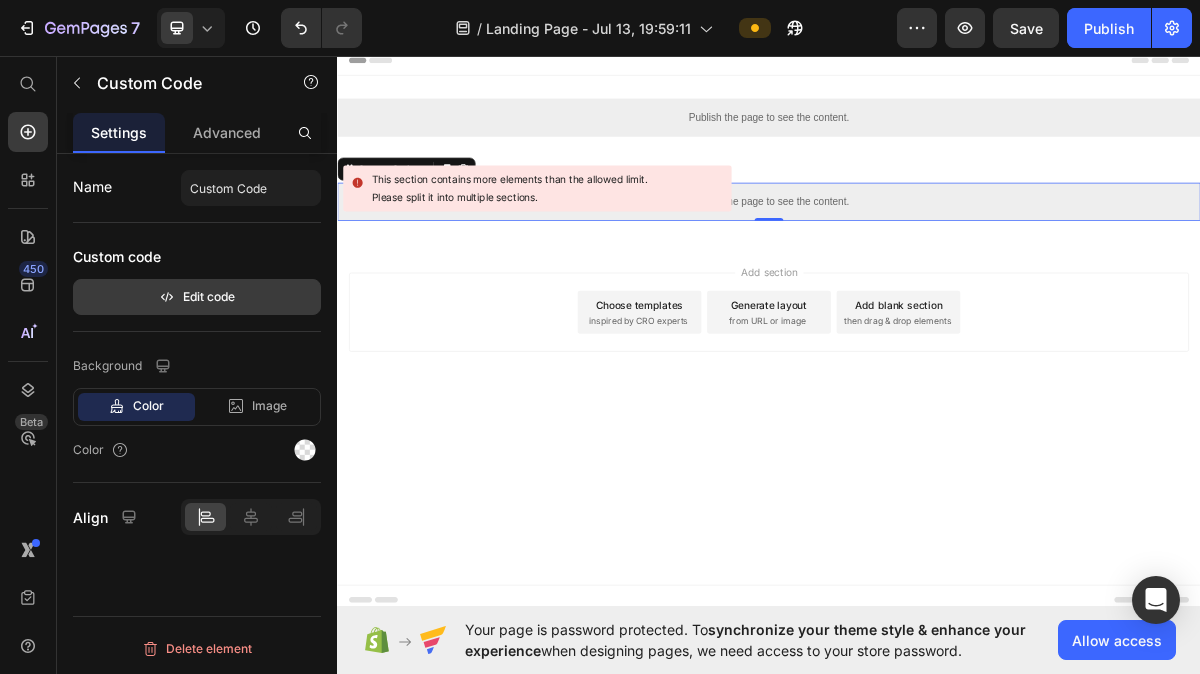 click on "Edit code" at bounding box center [197, 297] 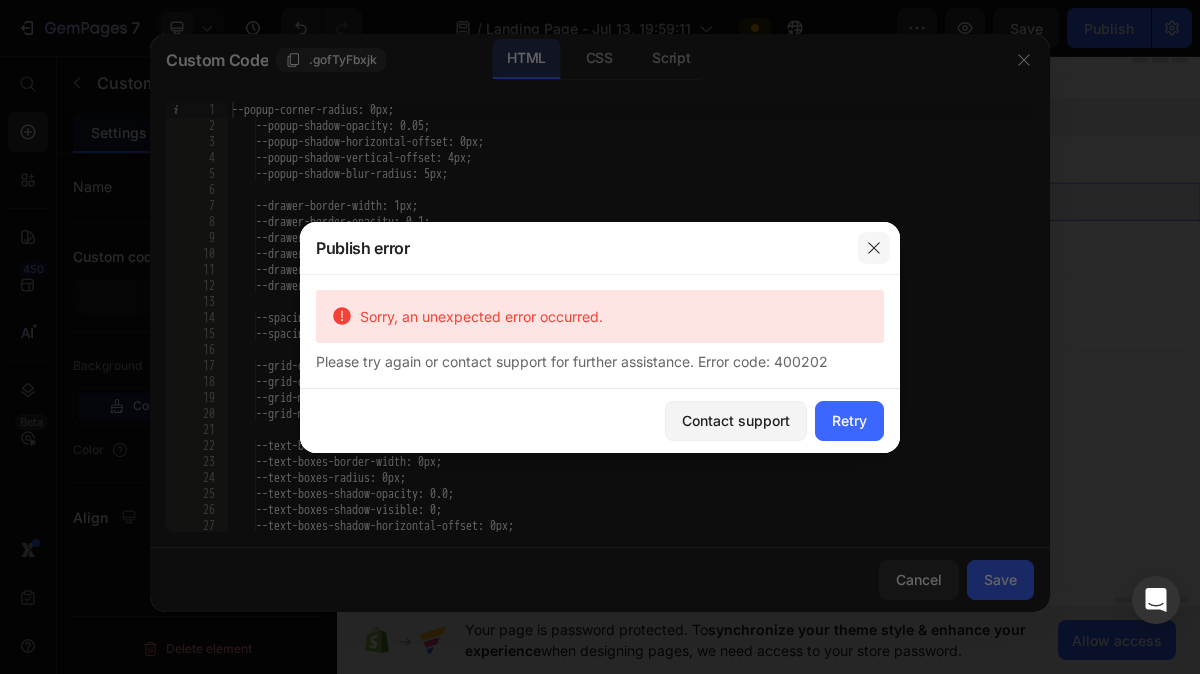 click at bounding box center [874, 248] 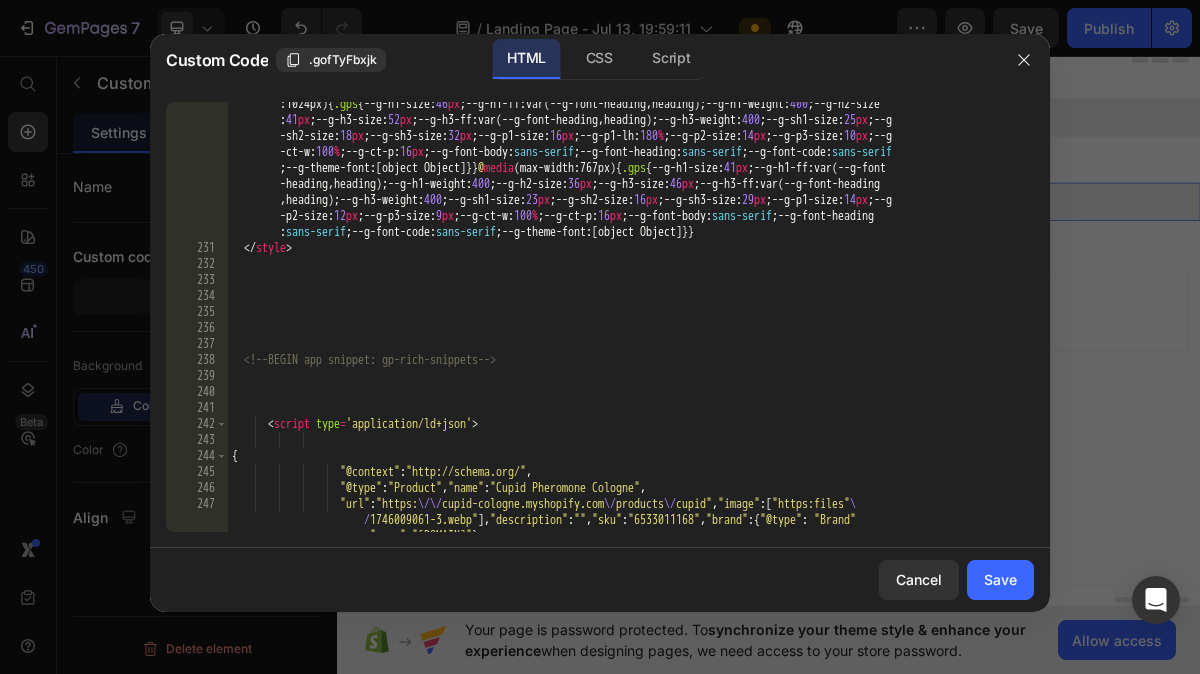 scroll, scrollTop: 4373, scrollLeft: 0, axis: vertical 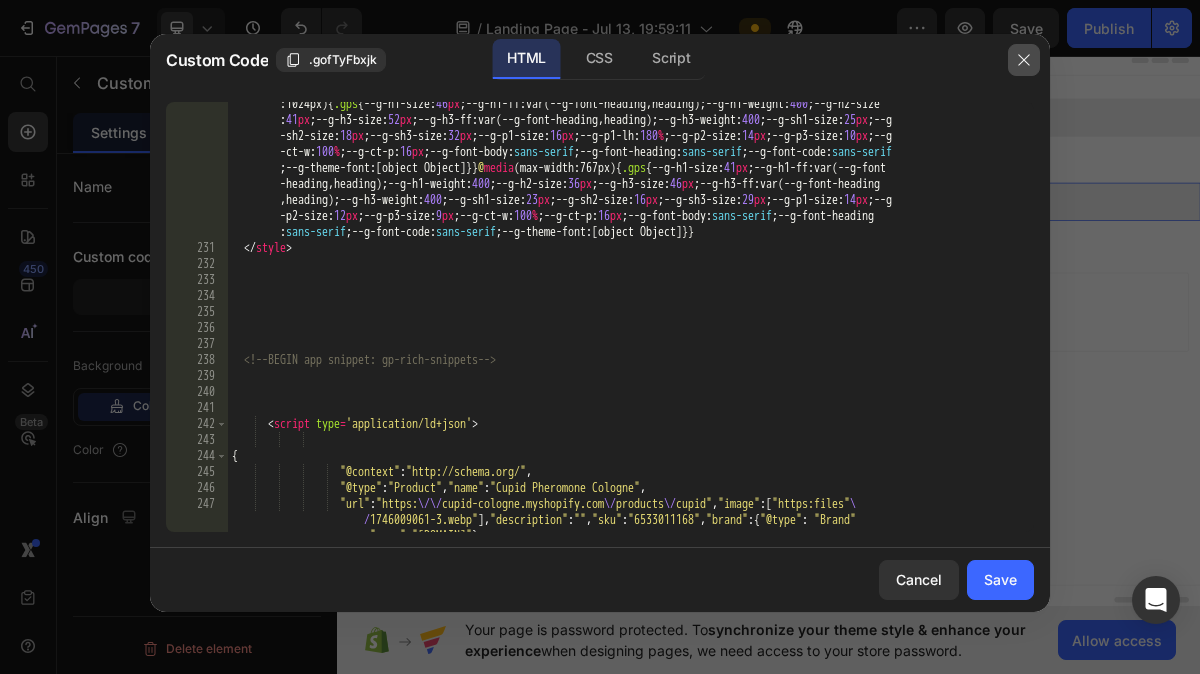 click 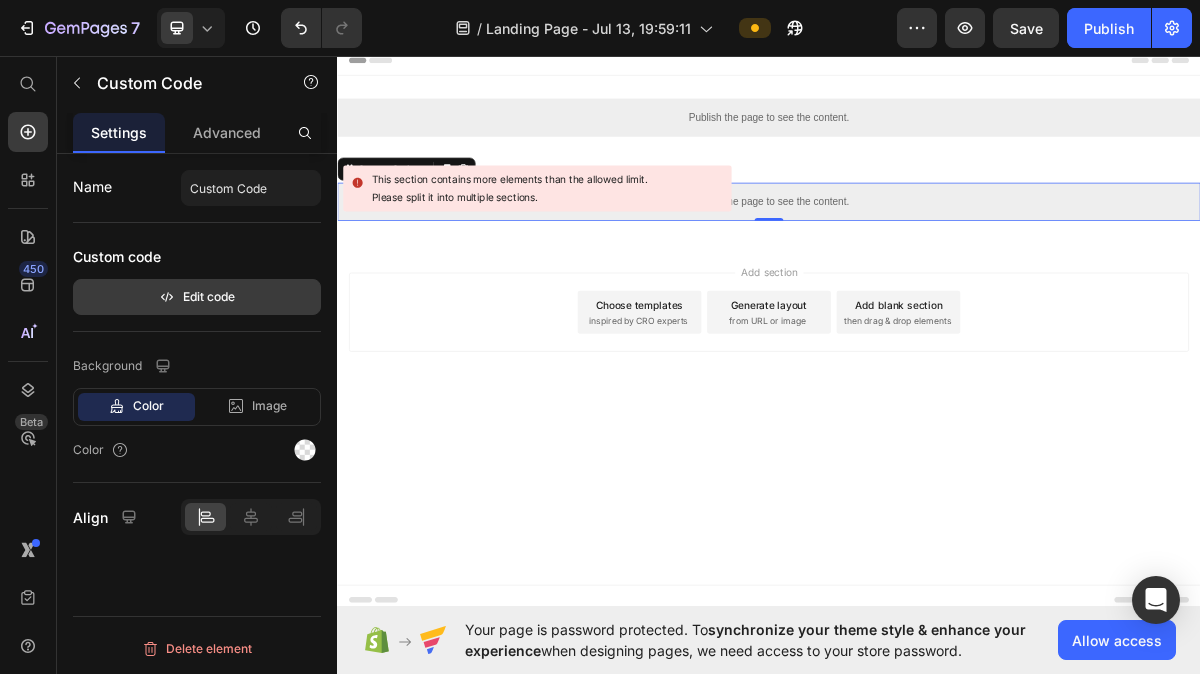 click 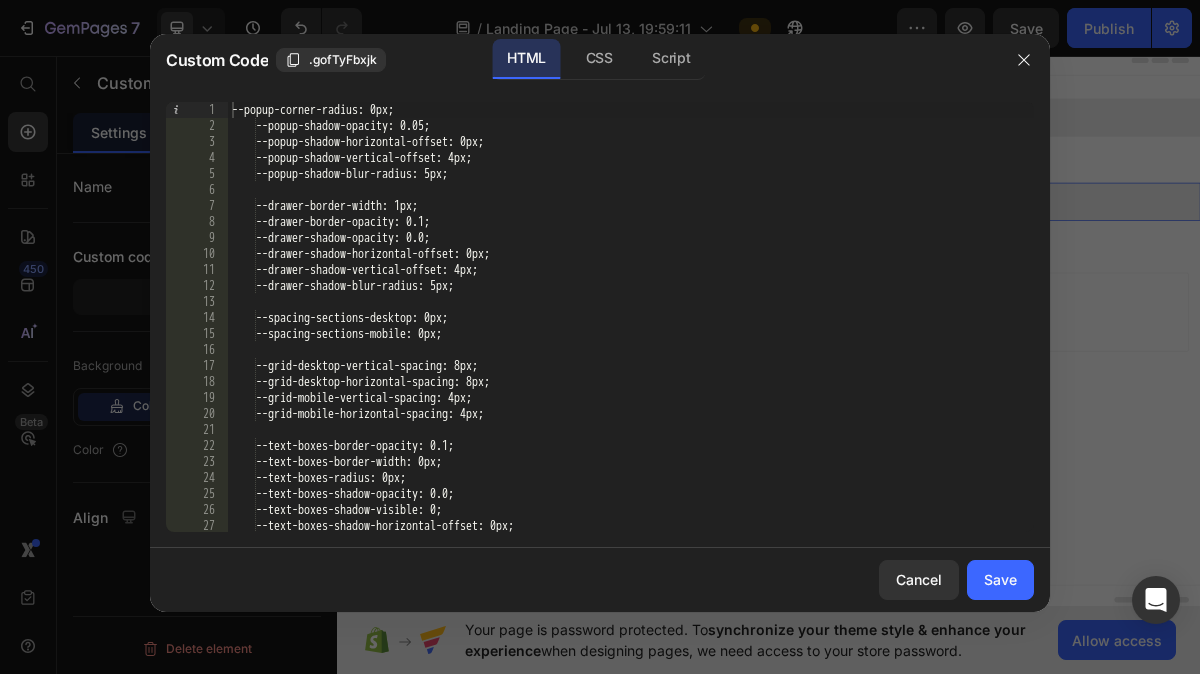 click at bounding box center (600, 337) 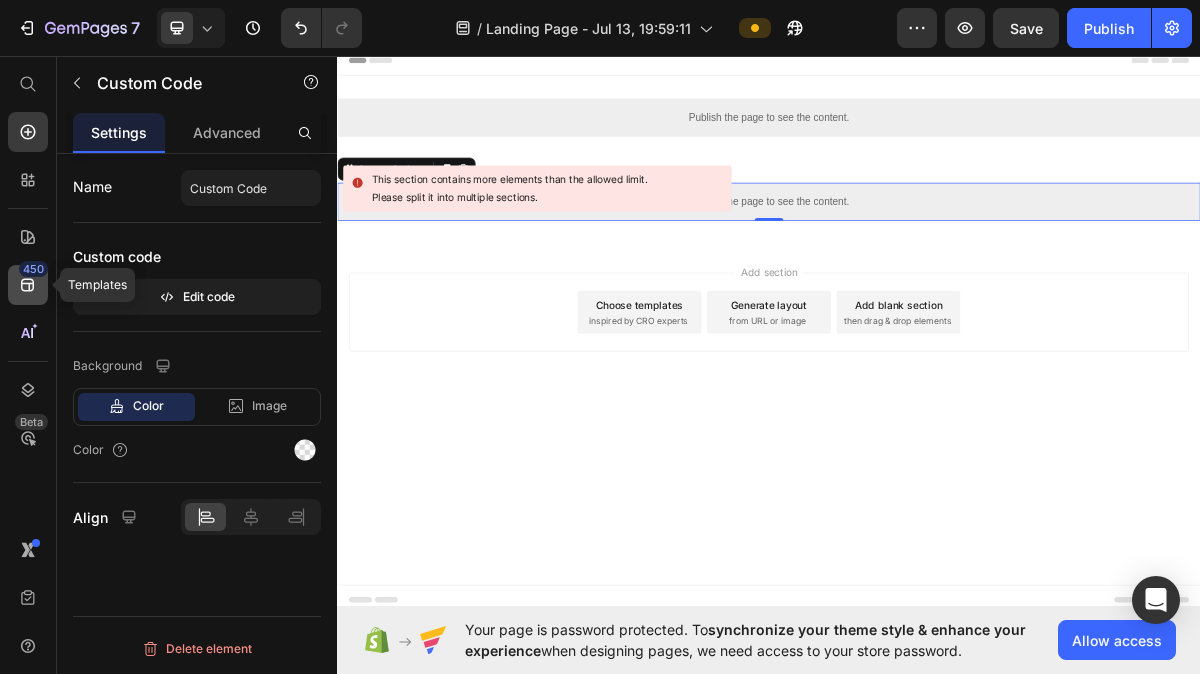 click on "450" 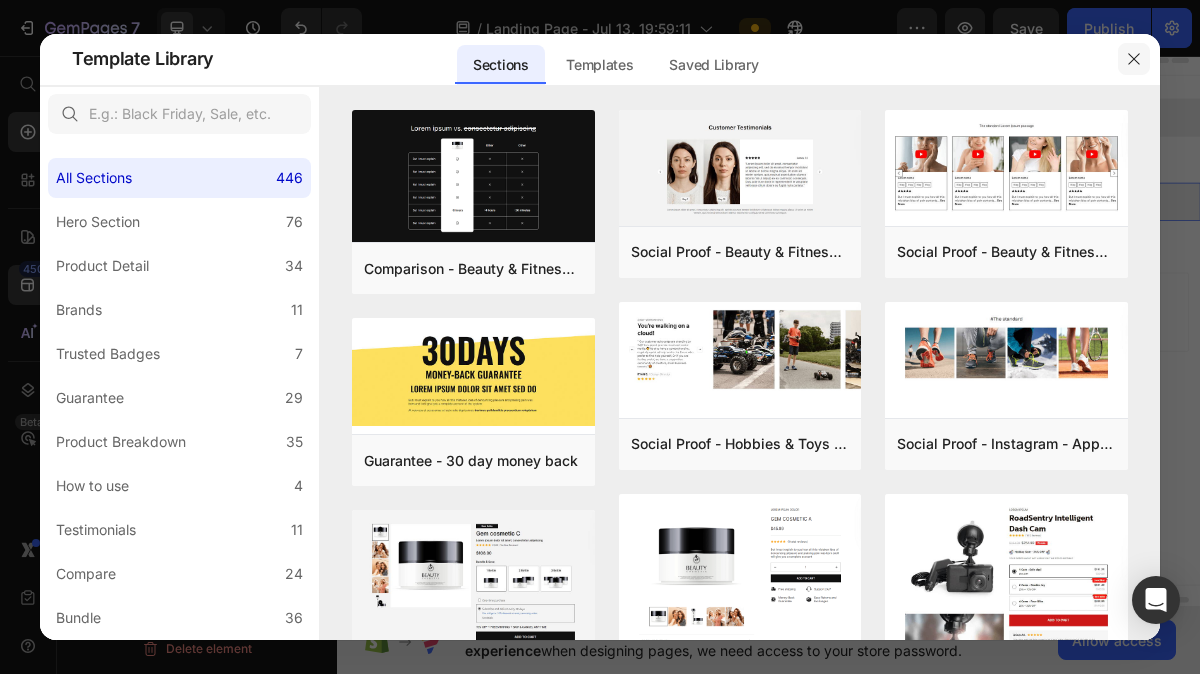 click 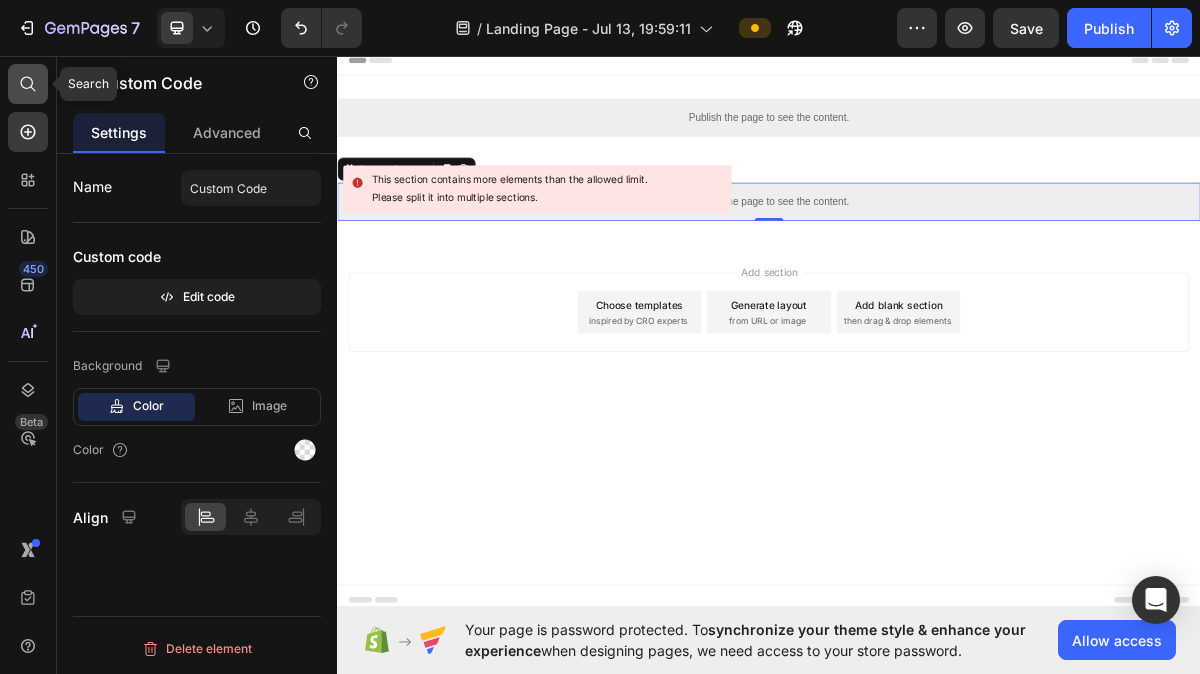 click 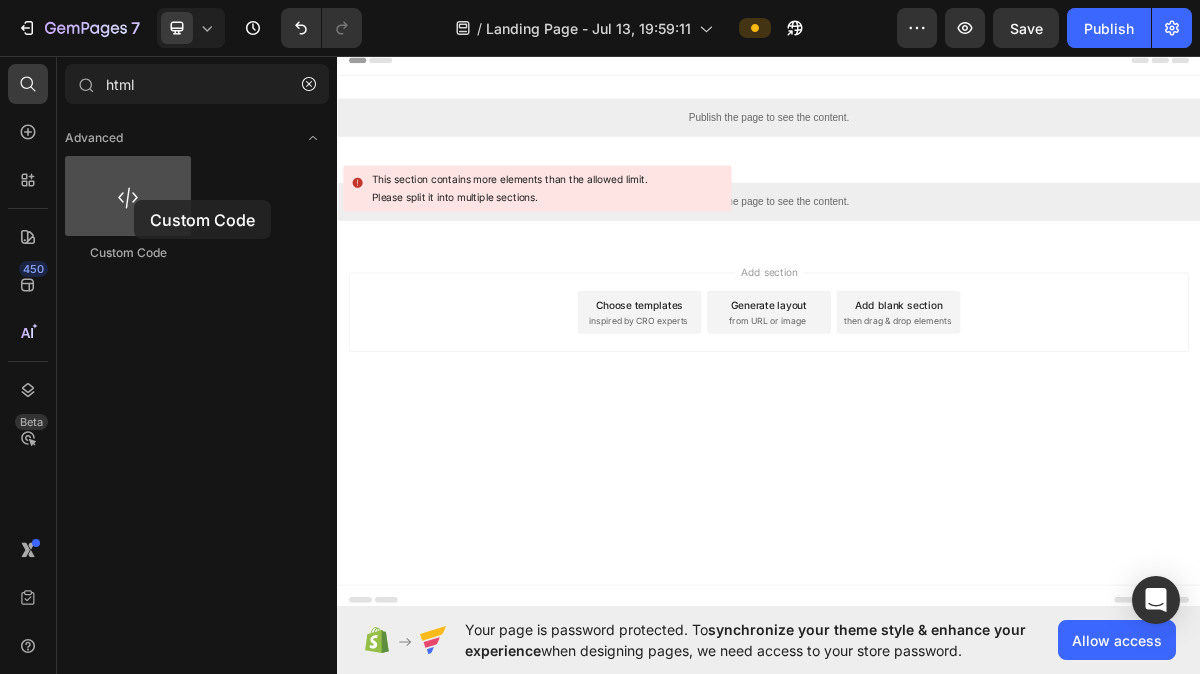click at bounding box center (128, 196) 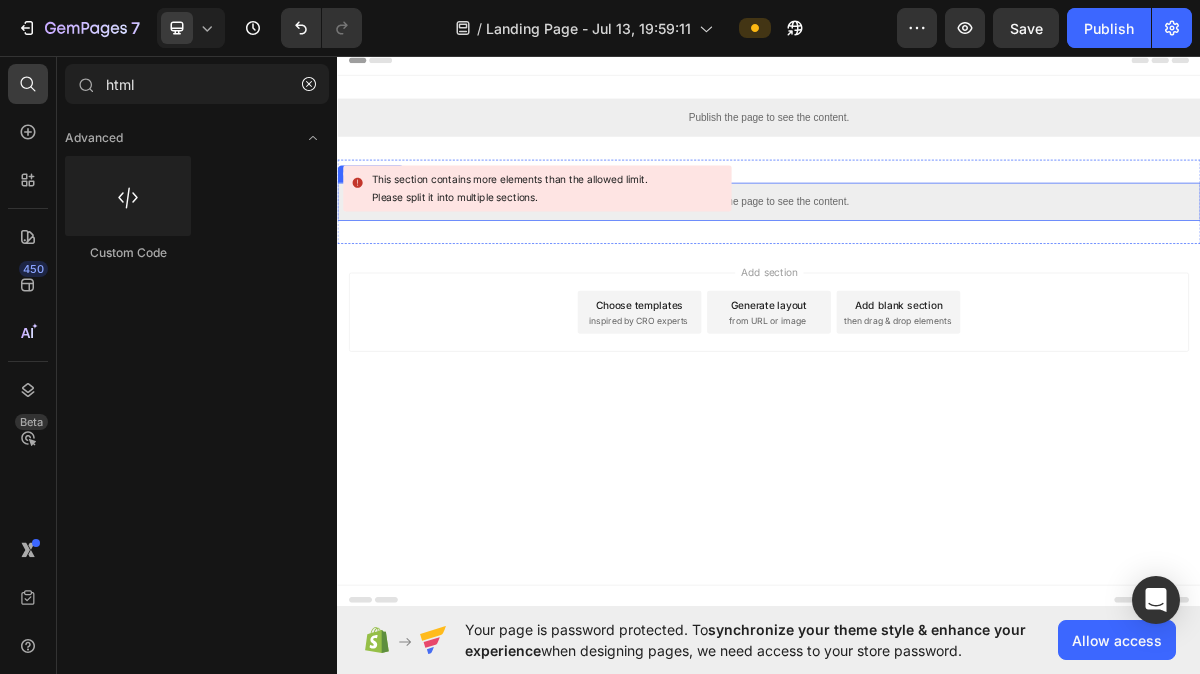 click on "This section contains more elements than the allowed limit.  Please split it into multiple sections." at bounding box center [509, 189] 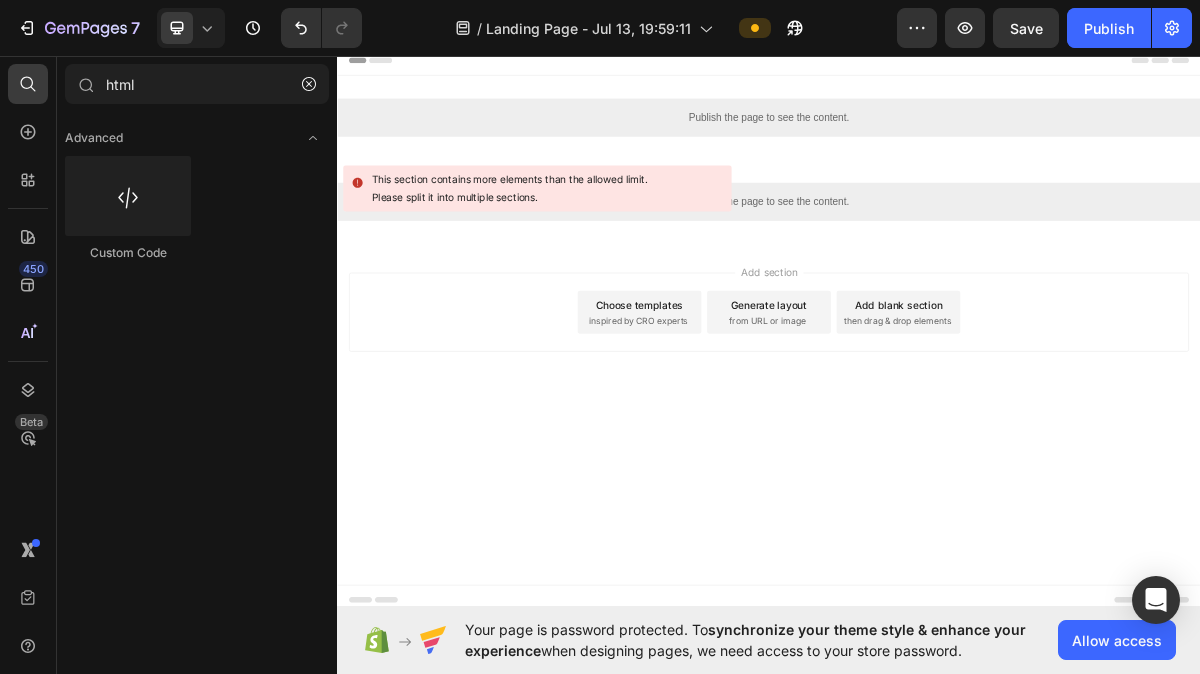 click on "This section contains more elements than the allowed limit.  Please split it into multiple sections." at bounding box center (537, 189) 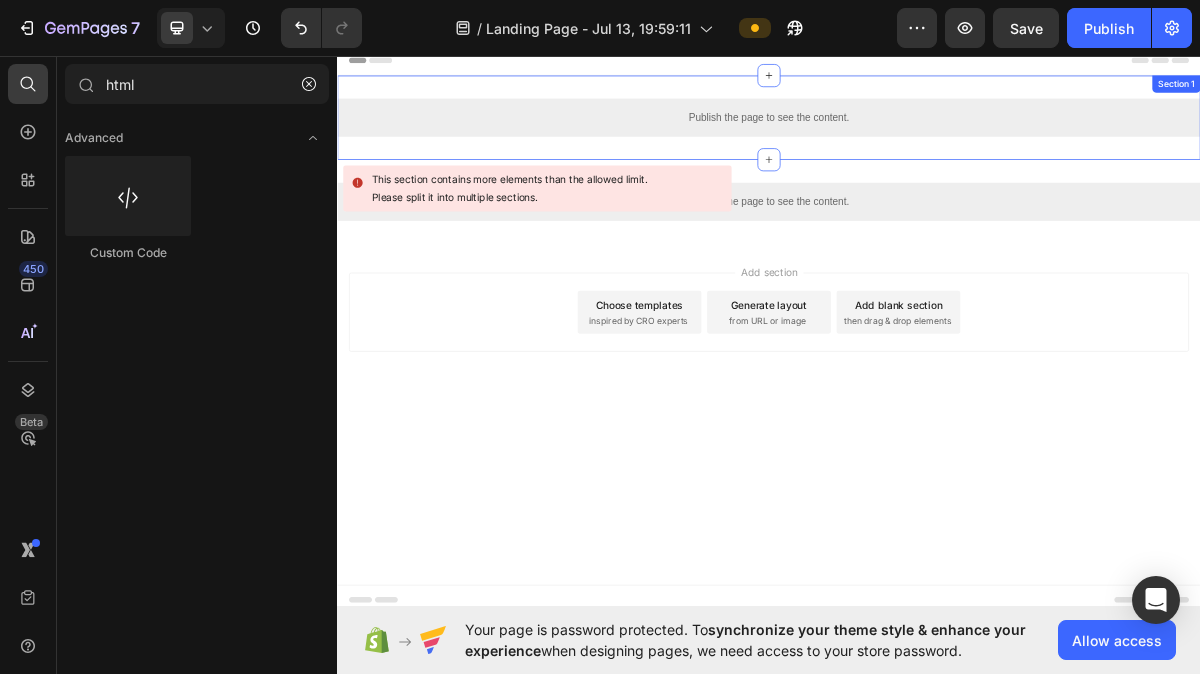 click on "Publish the page to see the content.
Custom Code Section 2" at bounding box center (937, 262) 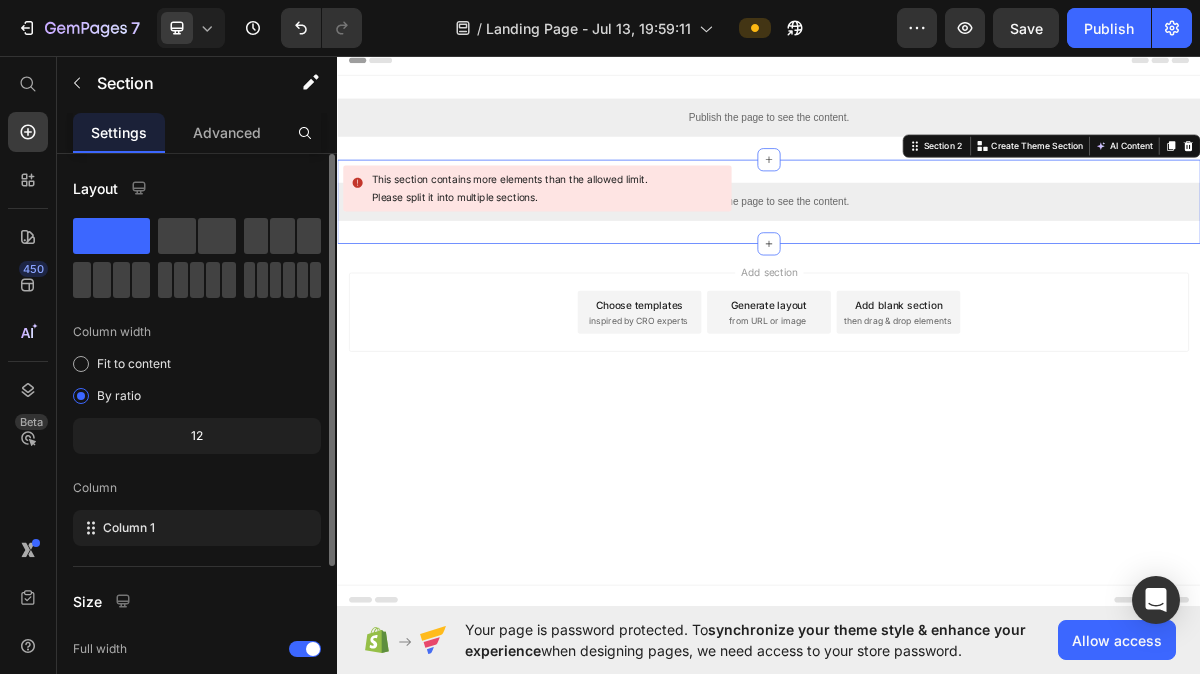 click on "12" 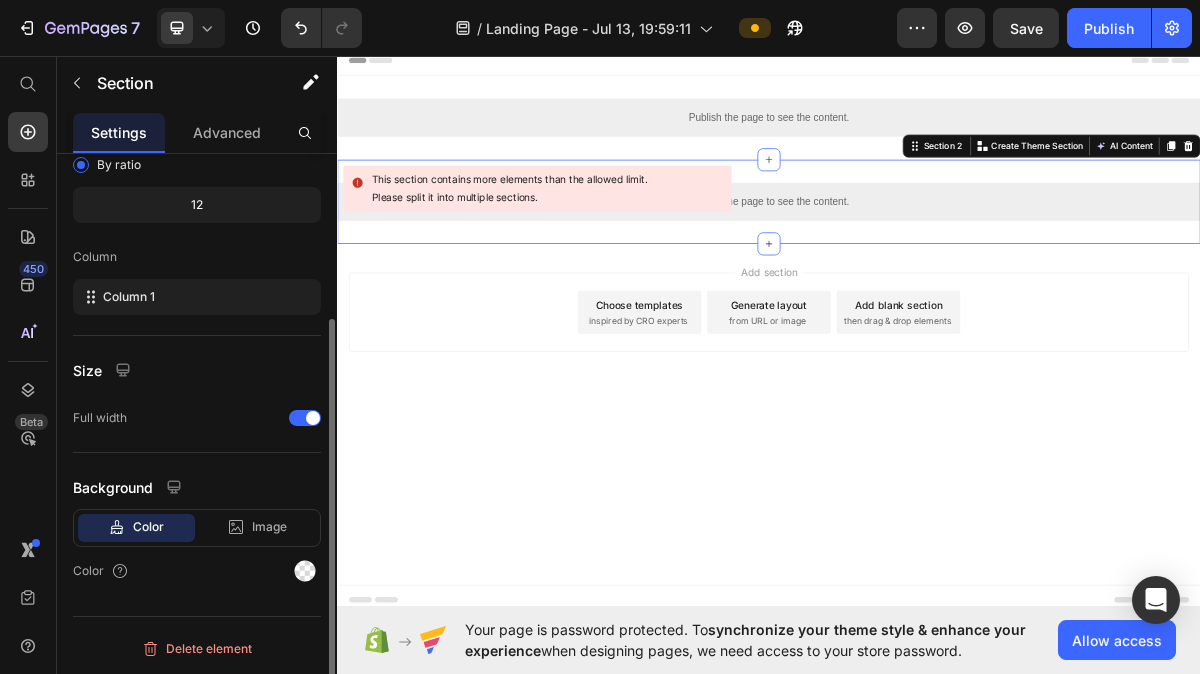 scroll, scrollTop: 0, scrollLeft: 0, axis: both 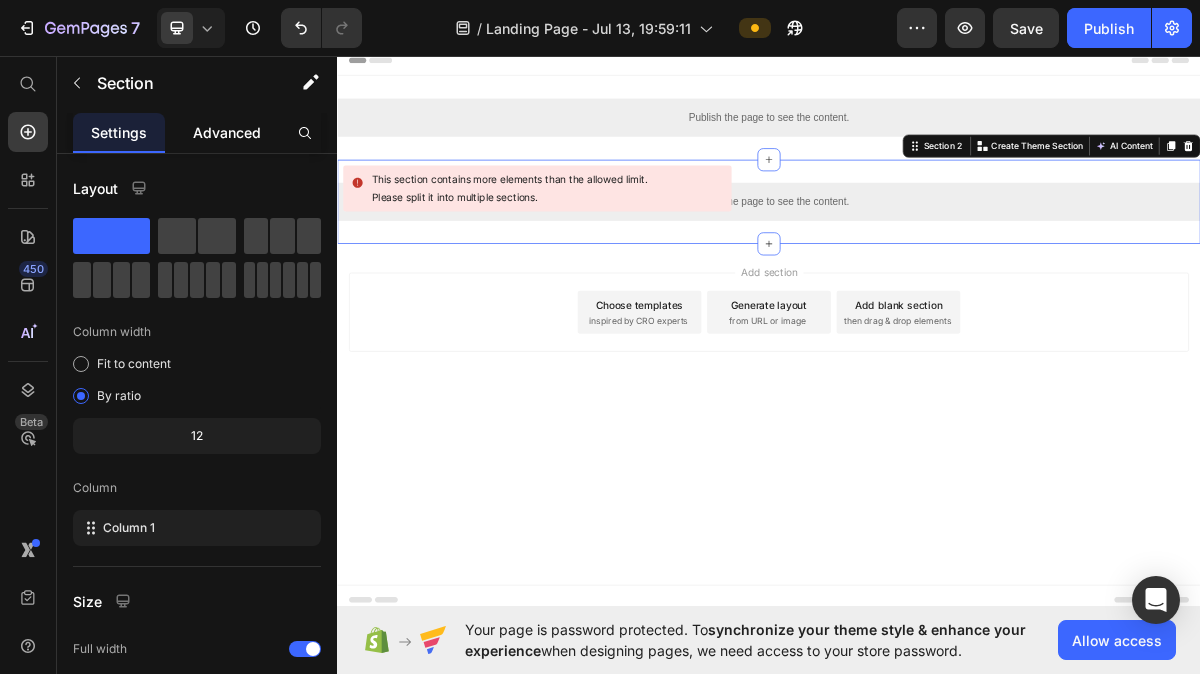 click on "Advanced" at bounding box center (227, 132) 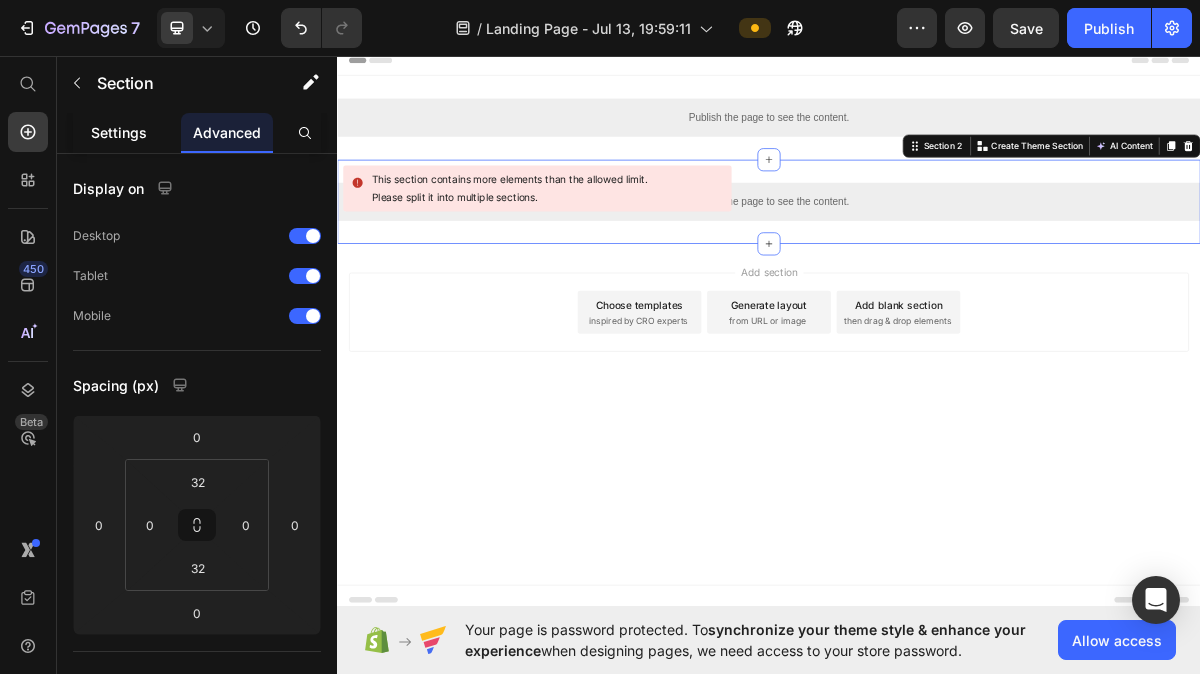 click on "Settings" 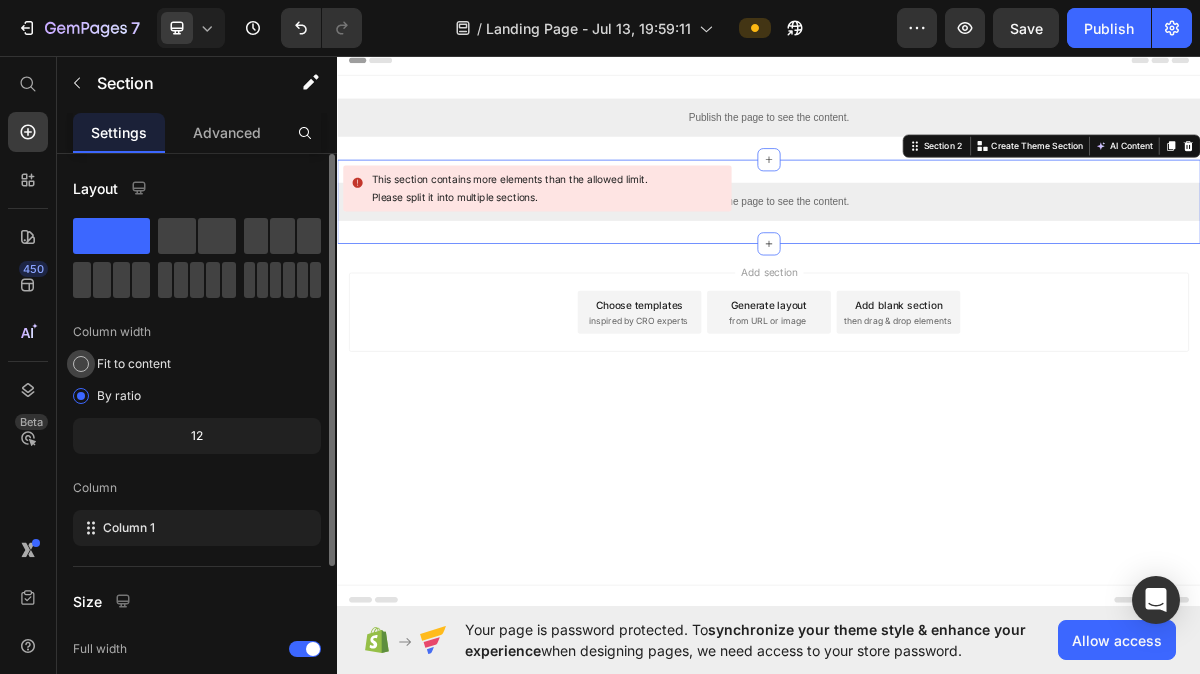 click at bounding box center [81, 364] 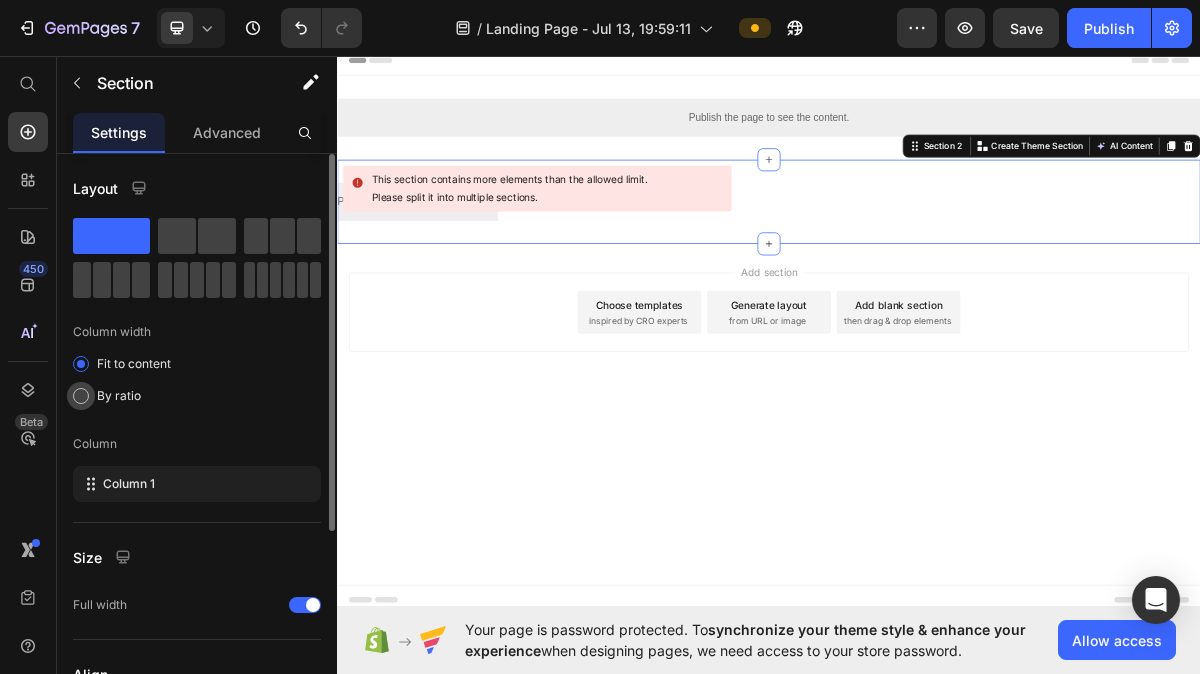 click on "By ratio" 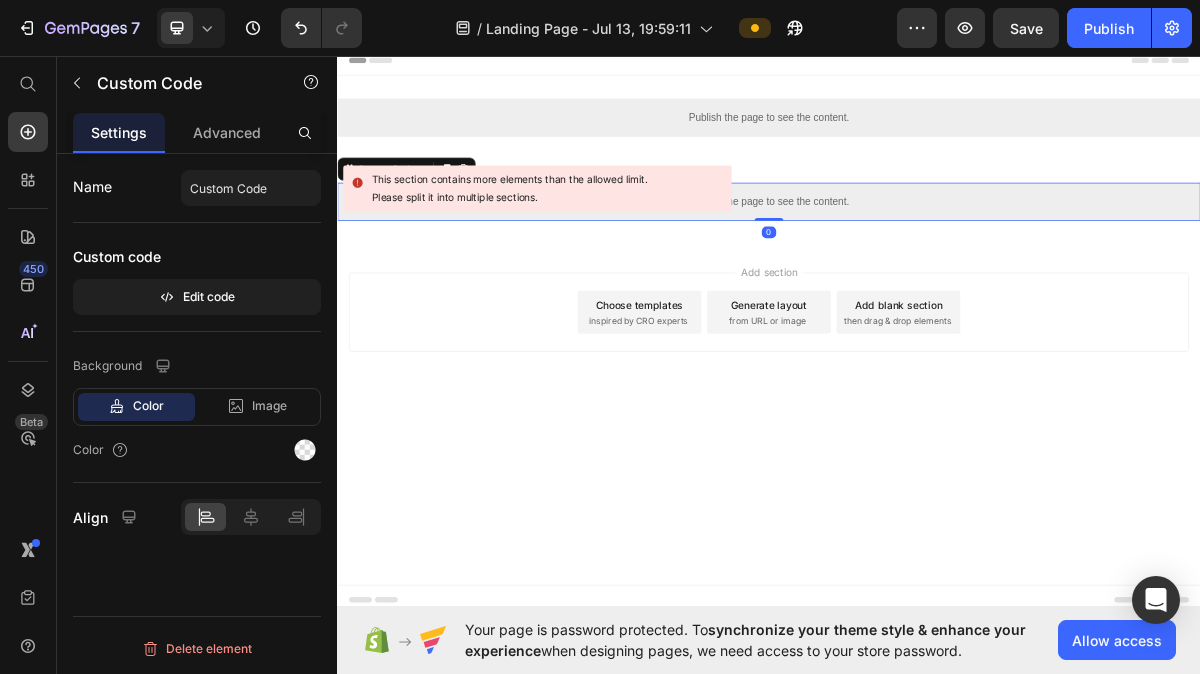 click on "Publish the page to see the content." at bounding box center (937, 262) 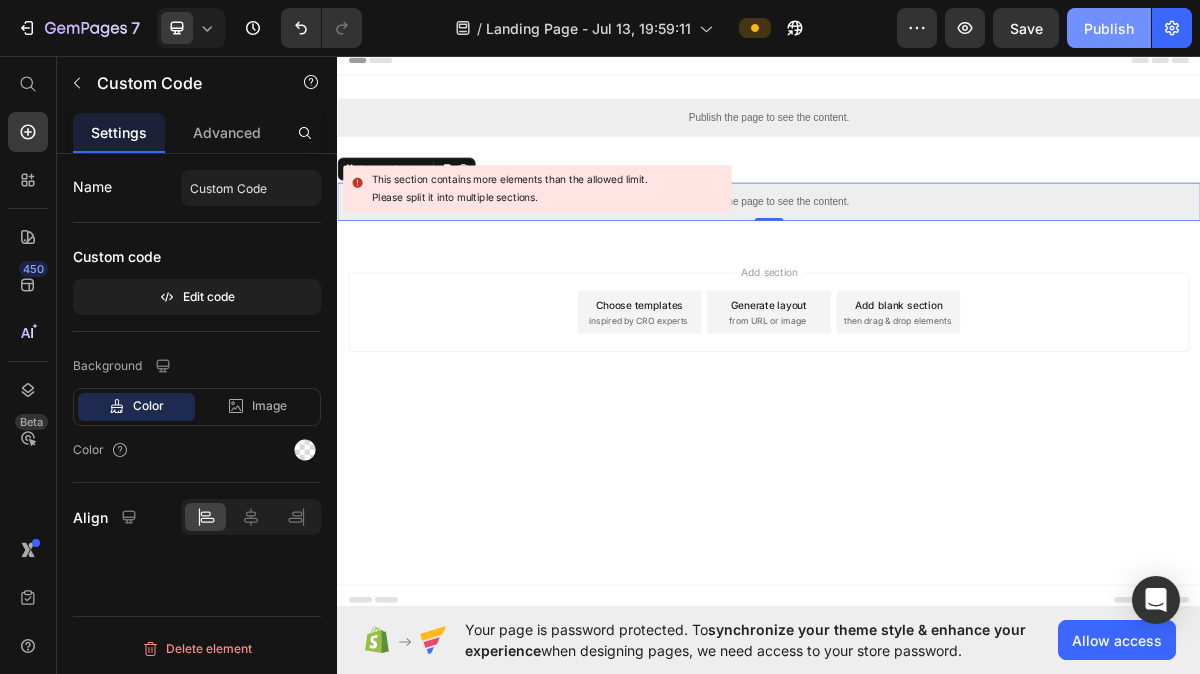 click on "Publish" 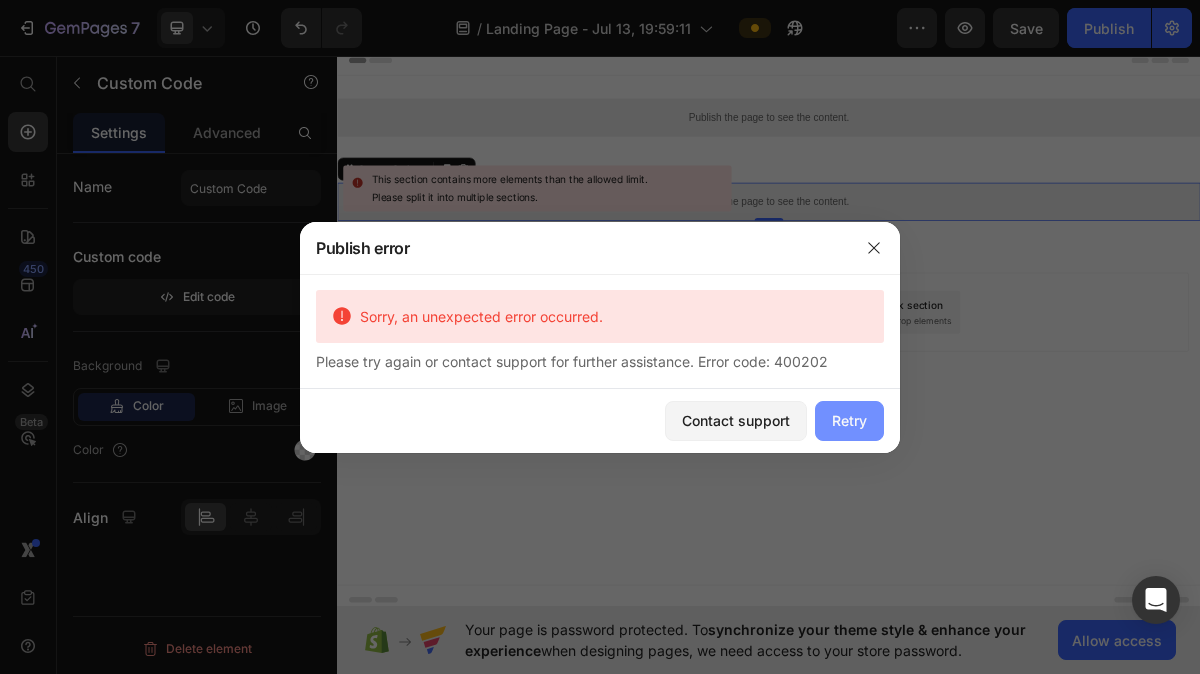 click on "Retry" at bounding box center [849, 420] 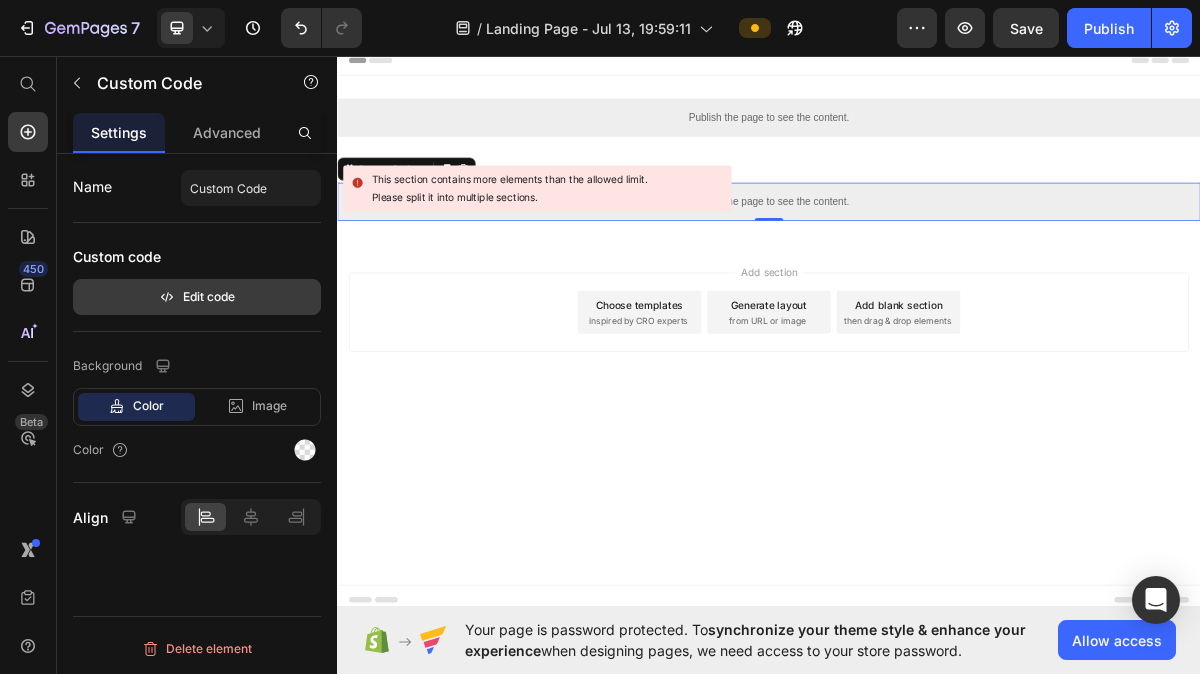 click on "Edit code" at bounding box center (197, 297) 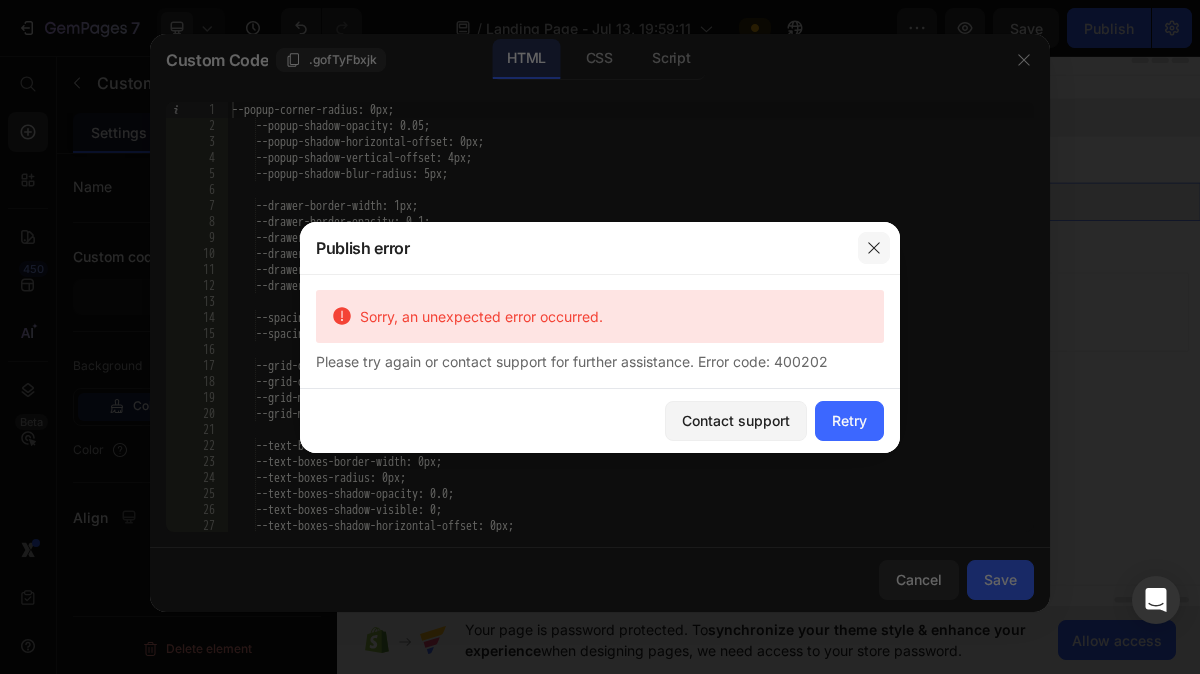 click at bounding box center (874, 248) 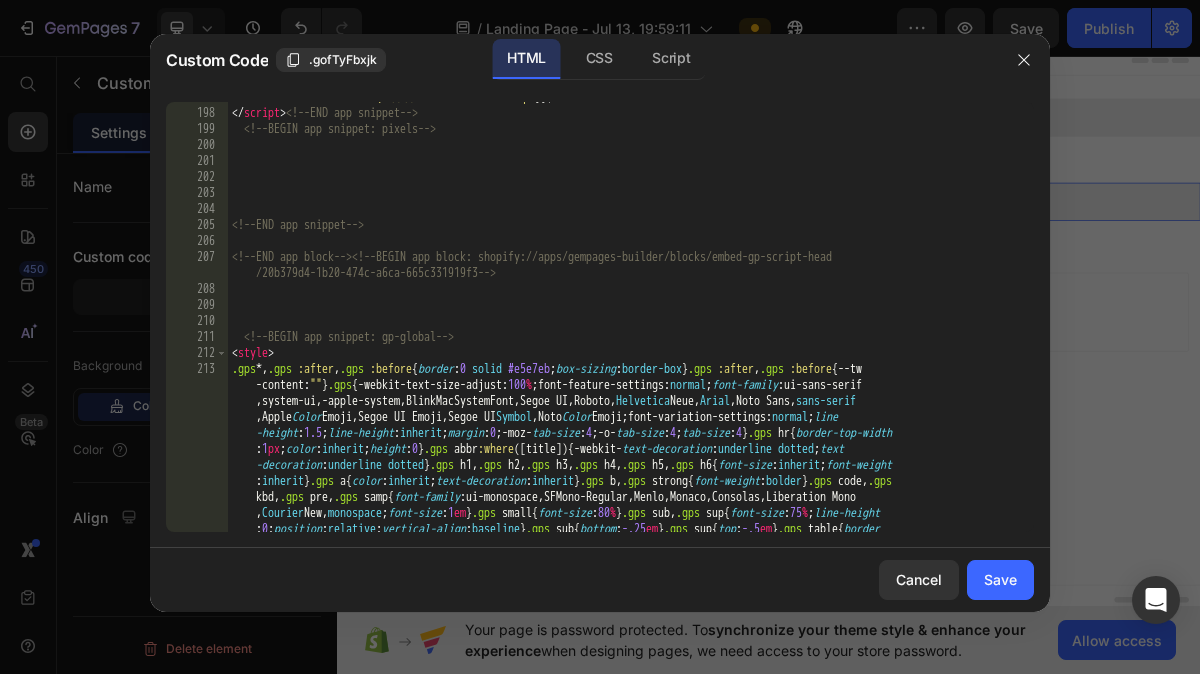 scroll, scrollTop: 1400, scrollLeft: 0, axis: vertical 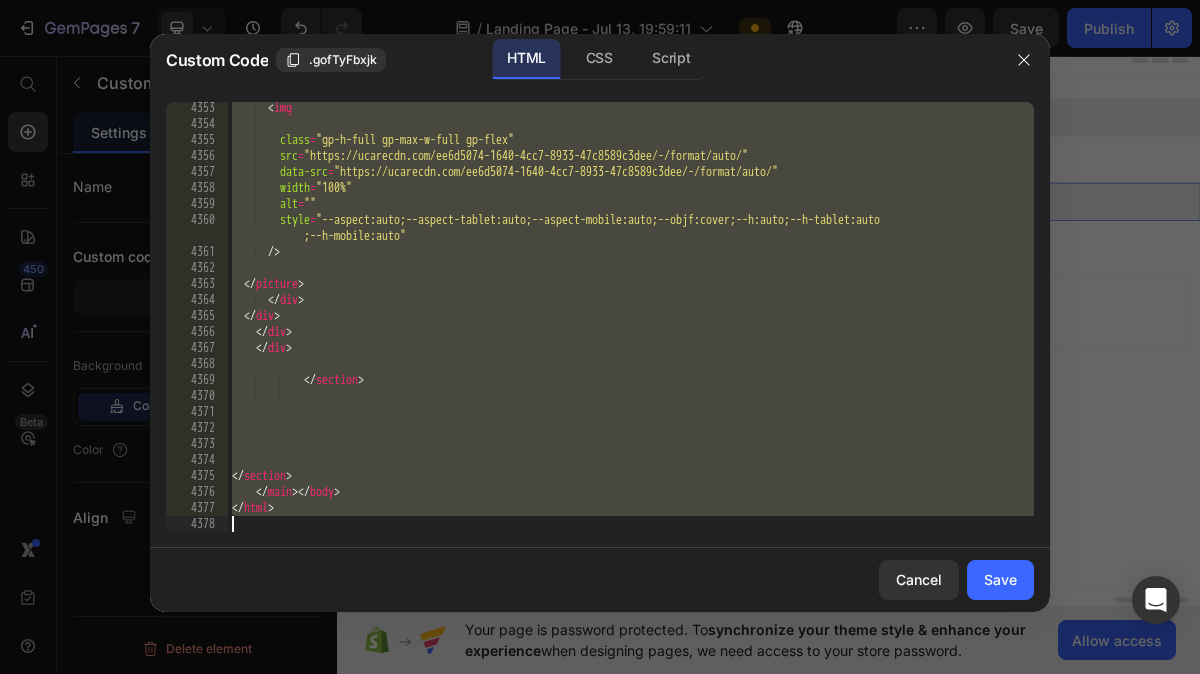 drag, startPoint x: 228, startPoint y: 385, endPoint x: 480, endPoint y: 765, distance: 455.9649 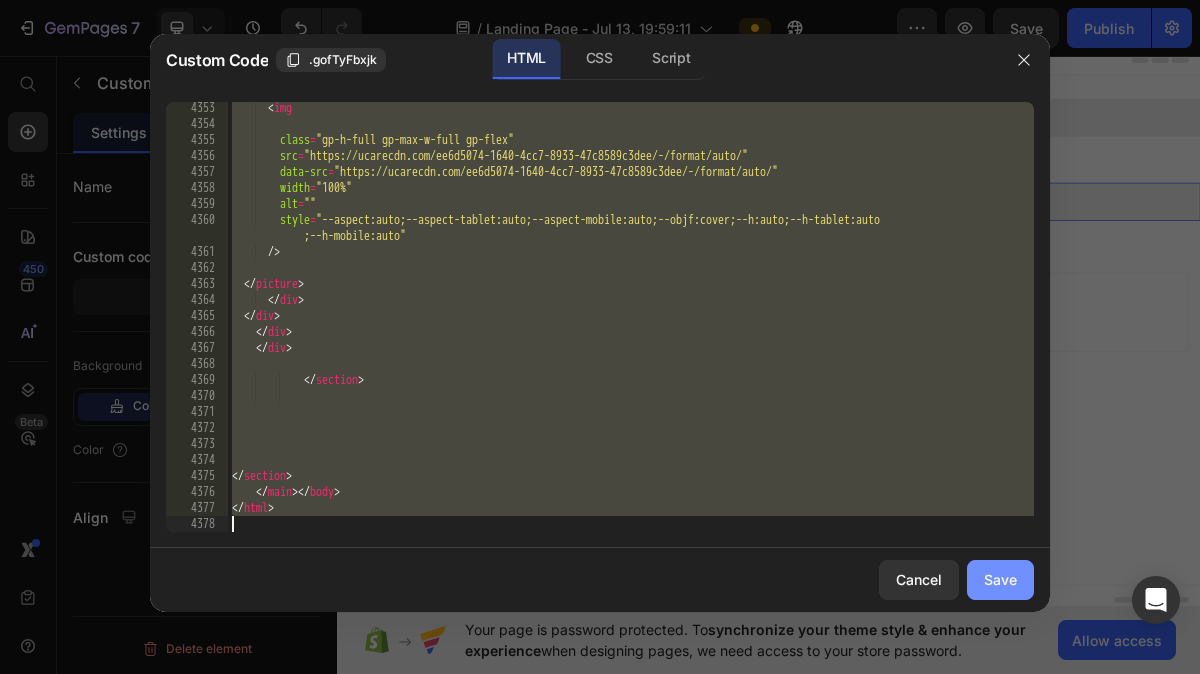 type 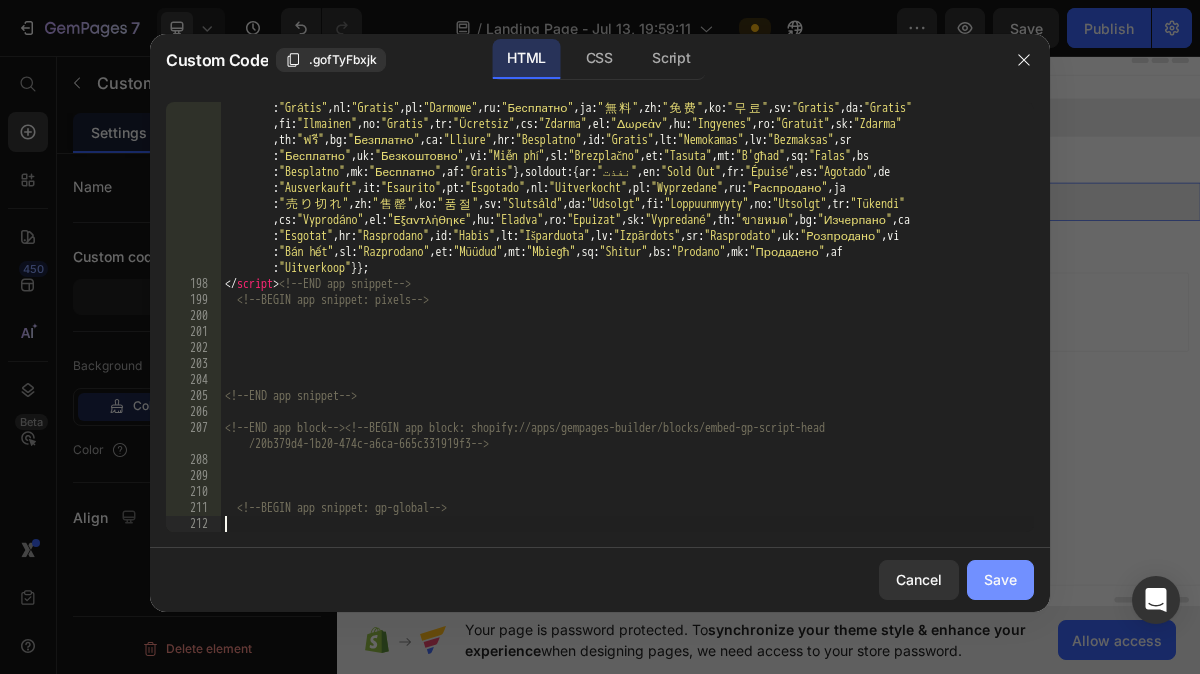 scroll, scrollTop: 4738, scrollLeft: 0, axis: vertical 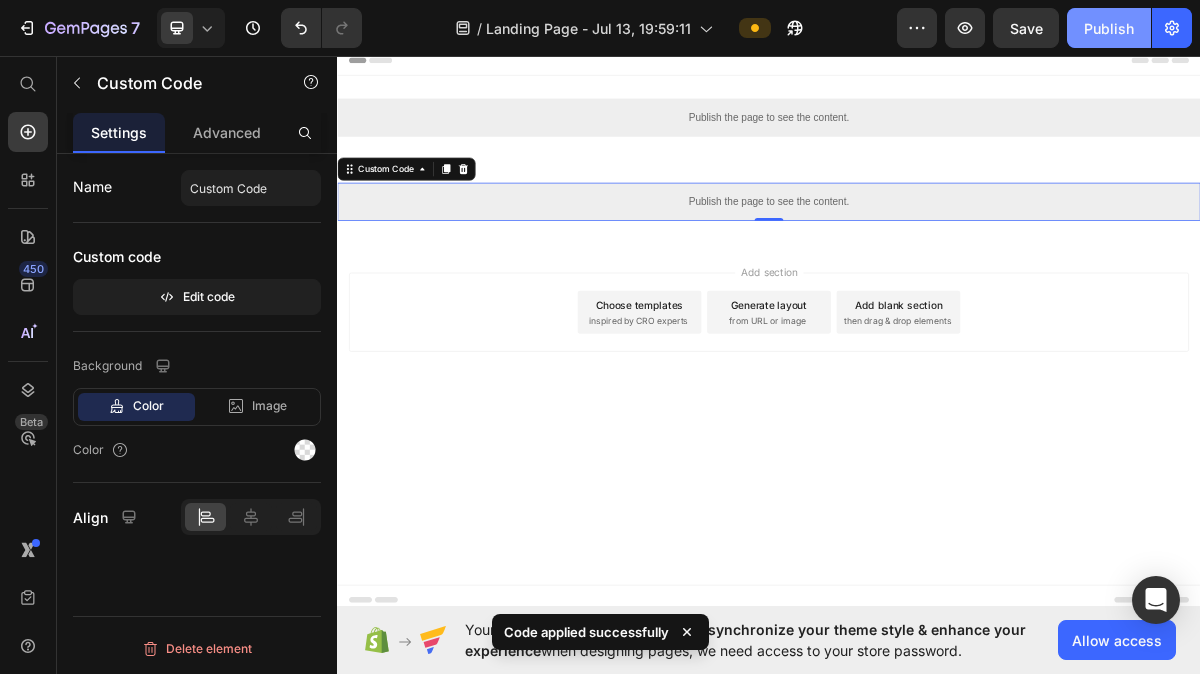 click on "Publish" at bounding box center (1109, 28) 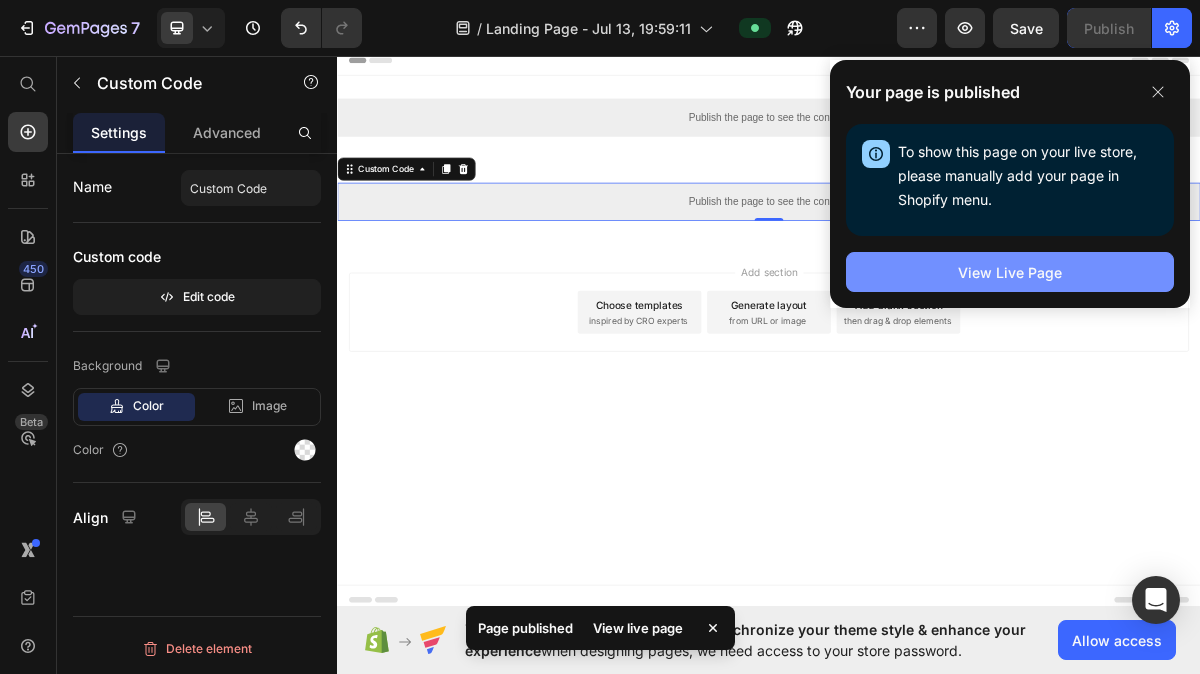 click on "View Live Page" at bounding box center [1010, 272] 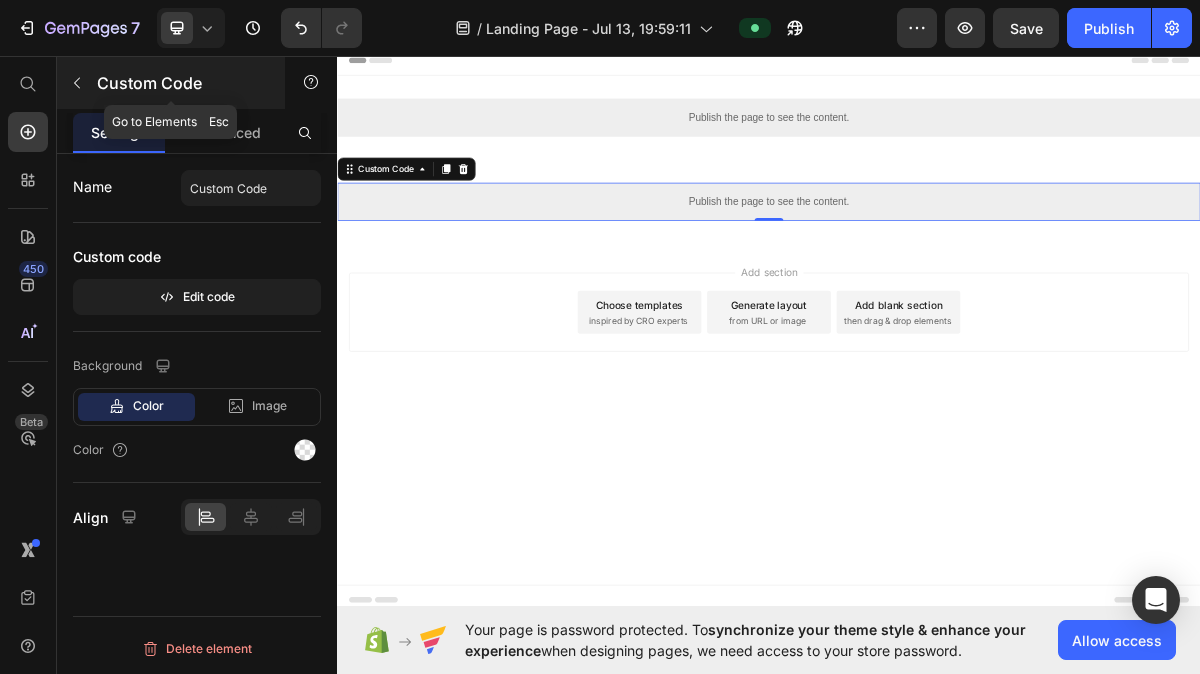 click at bounding box center (77, 83) 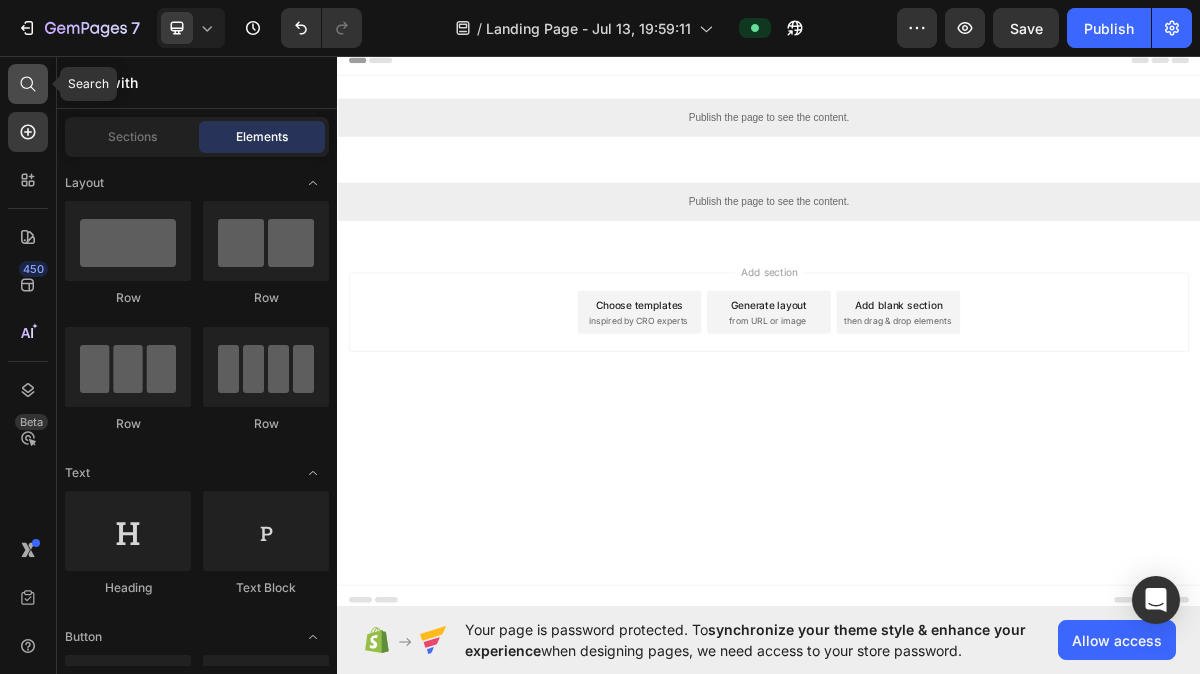 click 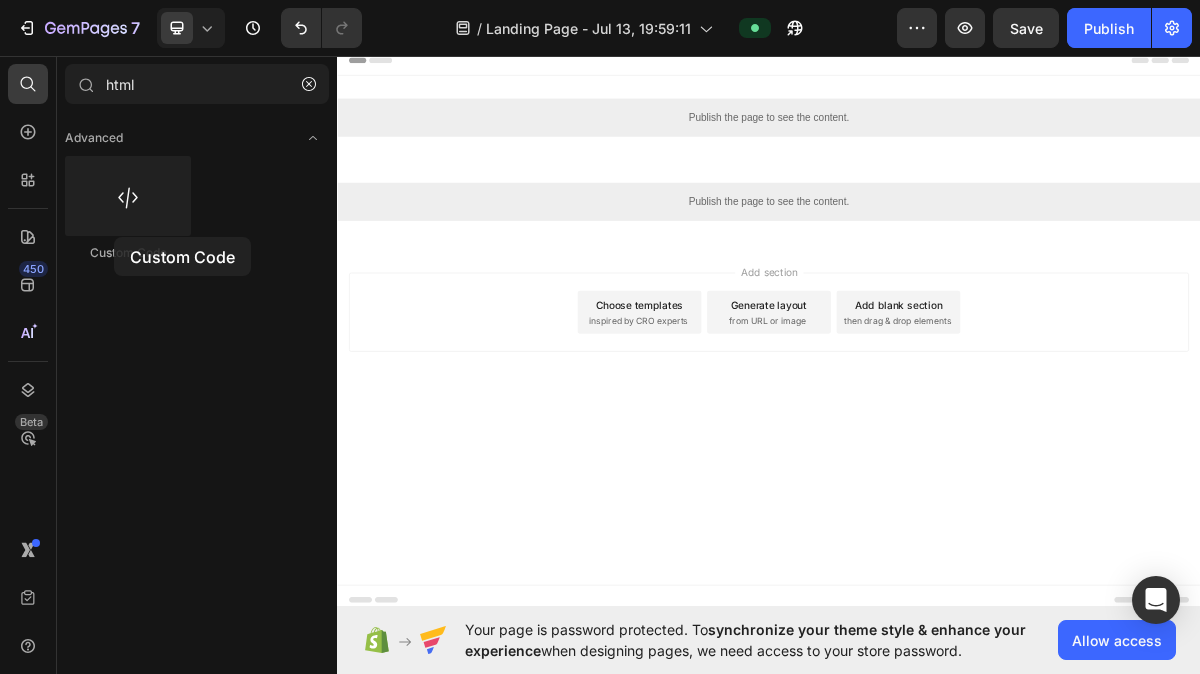 click on "Custom Code" 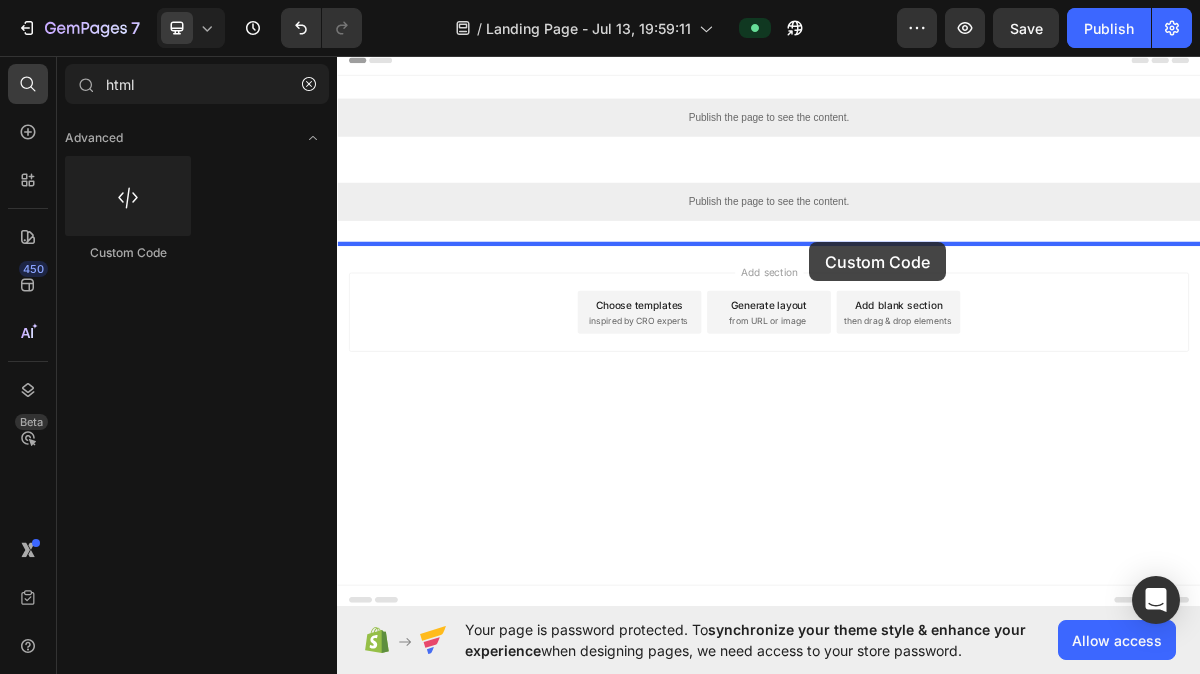 drag, startPoint x: 468, startPoint y: 267, endPoint x: 993, endPoint y: 317, distance: 527.37555 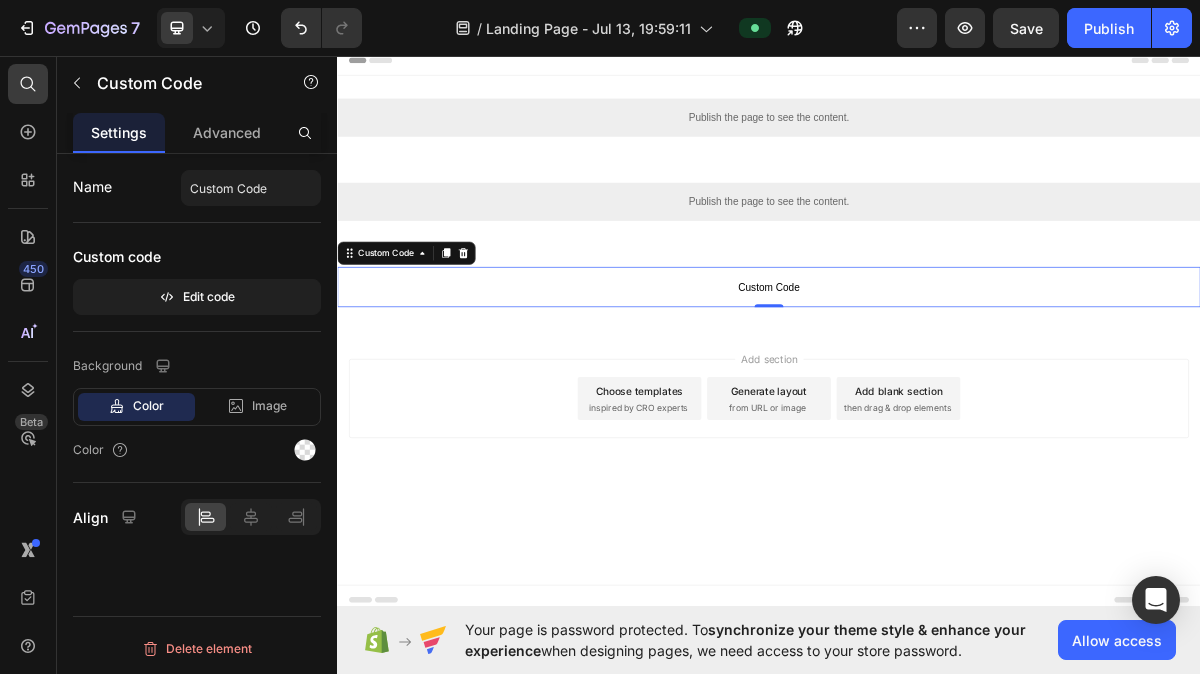 click on "Custom Code" at bounding box center (937, 381) 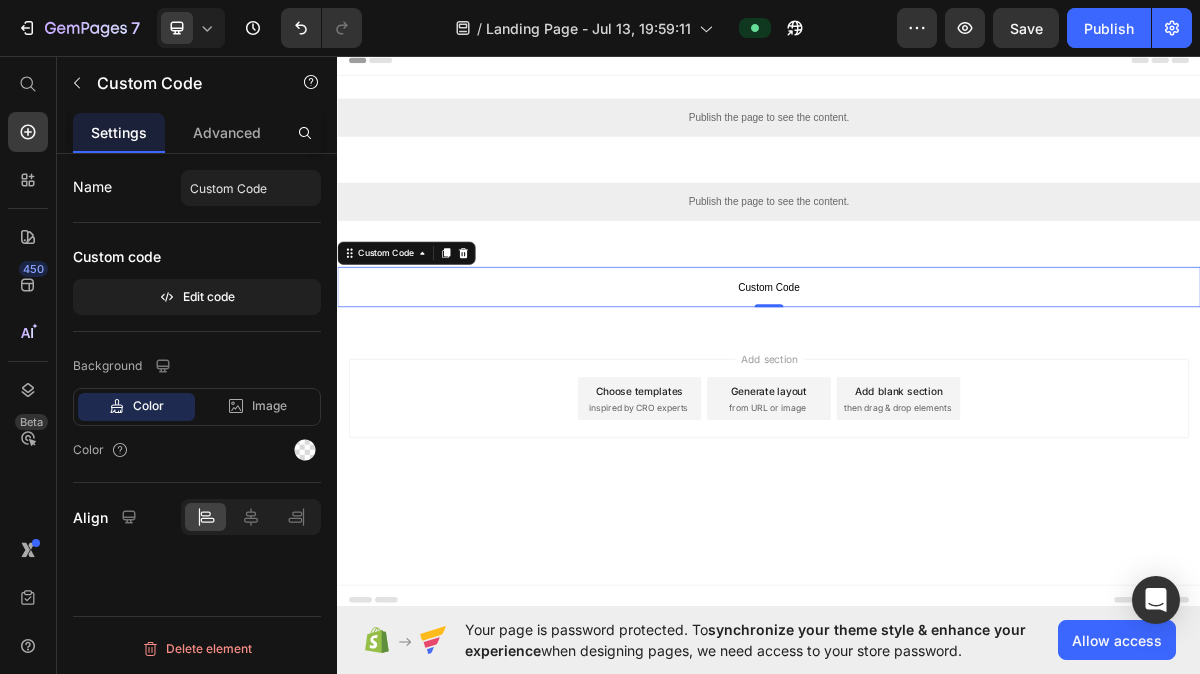 click on "Custom code  Edit code" at bounding box center (197, 277) 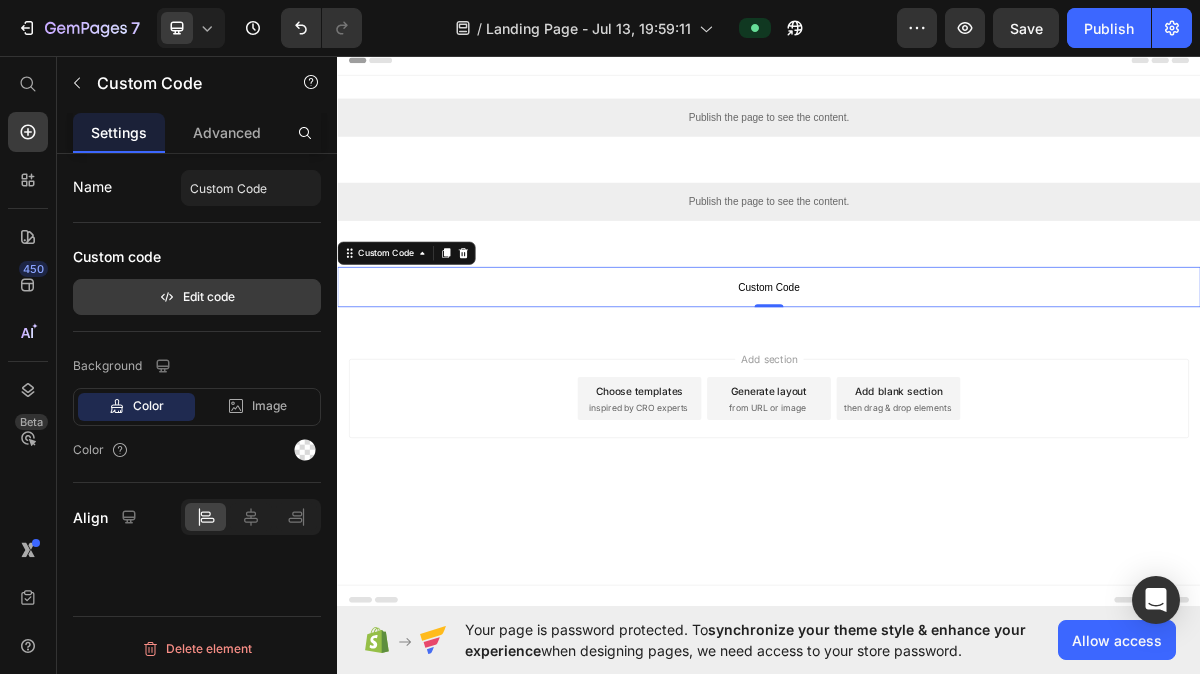 click on "Edit code" at bounding box center (197, 297) 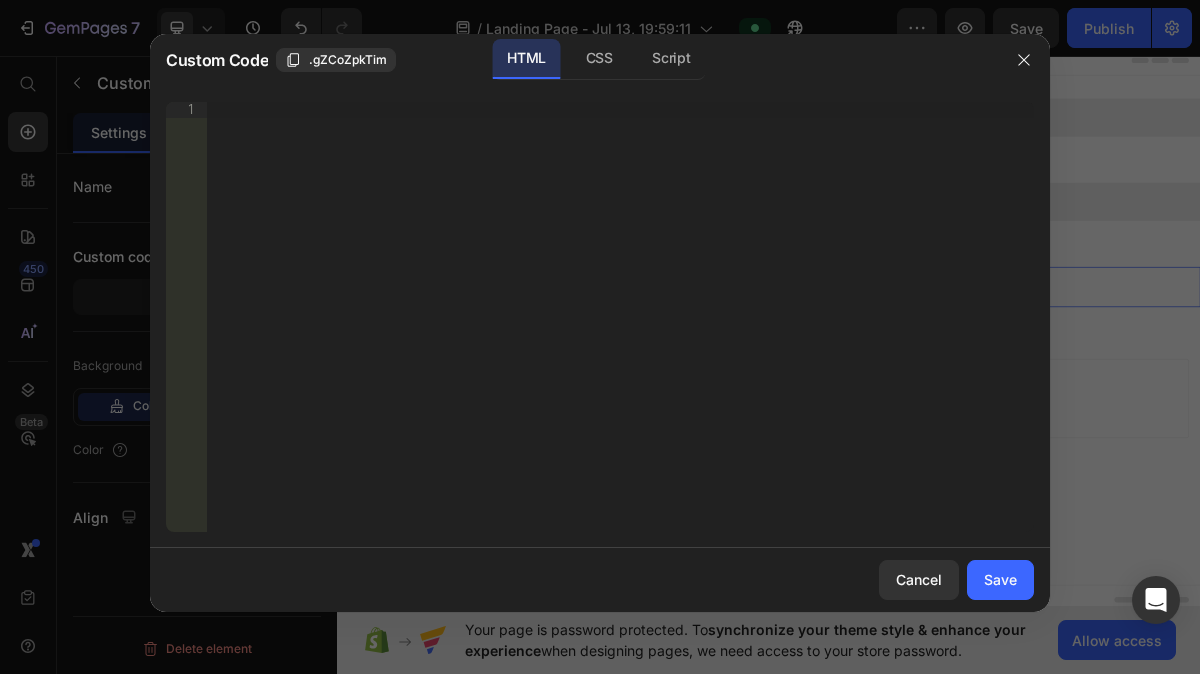 click on "Insert the 3rd-party installation code, HTML code, or Liquid code to display custom content." at bounding box center [579, 109] 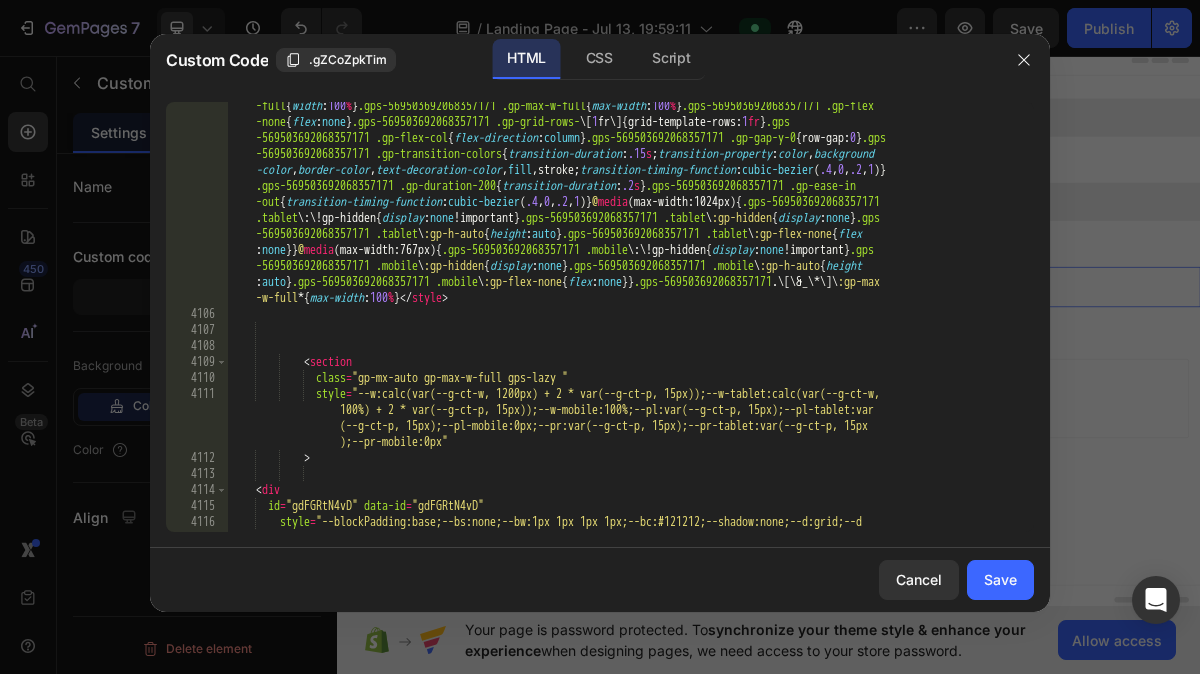 scroll, scrollTop: 32338, scrollLeft: 0, axis: vertical 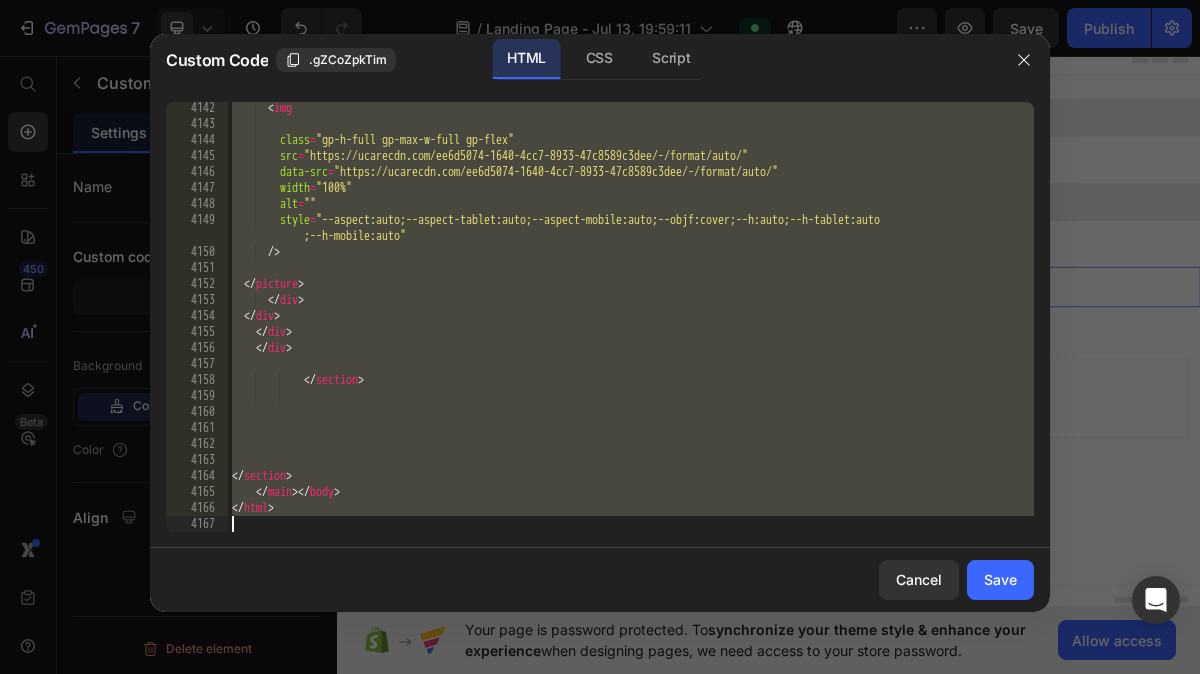 drag, startPoint x: 300, startPoint y: 302, endPoint x: 465, endPoint y: 765, distance: 491.52213 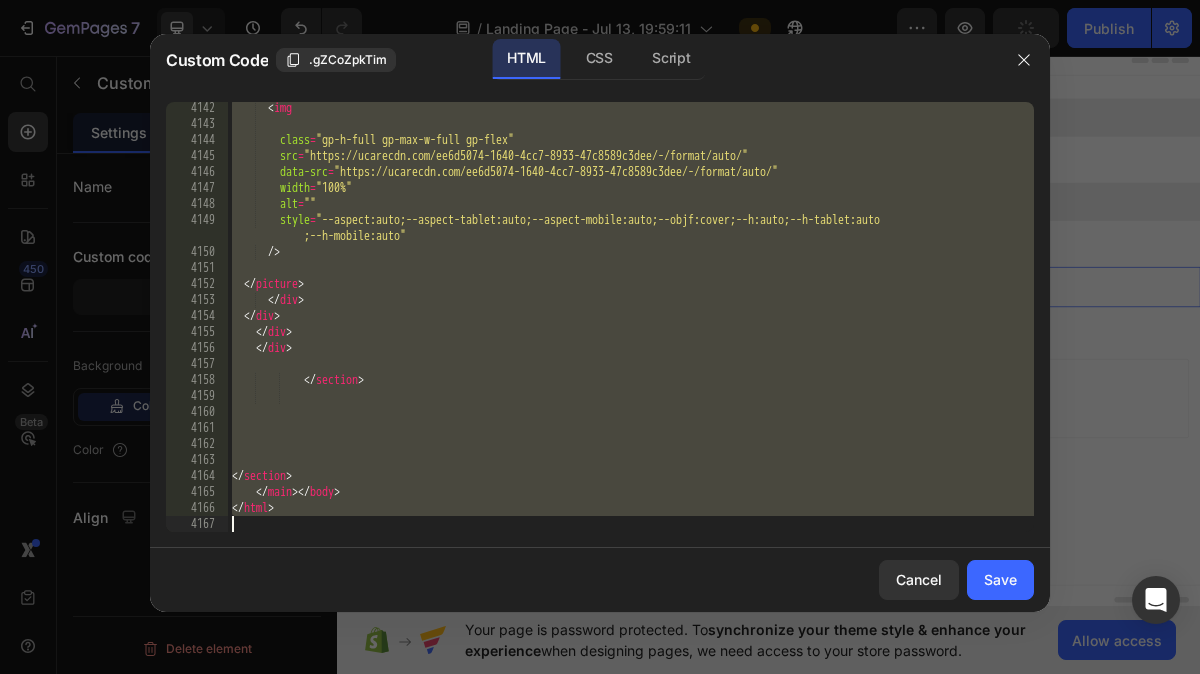 type 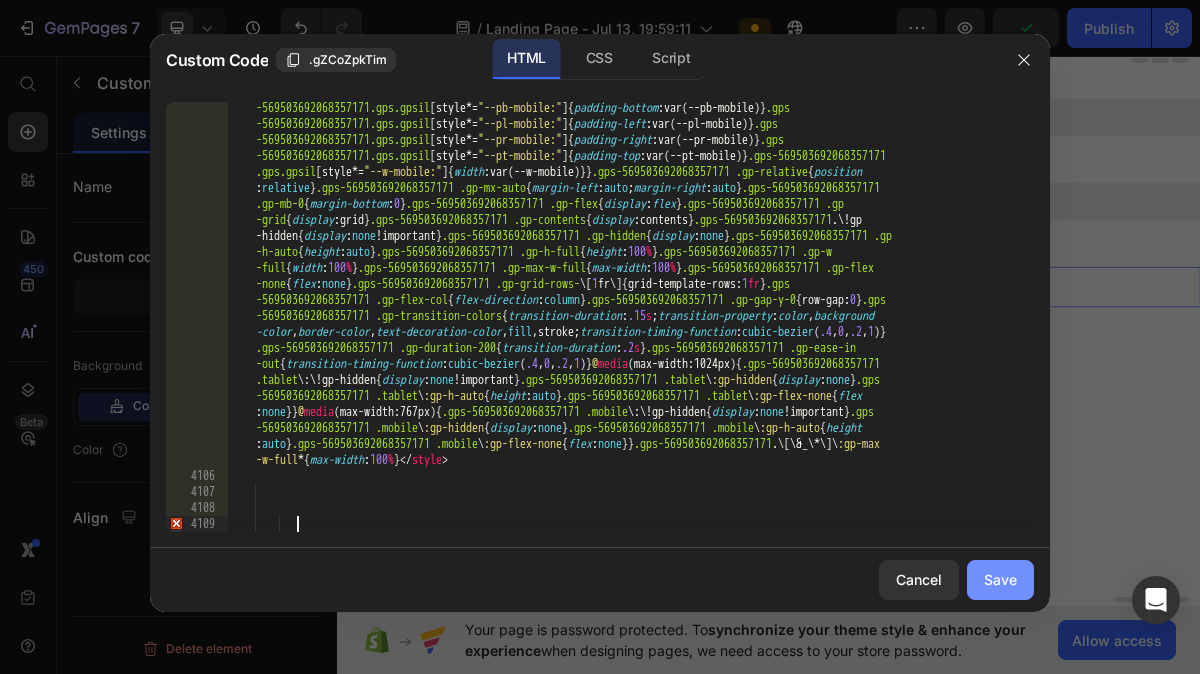 click on "Save" 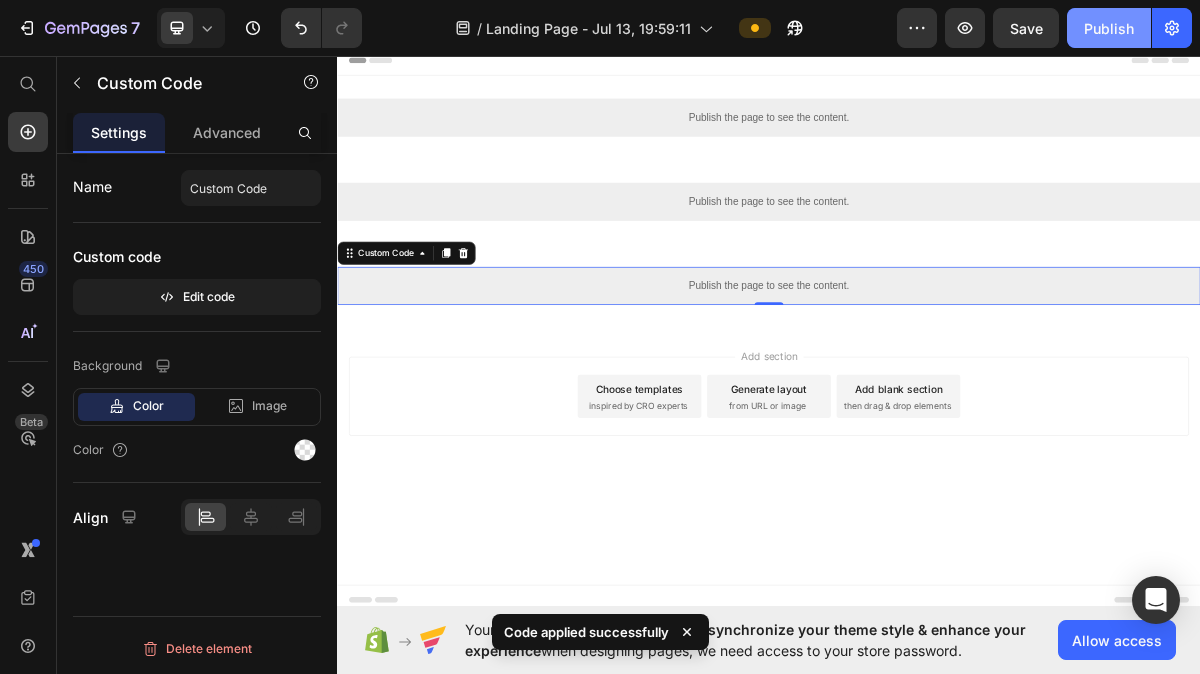 click on "Publish" 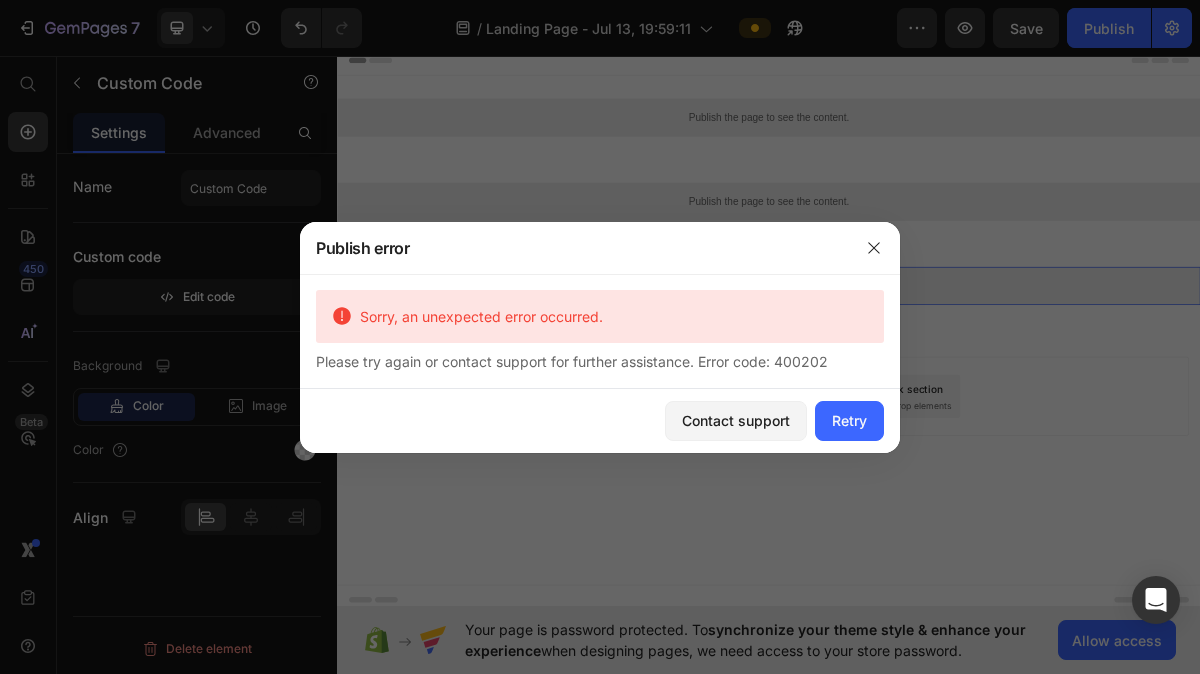 click 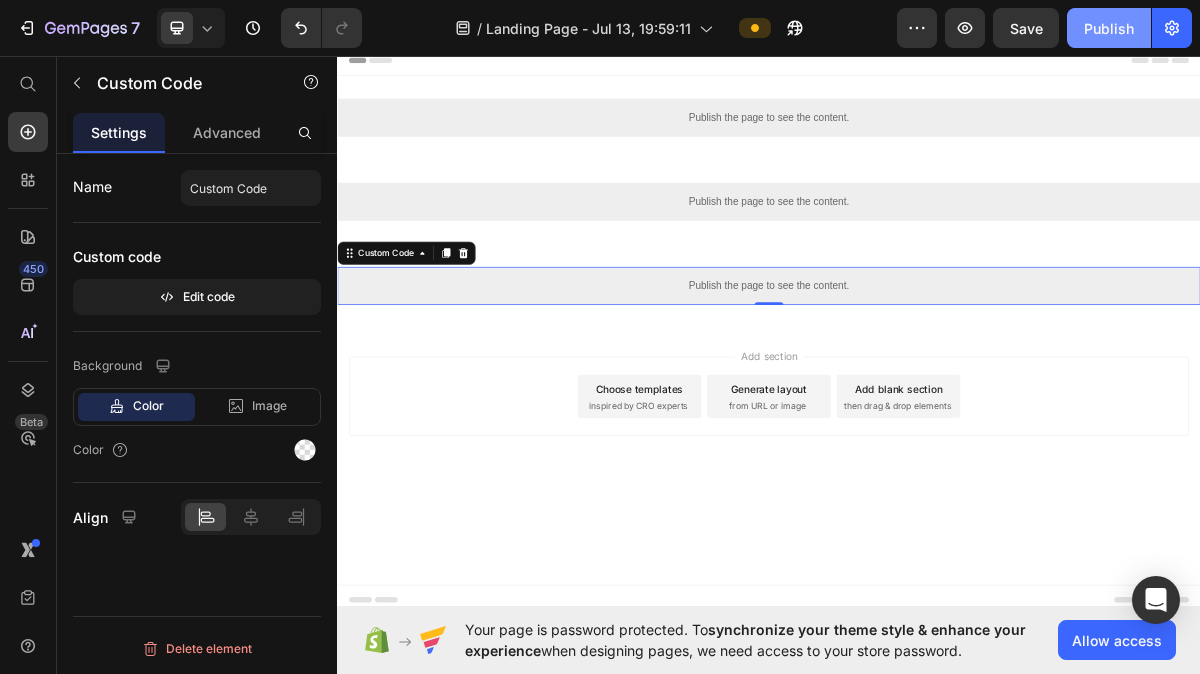 click on "Publish" at bounding box center (1109, 28) 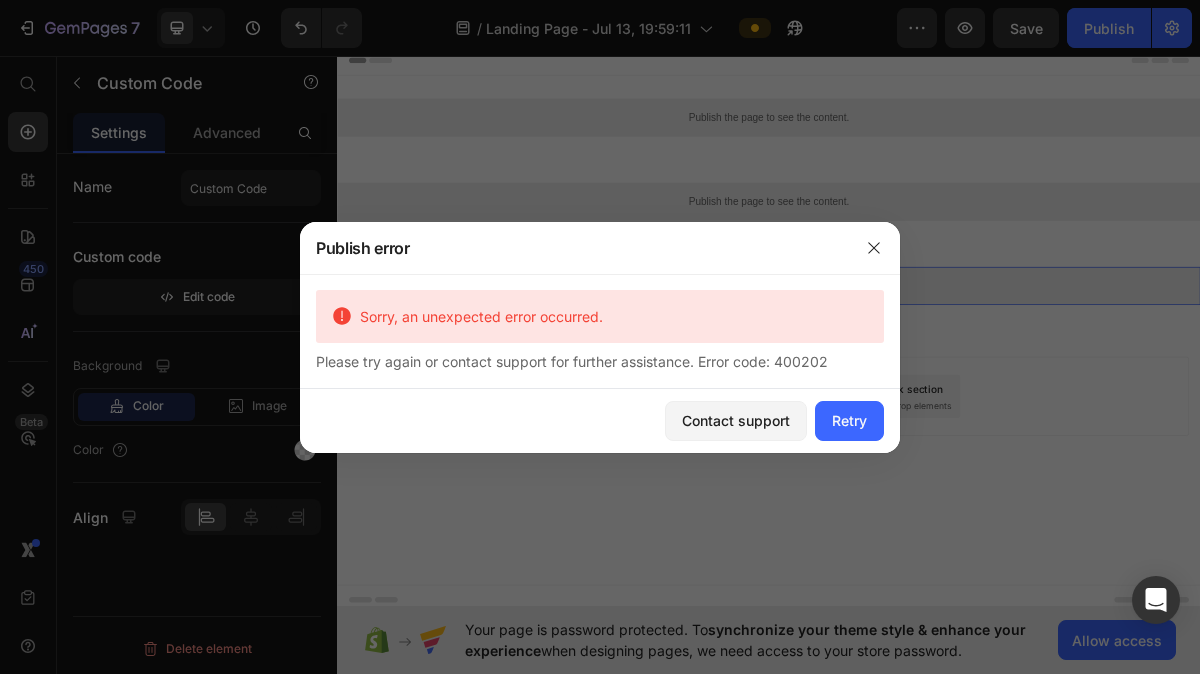 click 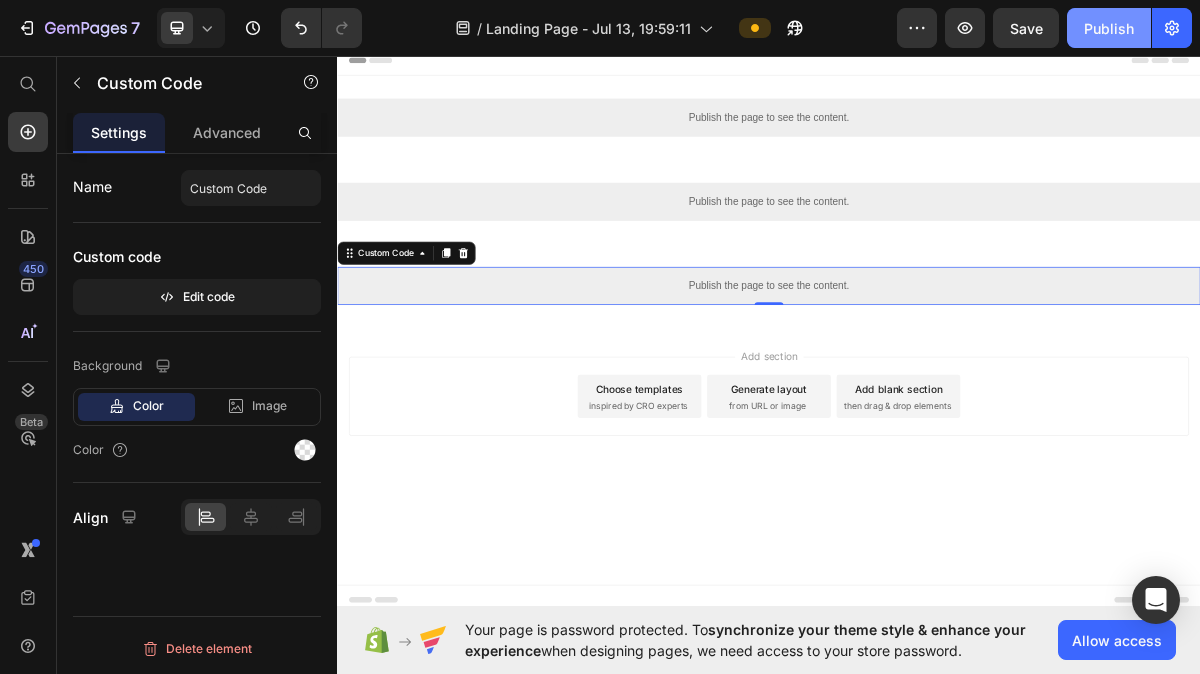 click on "Publish" at bounding box center (1109, 28) 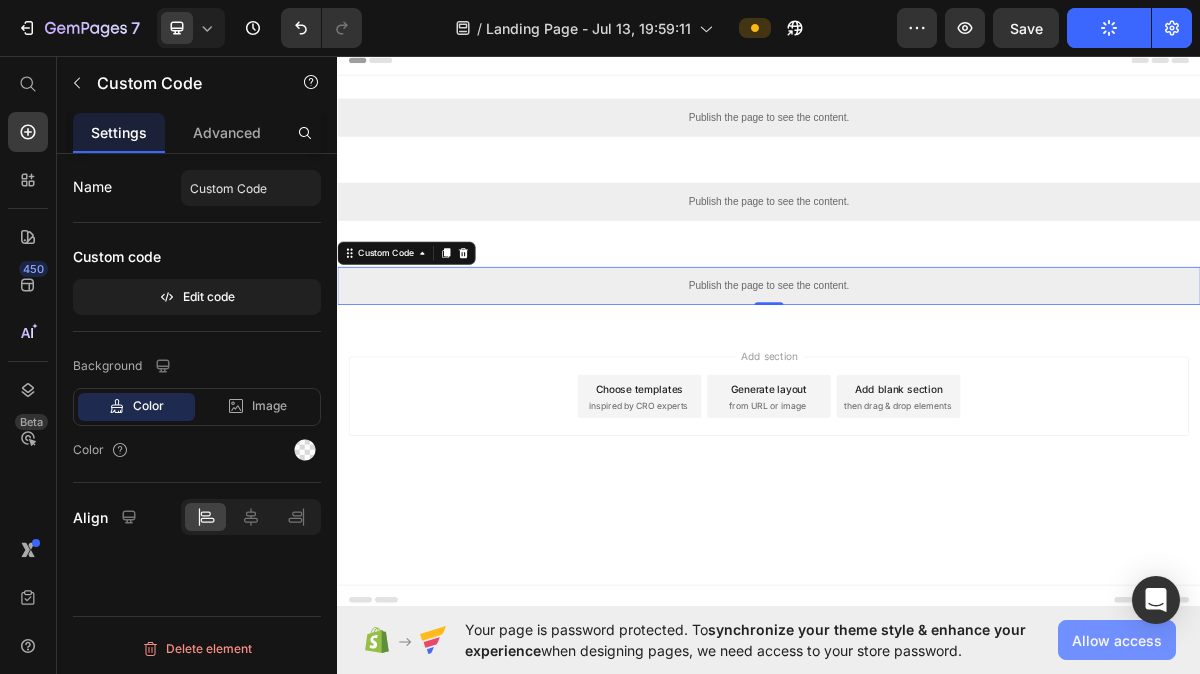 click on "Allow access" at bounding box center [1117, 640] 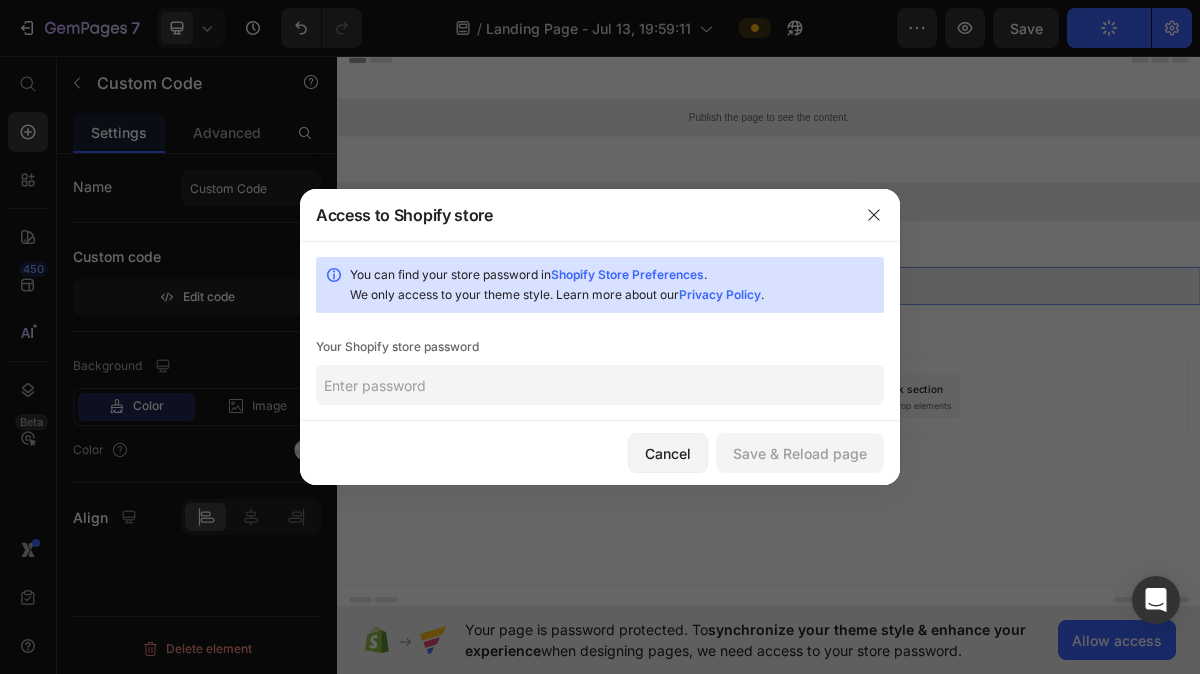 click 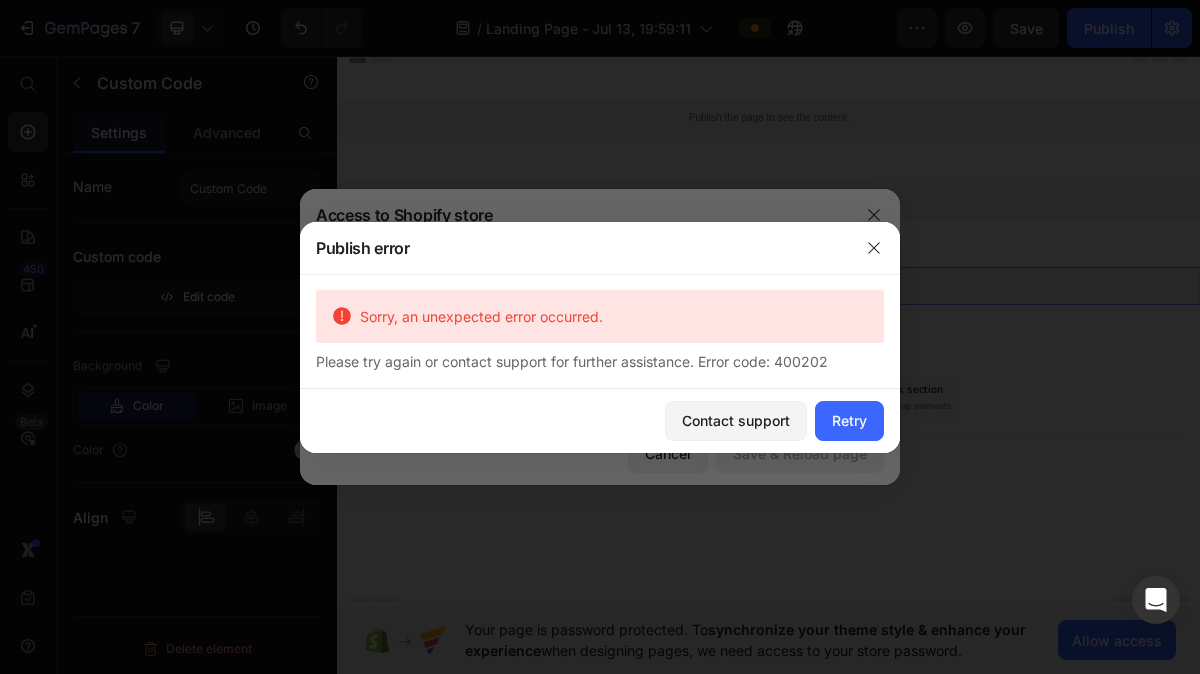 click at bounding box center (600, 337) 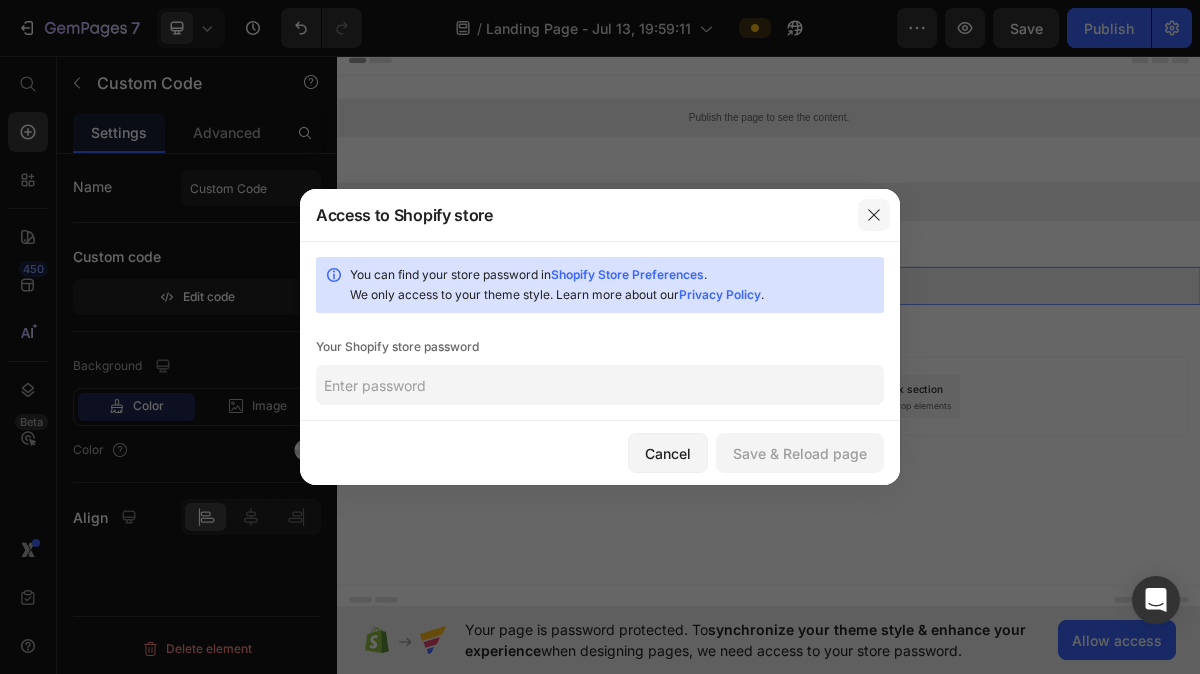 click at bounding box center [874, 215] 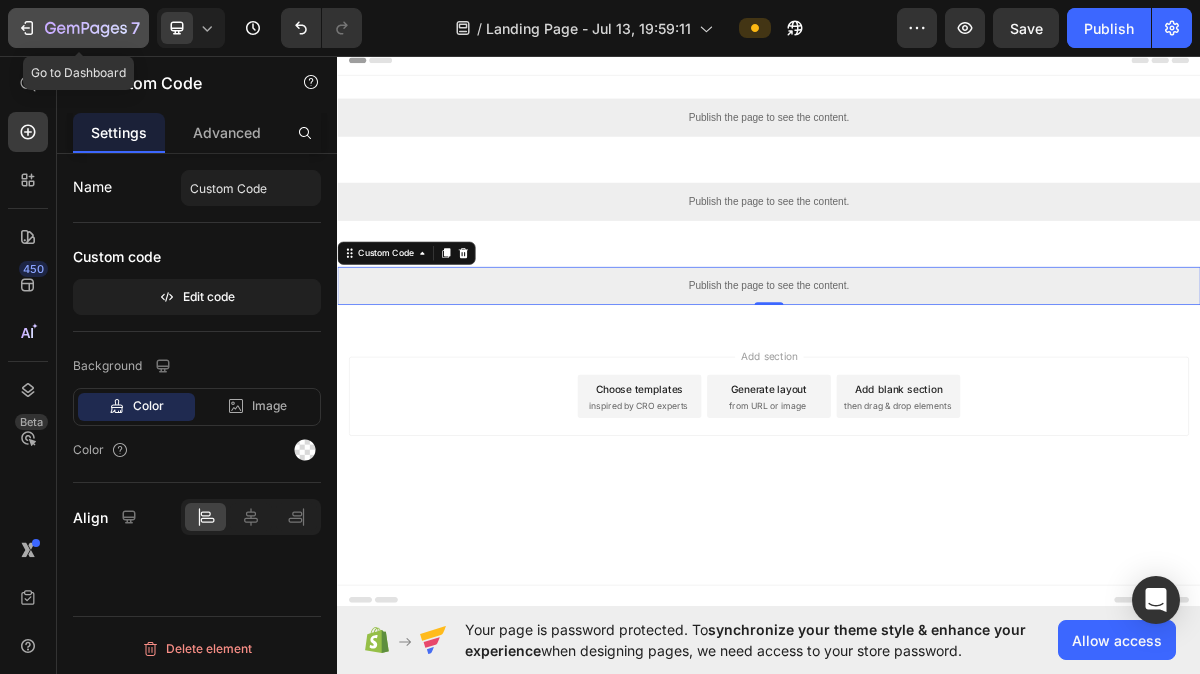 click on "7" 